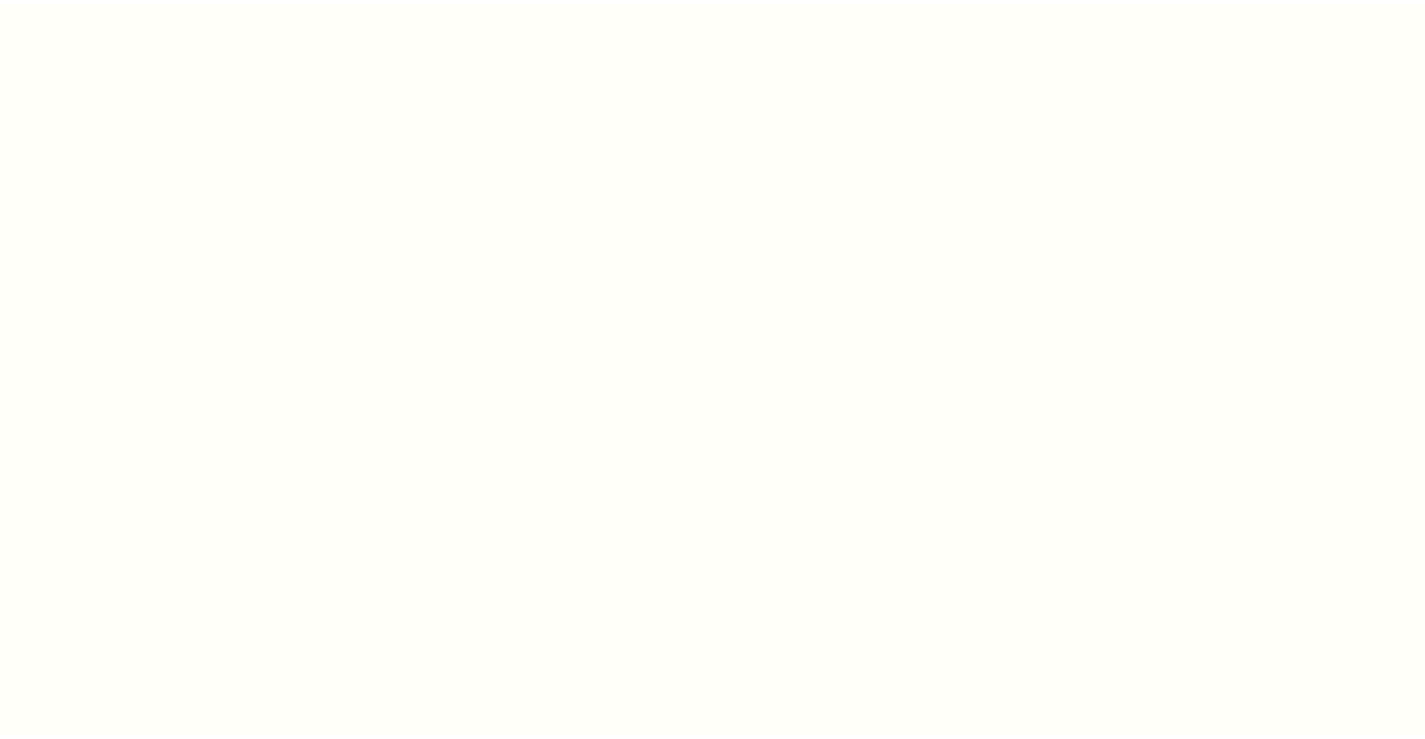 scroll, scrollTop: 0, scrollLeft: 0, axis: both 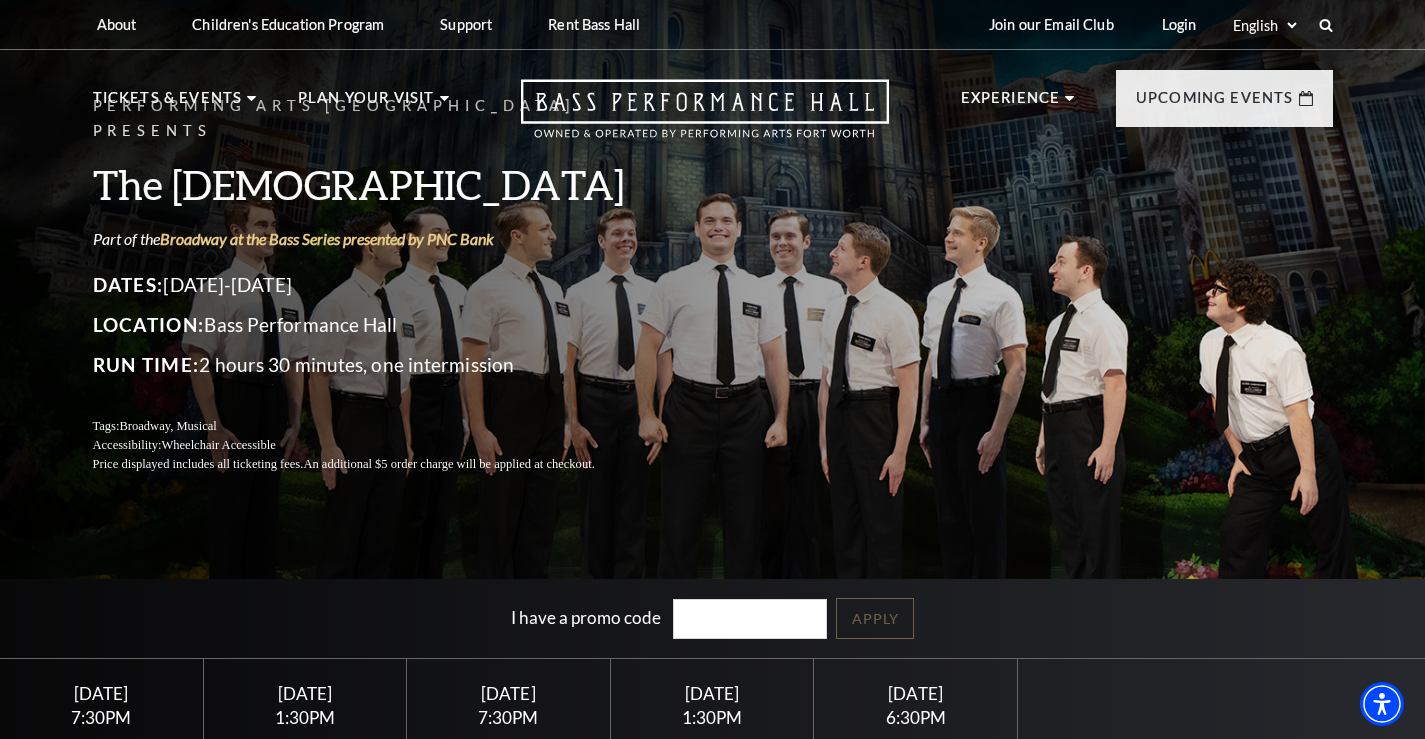 drag, startPoint x: 1432, startPoint y: 129, endPoint x: 1438, endPoint y: 92, distance: 37.48333 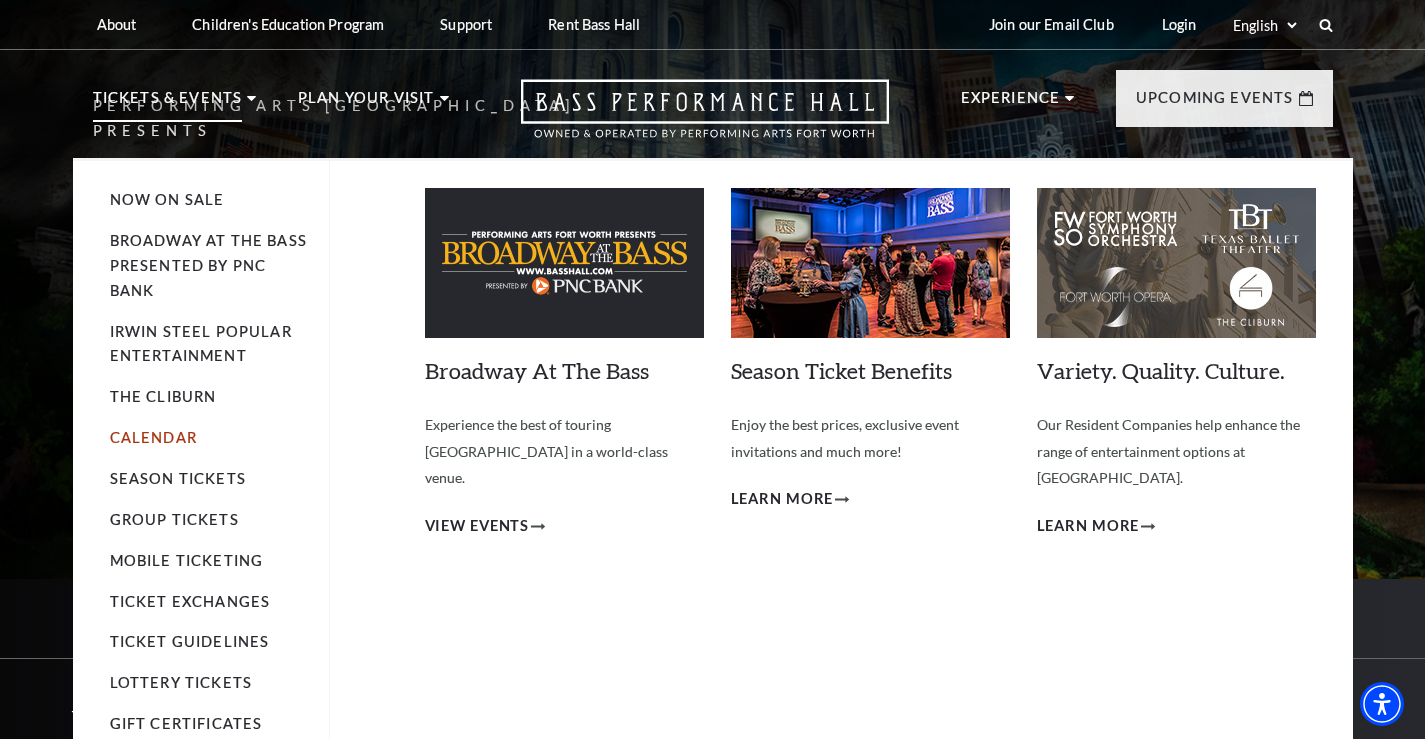 click on "Calendar" at bounding box center [153, 437] 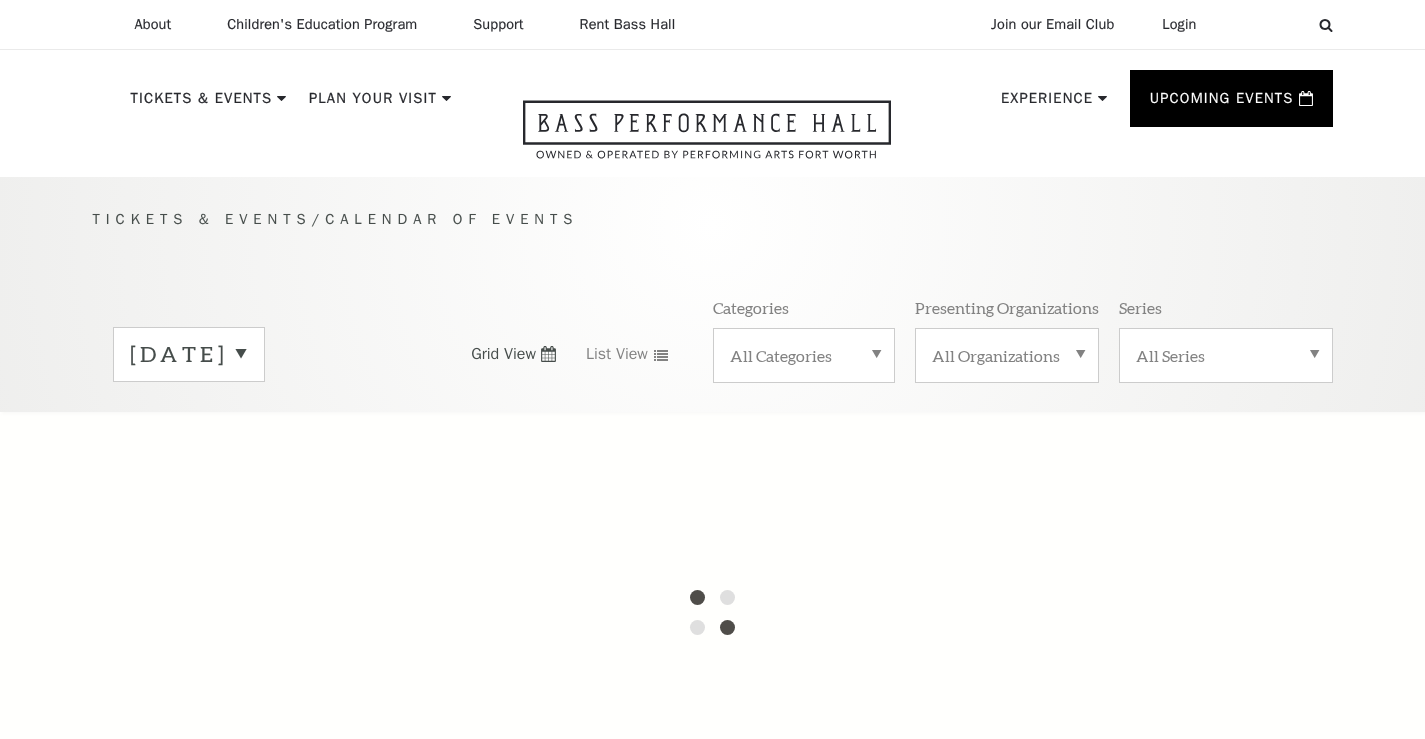 scroll, scrollTop: 0, scrollLeft: 0, axis: both 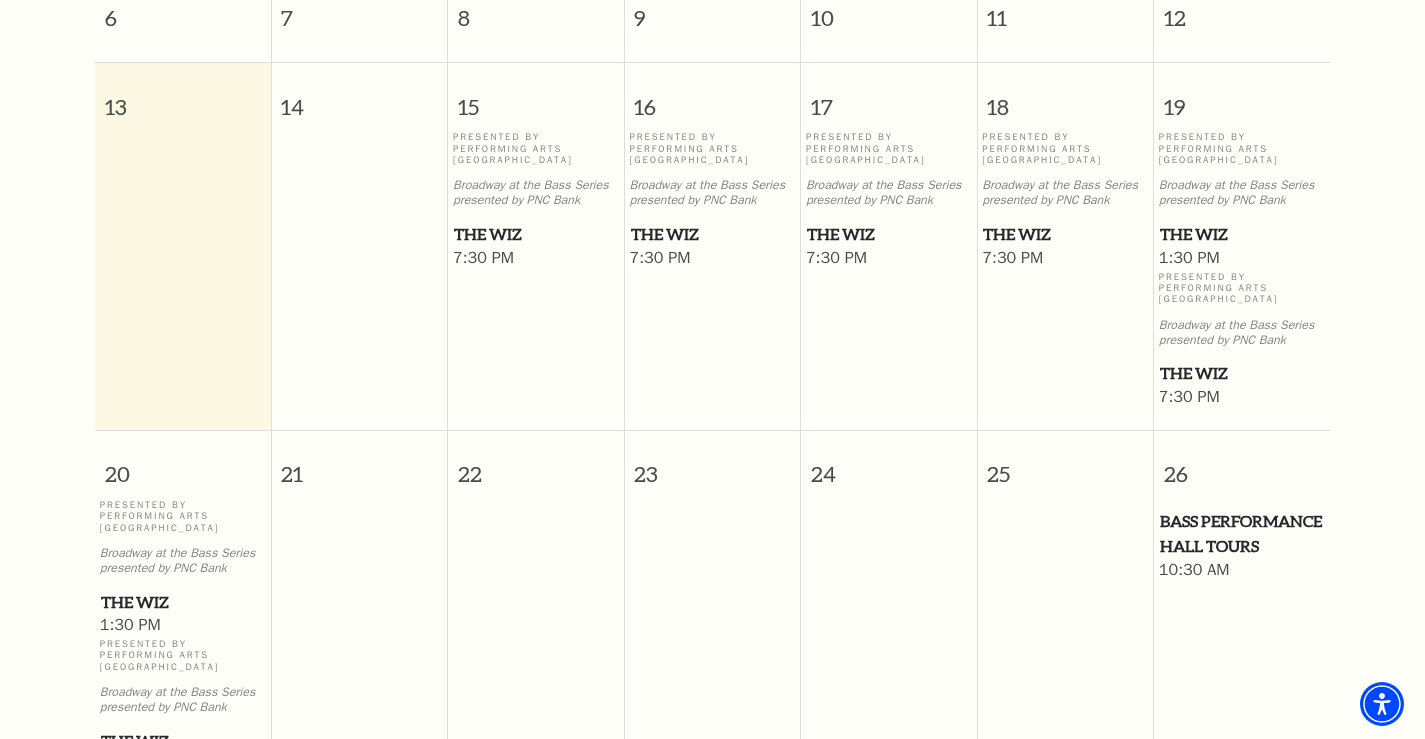 click on "The Wiz" at bounding box center (1242, 373) 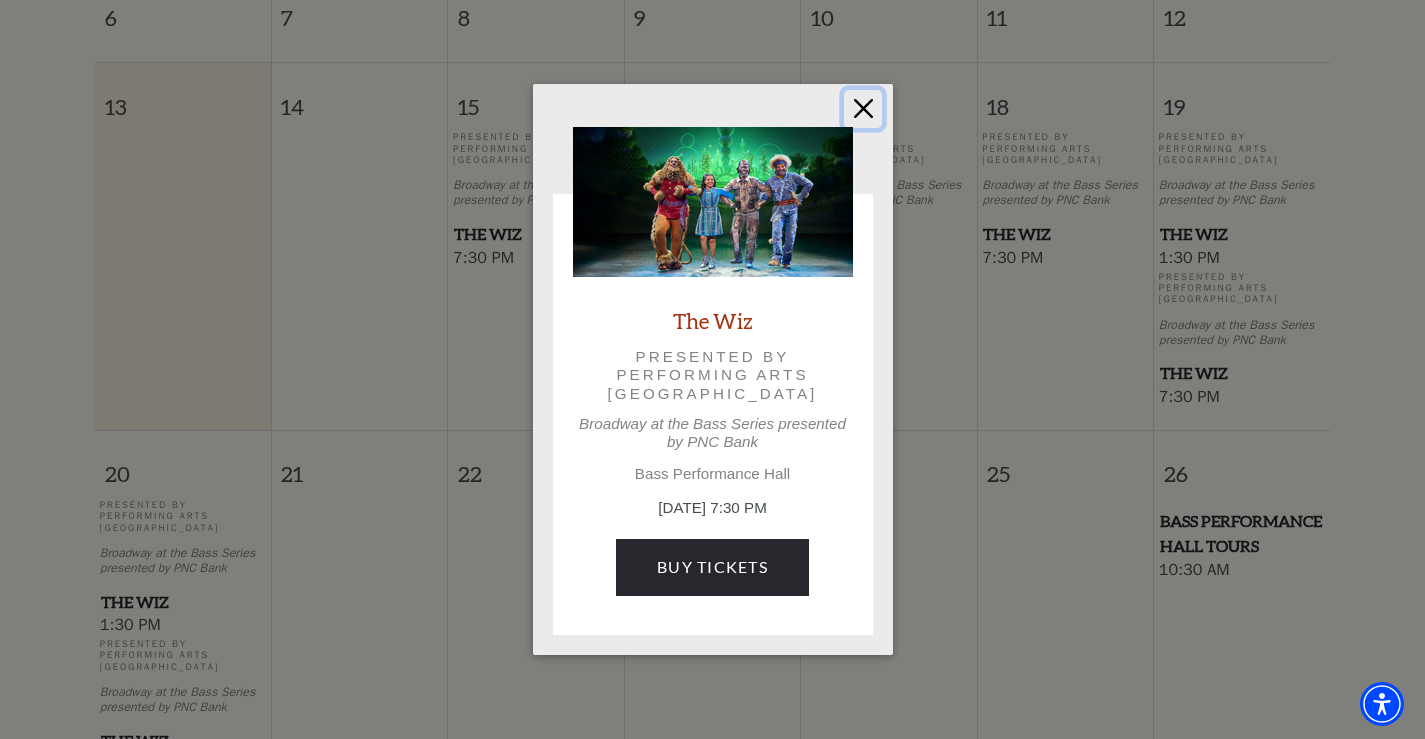 click at bounding box center [863, 109] 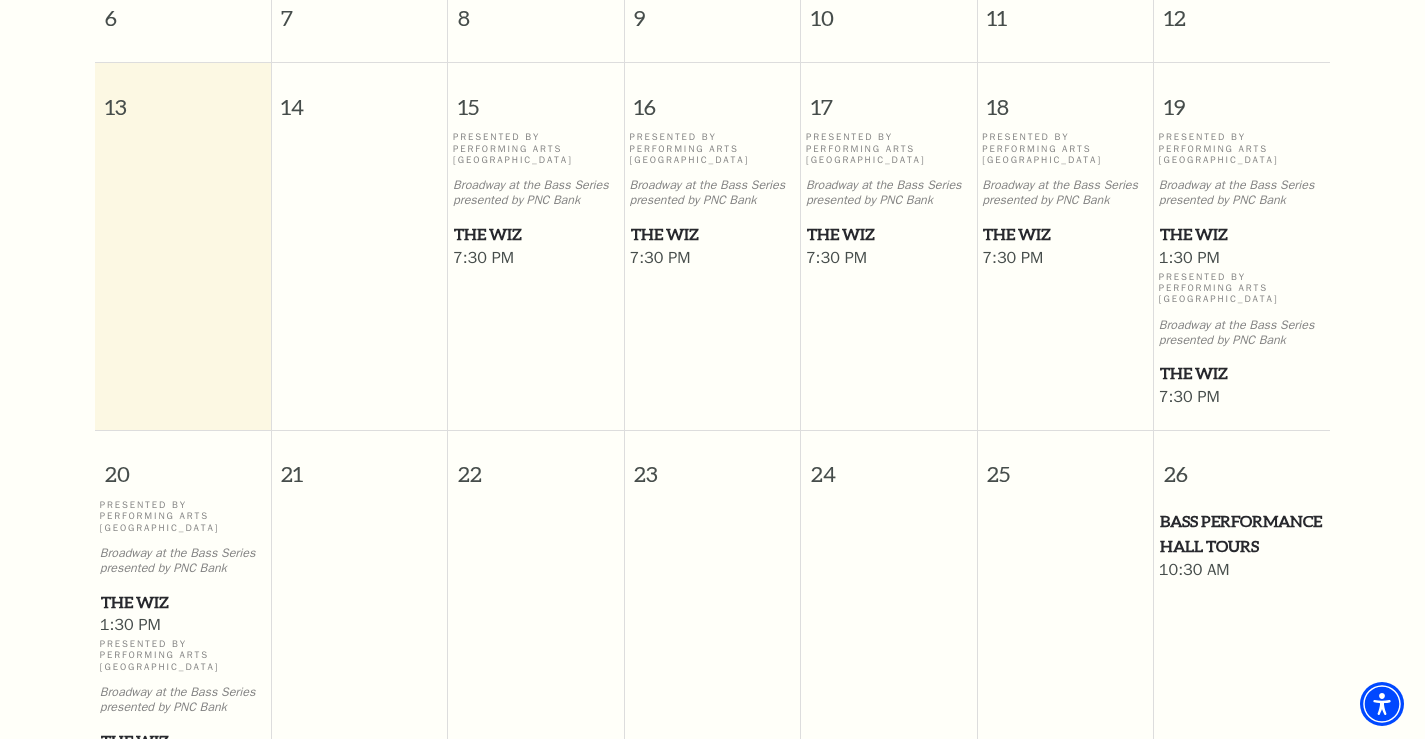 click on "The Wiz" at bounding box center [183, 602] 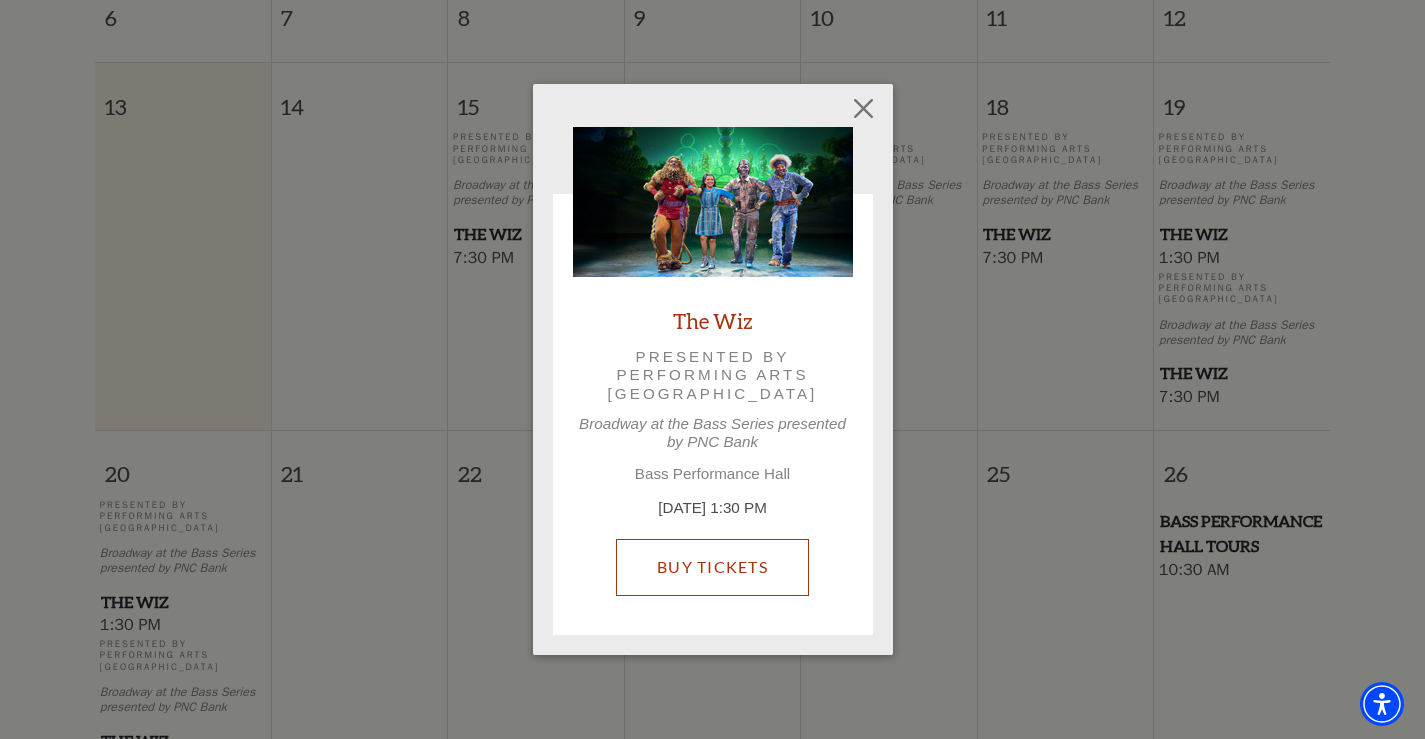 click on "Buy Tickets" at bounding box center (712, 567) 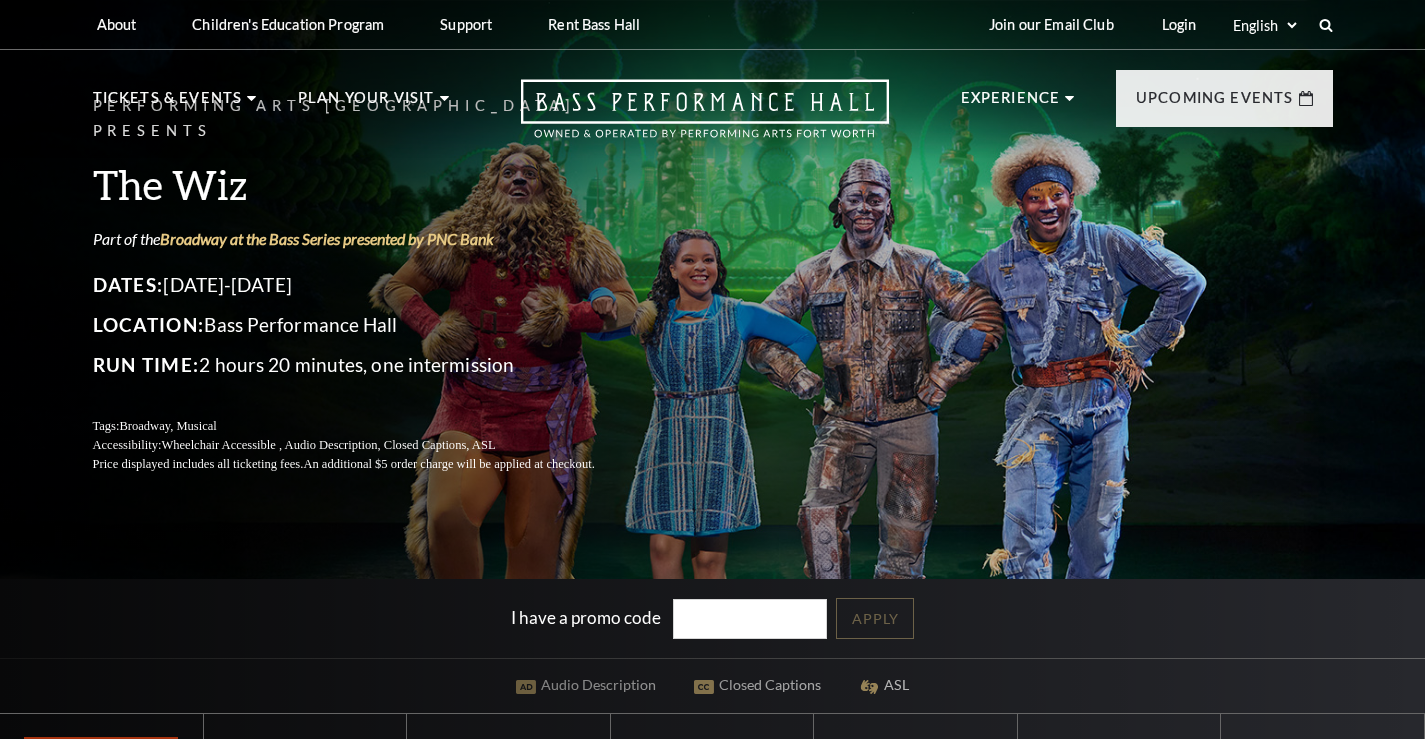 scroll, scrollTop: 0, scrollLeft: 0, axis: both 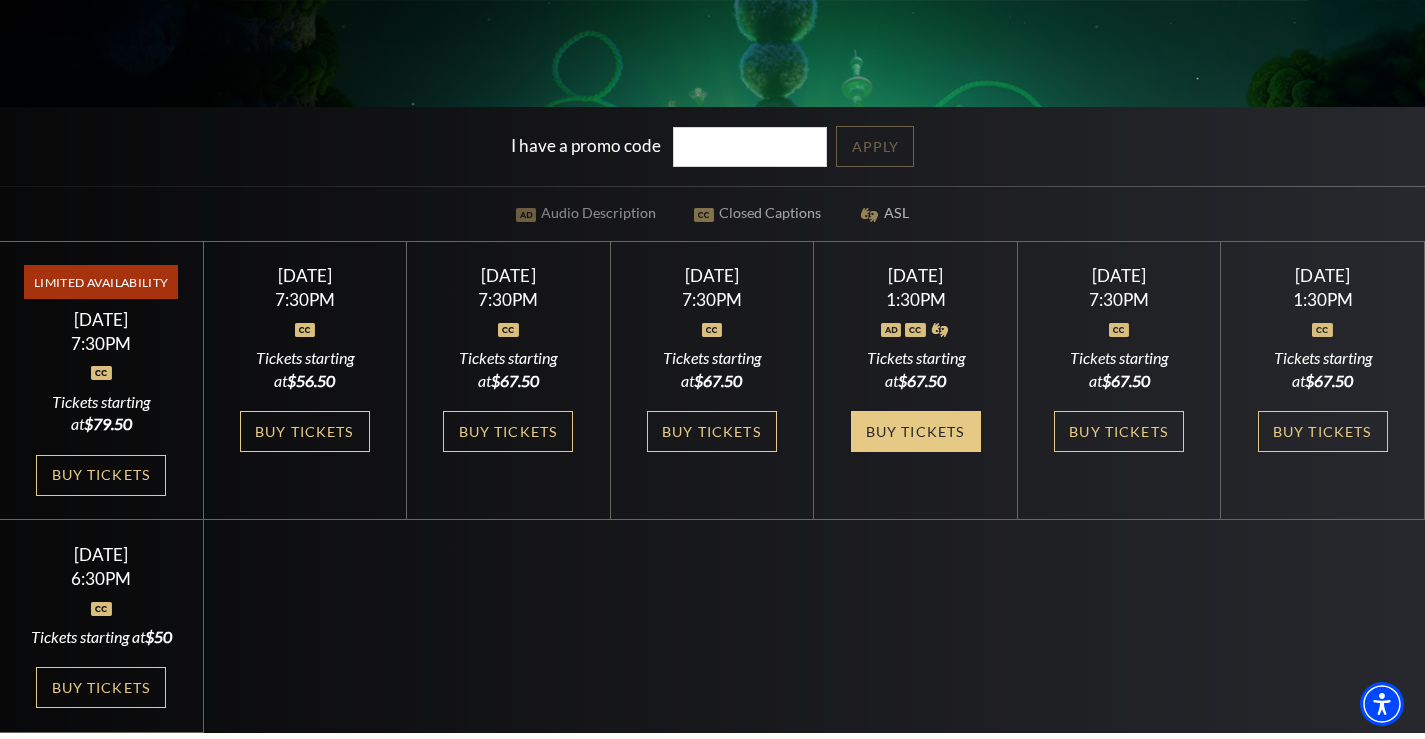 click on "Buy Tickets" at bounding box center [916, 431] 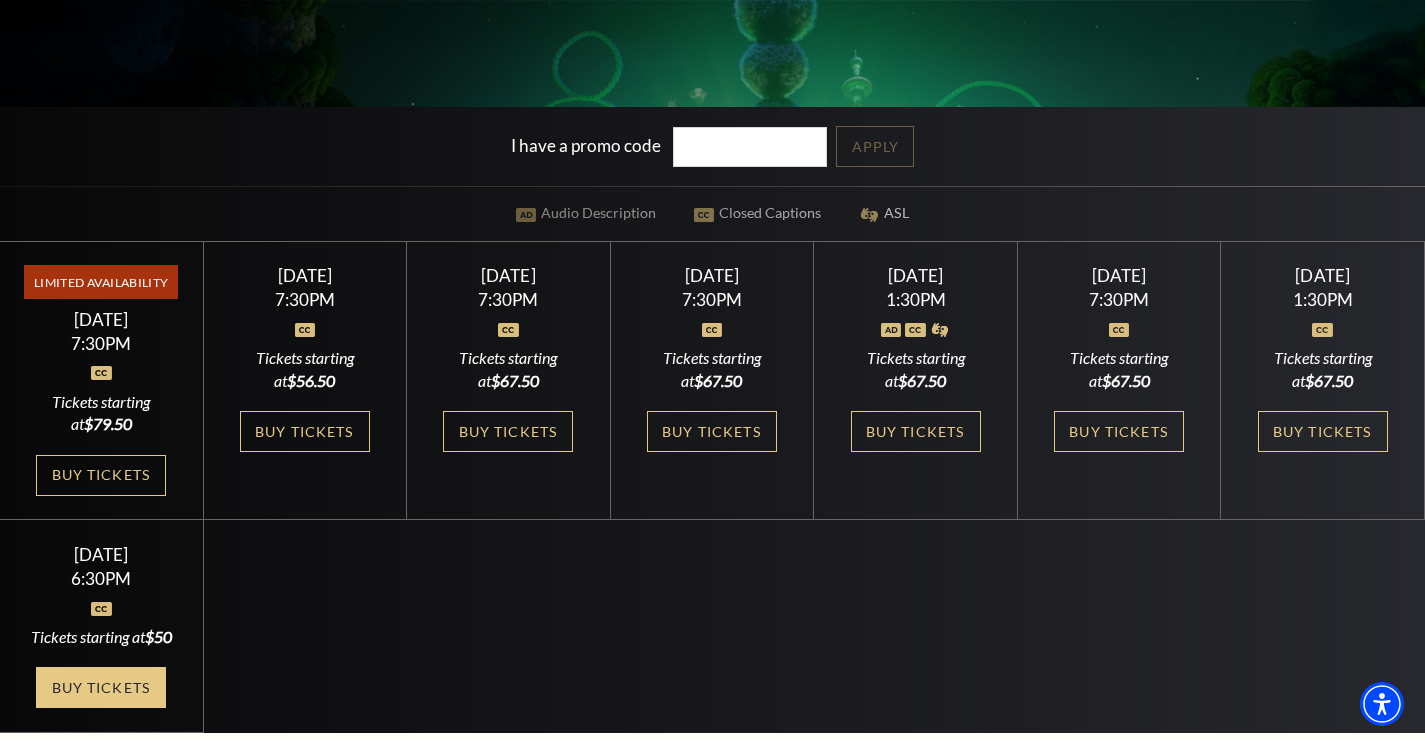 click on "Buy Tickets" at bounding box center [101, 687] 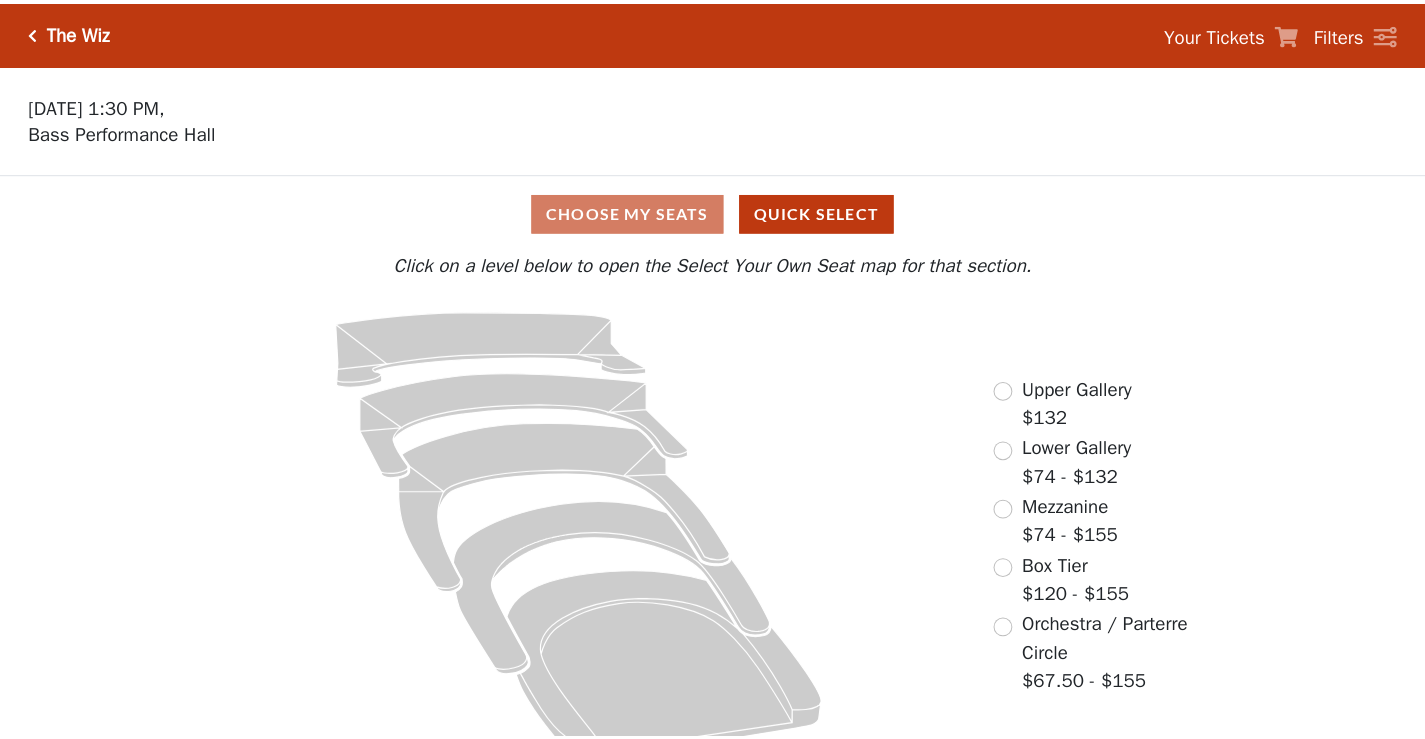 scroll, scrollTop: 0, scrollLeft: 0, axis: both 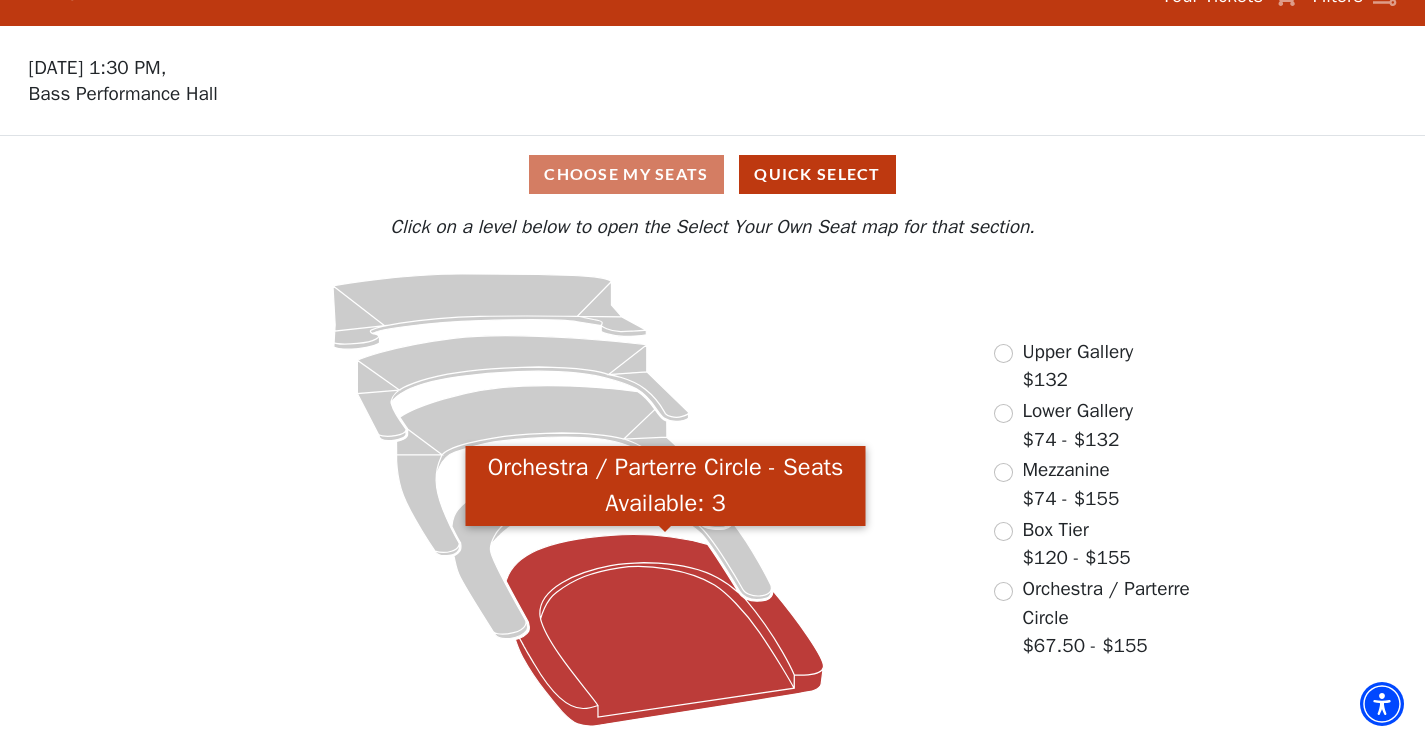 click 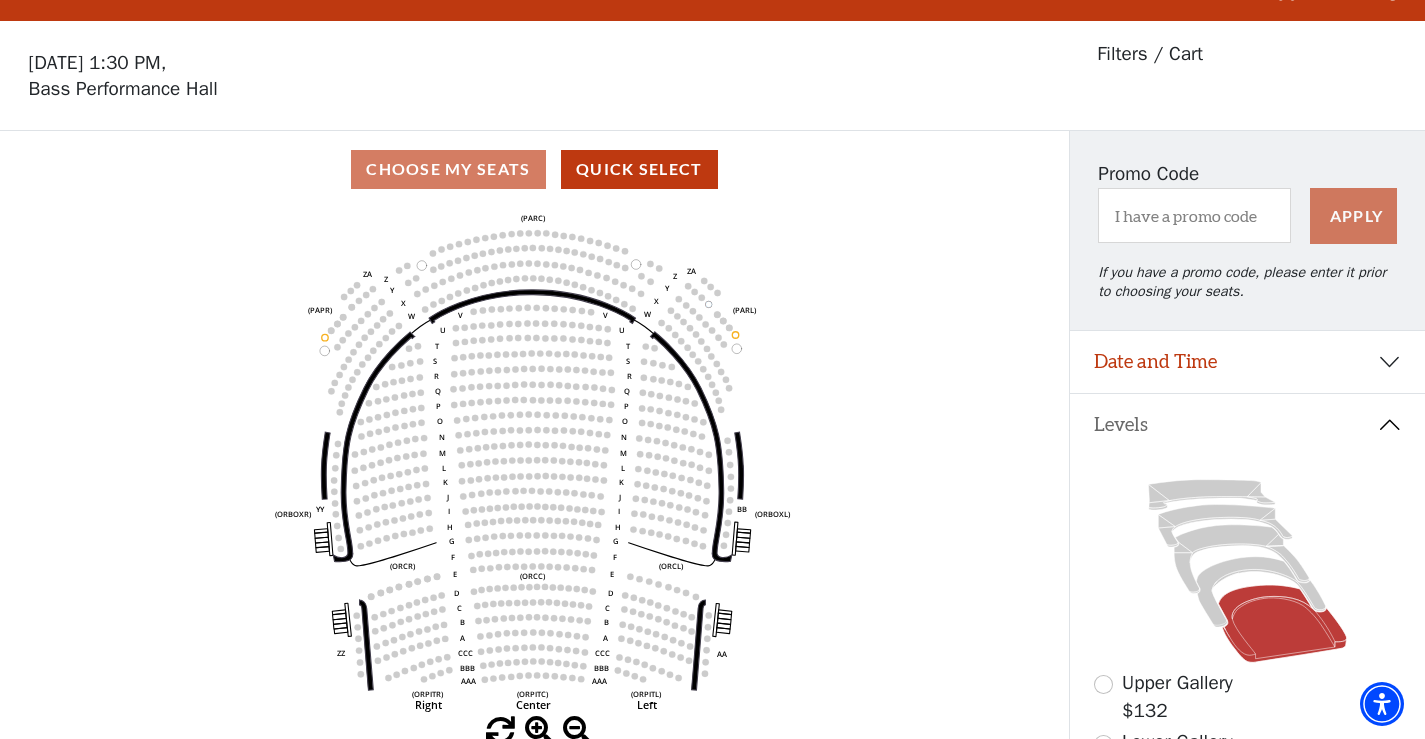 scroll, scrollTop: 92, scrollLeft: 0, axis: vertical 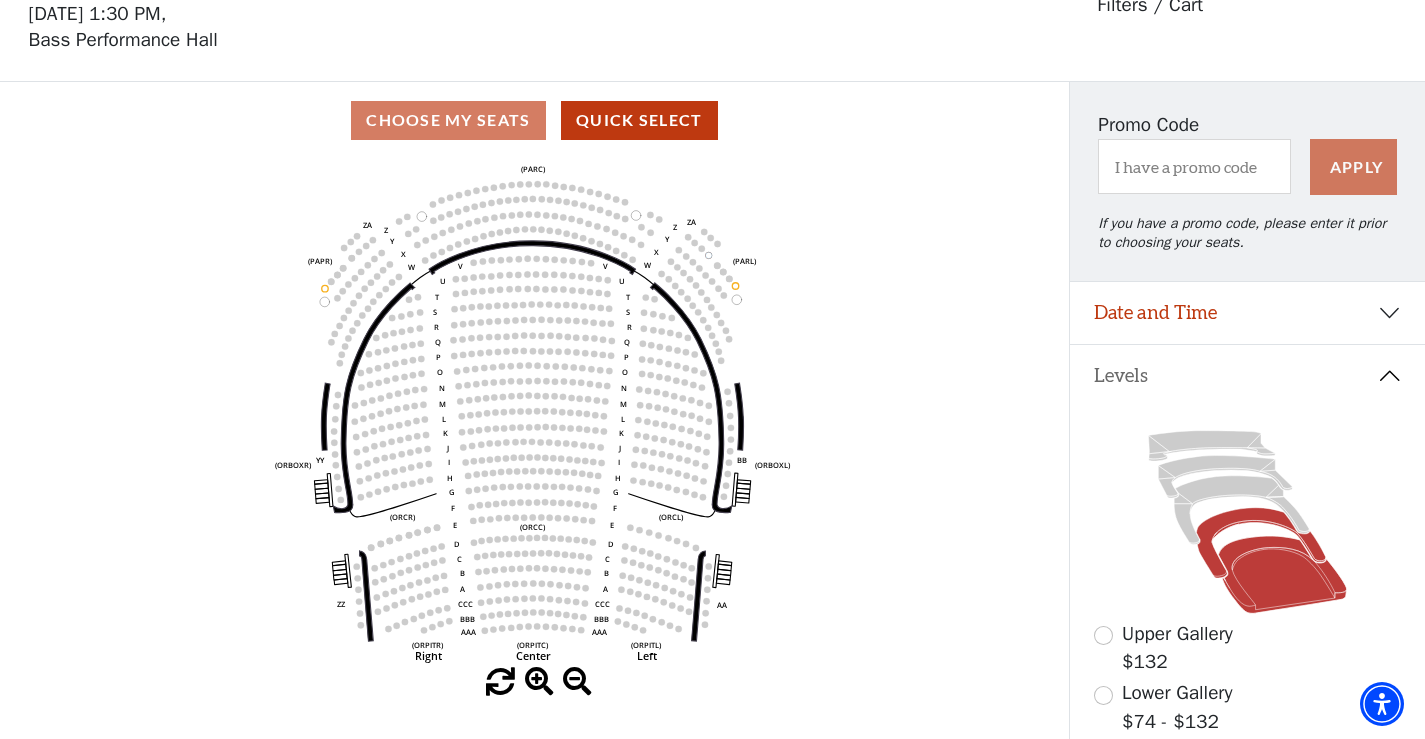 click 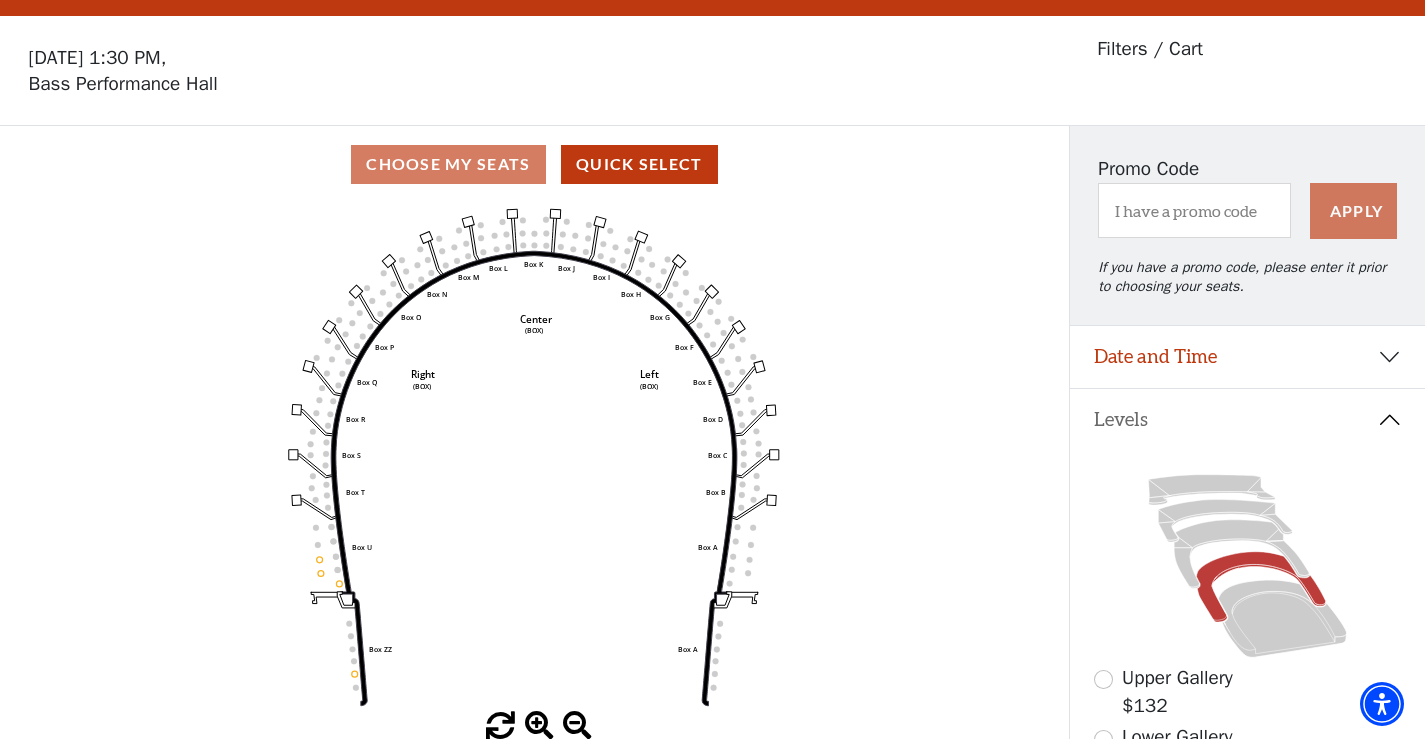scroll, scrollTop: 92, scrollLeft: 0, axis: vertical 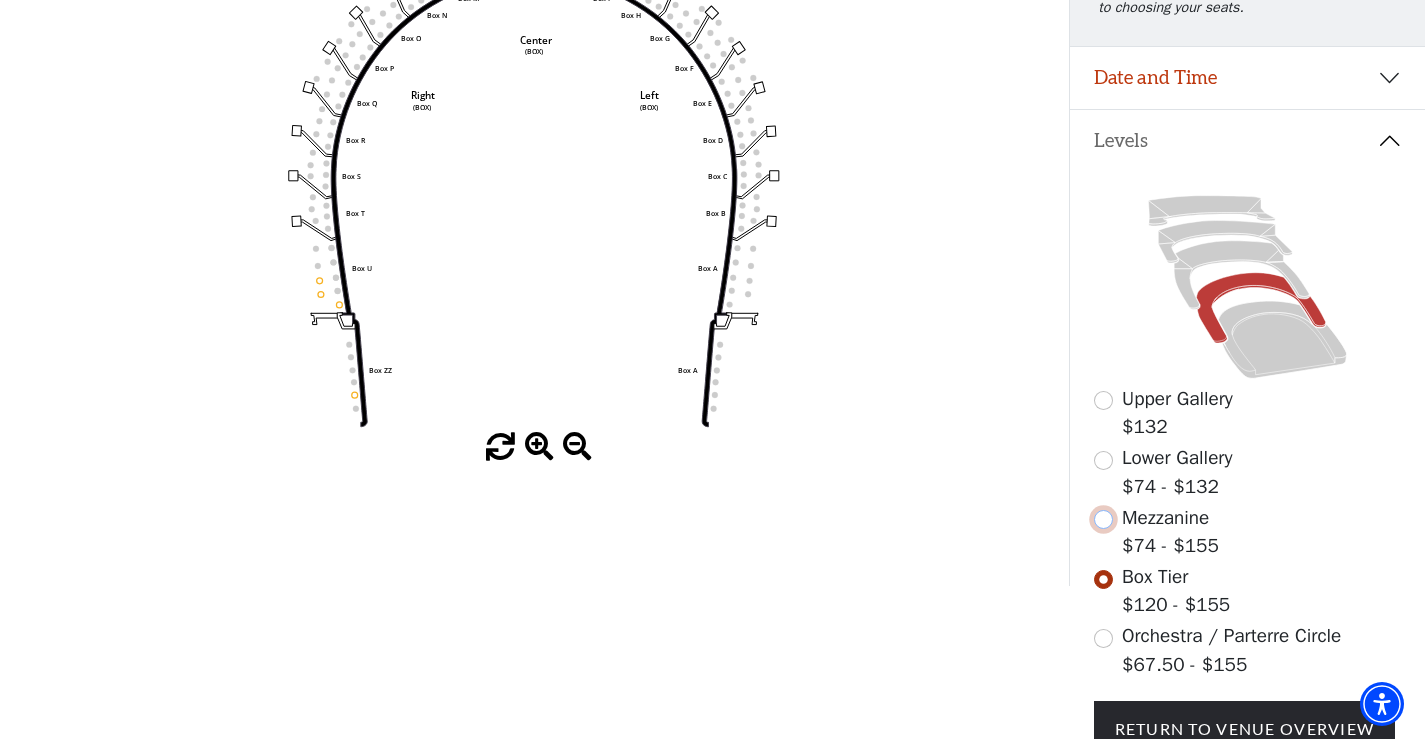 click at bounding box center [1103, 519] 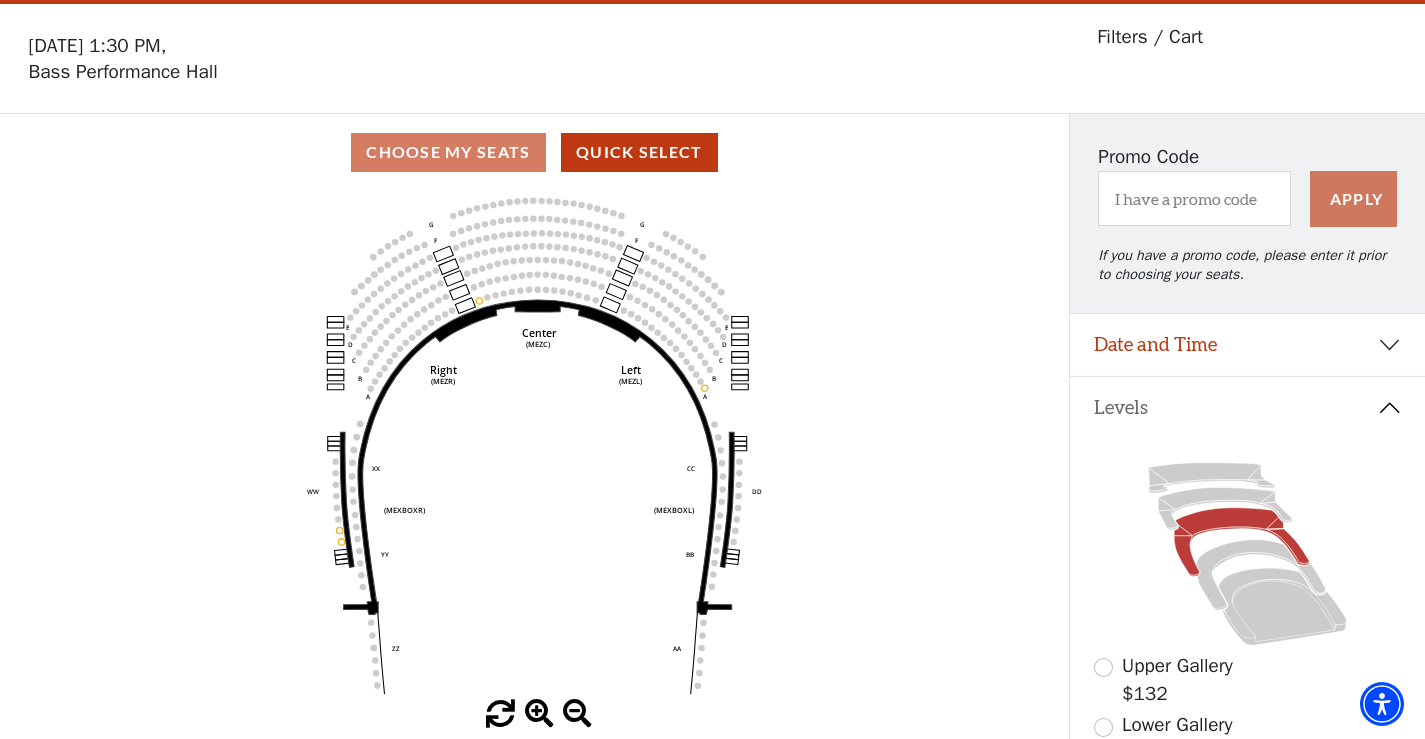 scroll, scrollTop: 92, scrollLeft: 0, axis: vertical 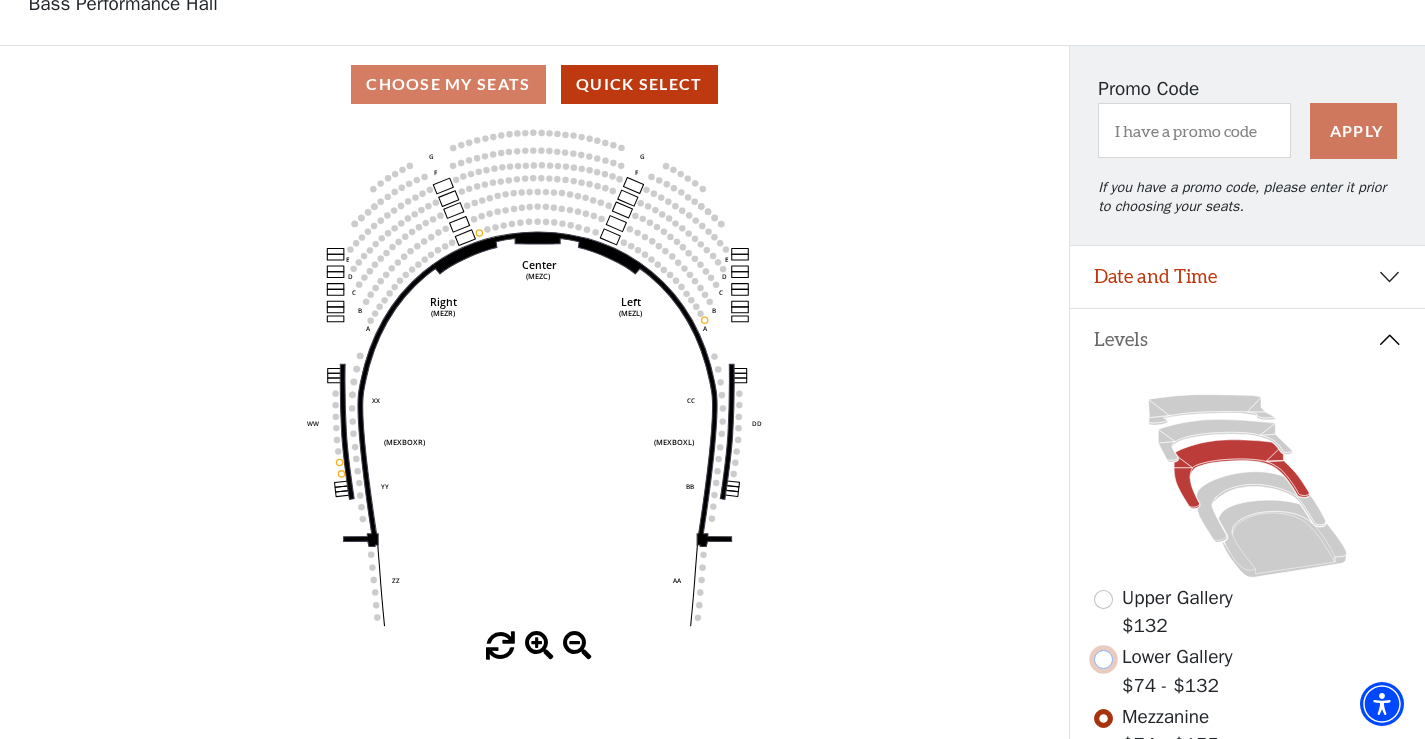 click at bounding box center [1103, 659] 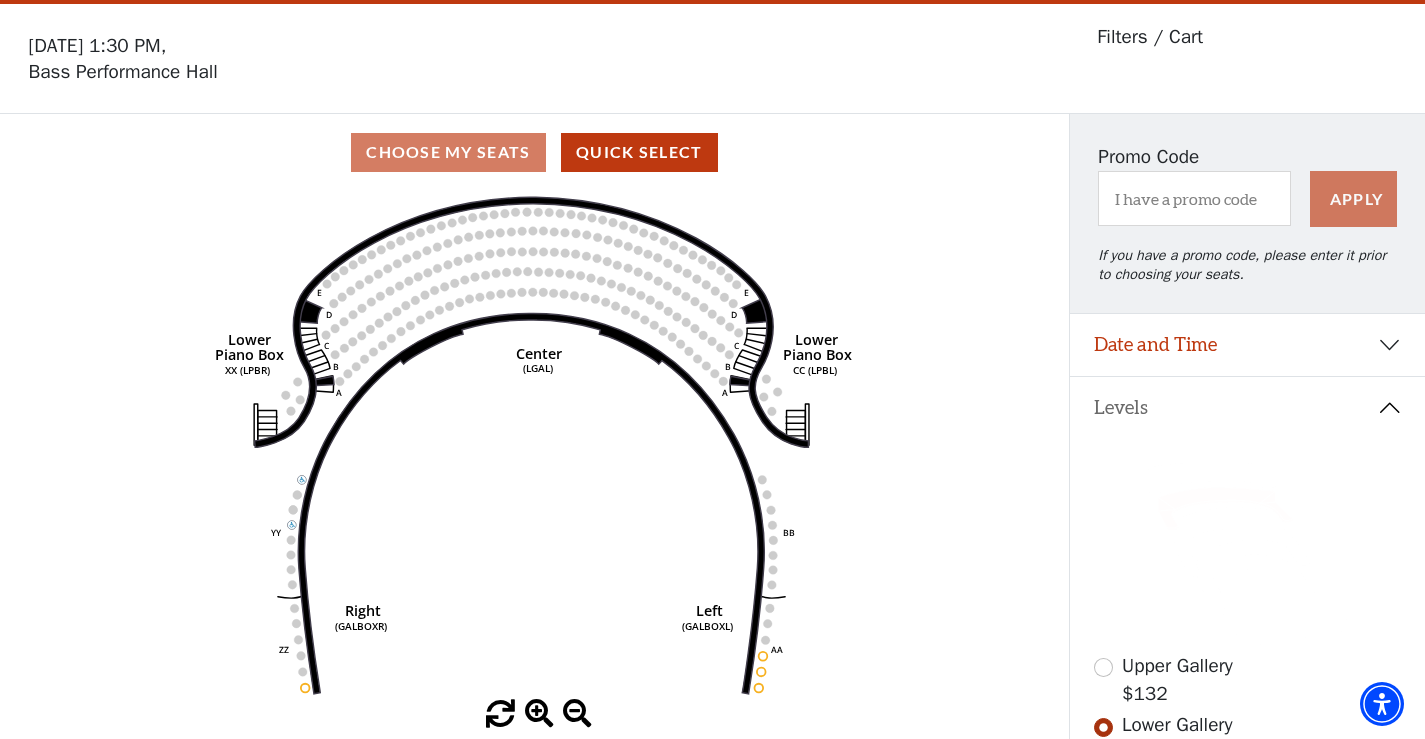 scroll, scrollTop: 92, scrollLeft: 0, axis: vertical 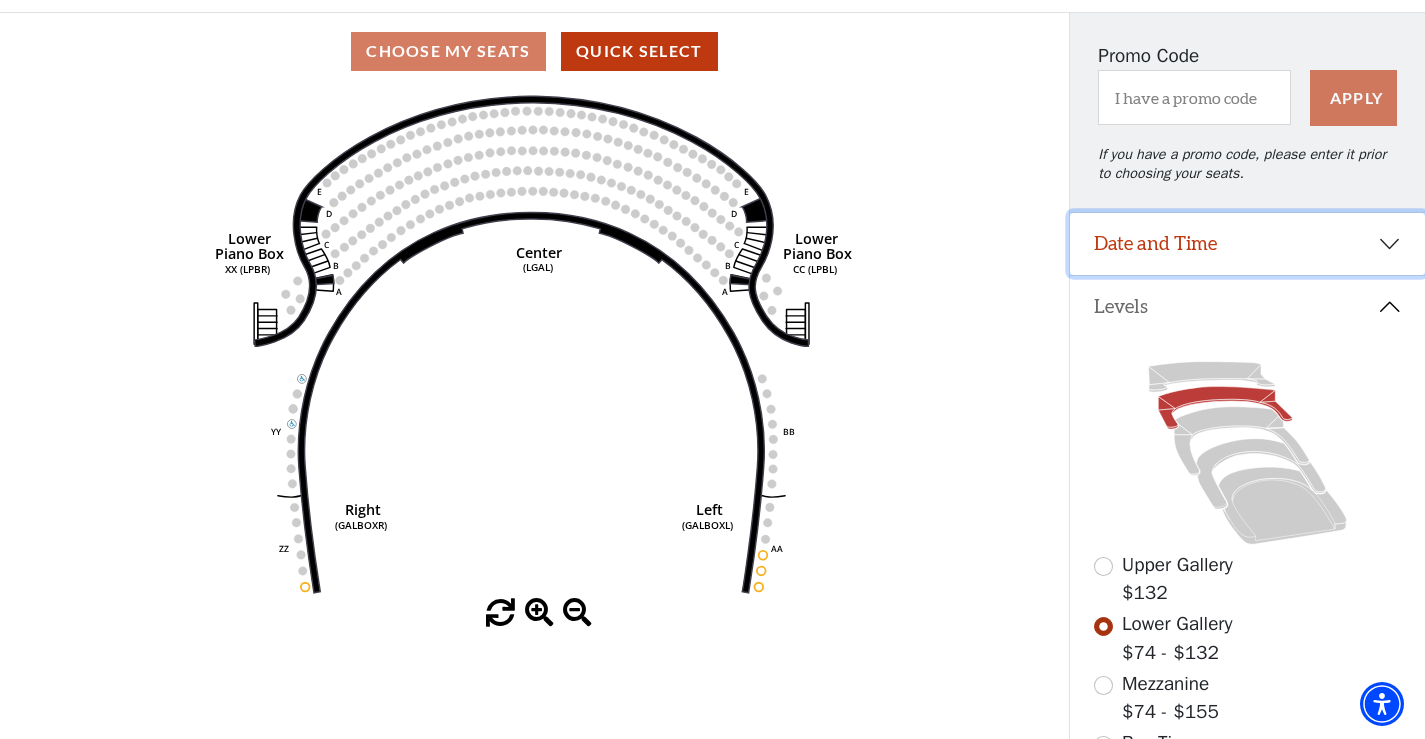 click on "Date and Time" at bounding box center (1247, 244) 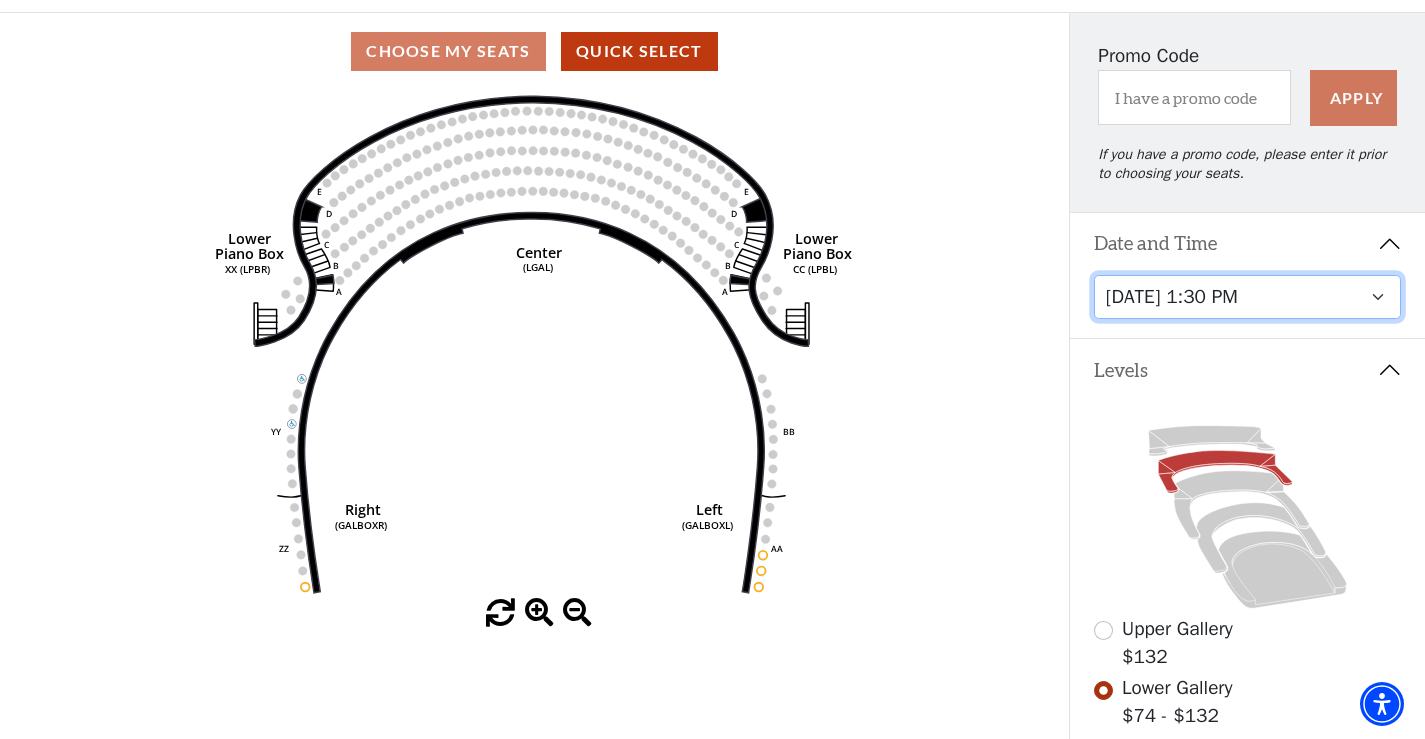 click on "Tuesday, July 15 at 7:30 PM Wednesday, July 16 at 7:30 PM Thursday, July 17 at 7:30 PM Friday, July 18 at 7:30 PM Saturday, July 19 at 1:30 PM Saturday, July 19 at 7:30 PM Sunday, July 20 at 1:30 PM Sunday, July 20 at 6:30 PM" at bounding box center (1248, 297) 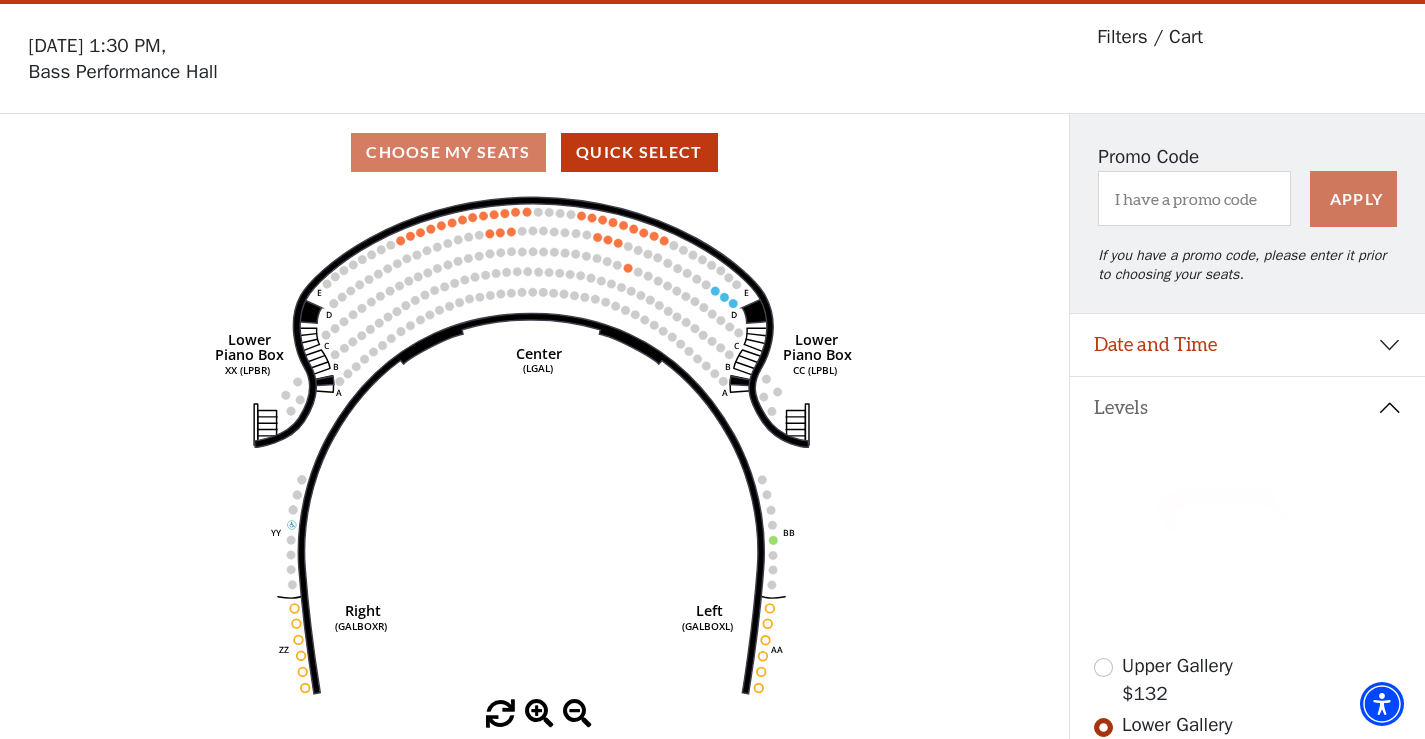 scroll, scrollTop: 92, scrollLeft: 0, axis: vertical 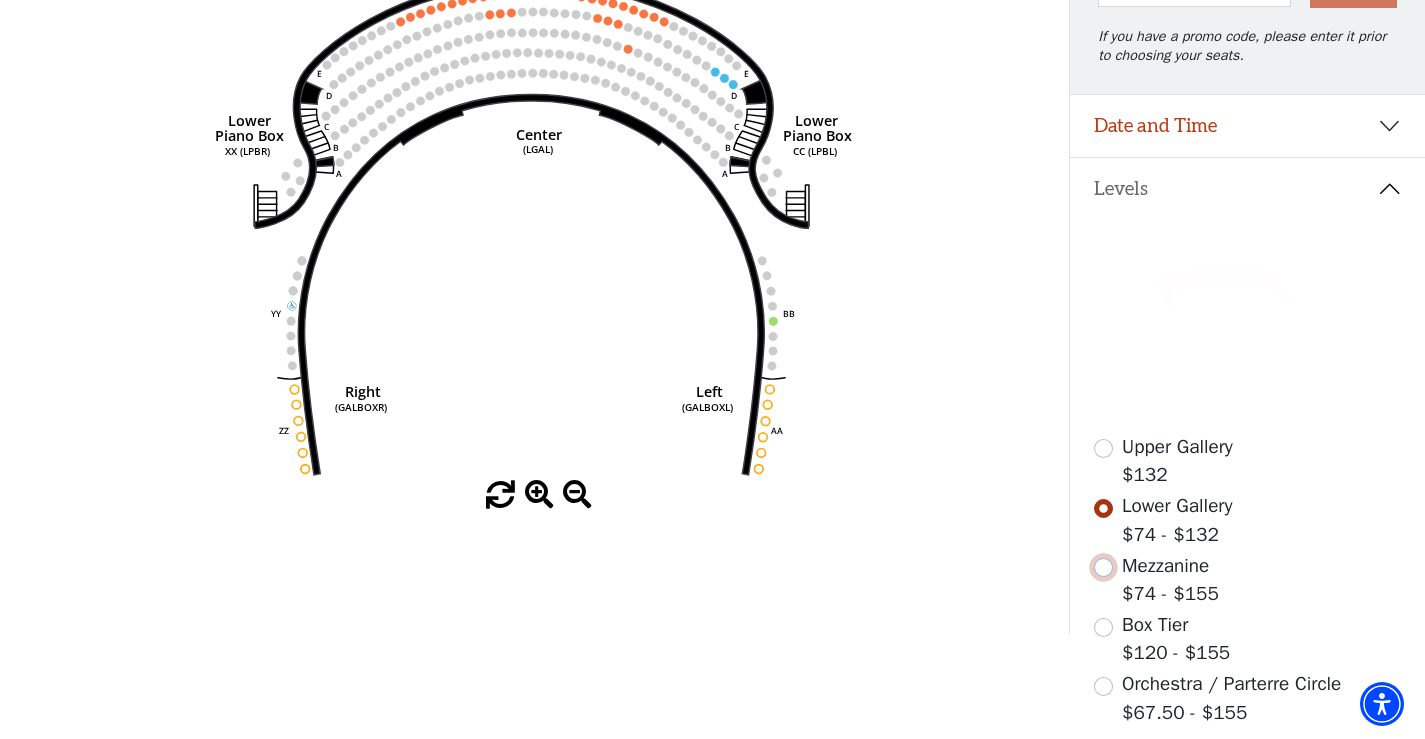 click at bounding box center [1103, 567] 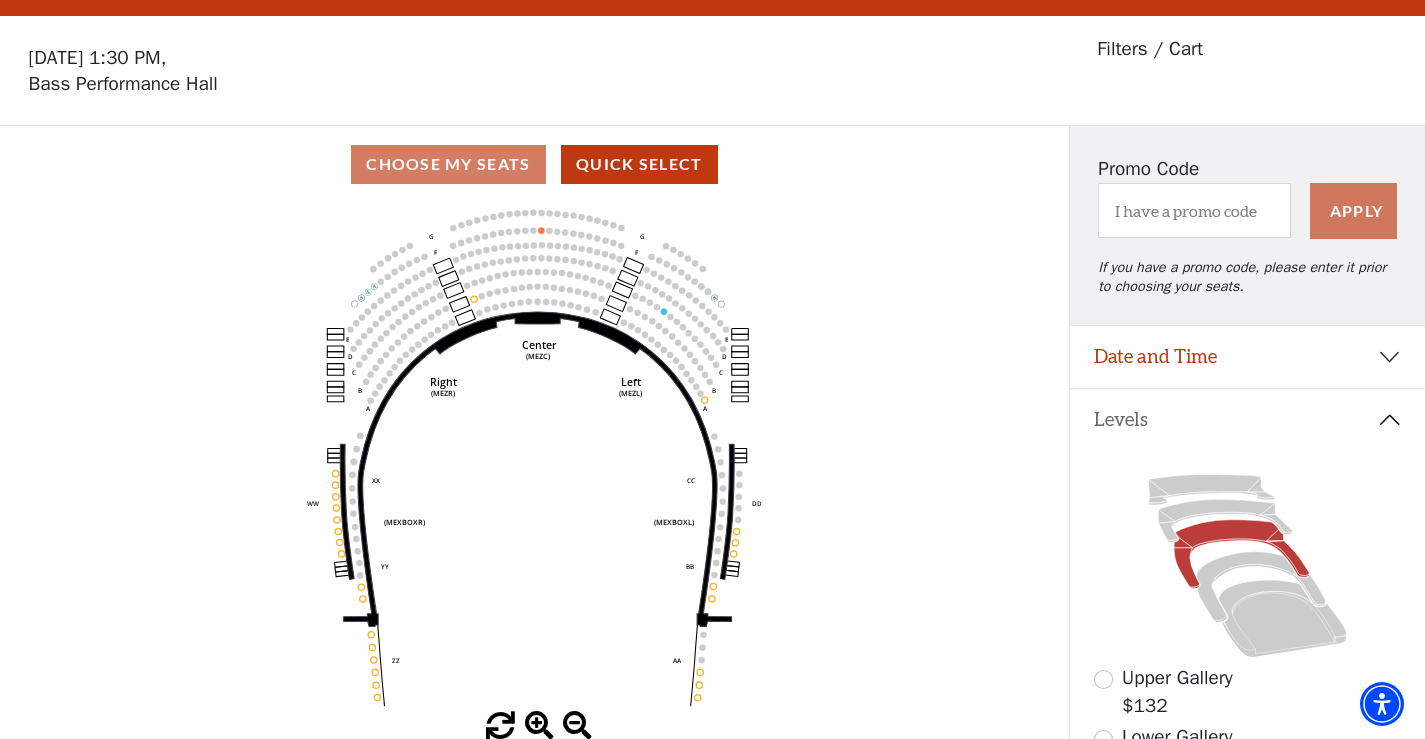 scroll, scrollTop: 92, scrollLeft: 0, axis: vertical 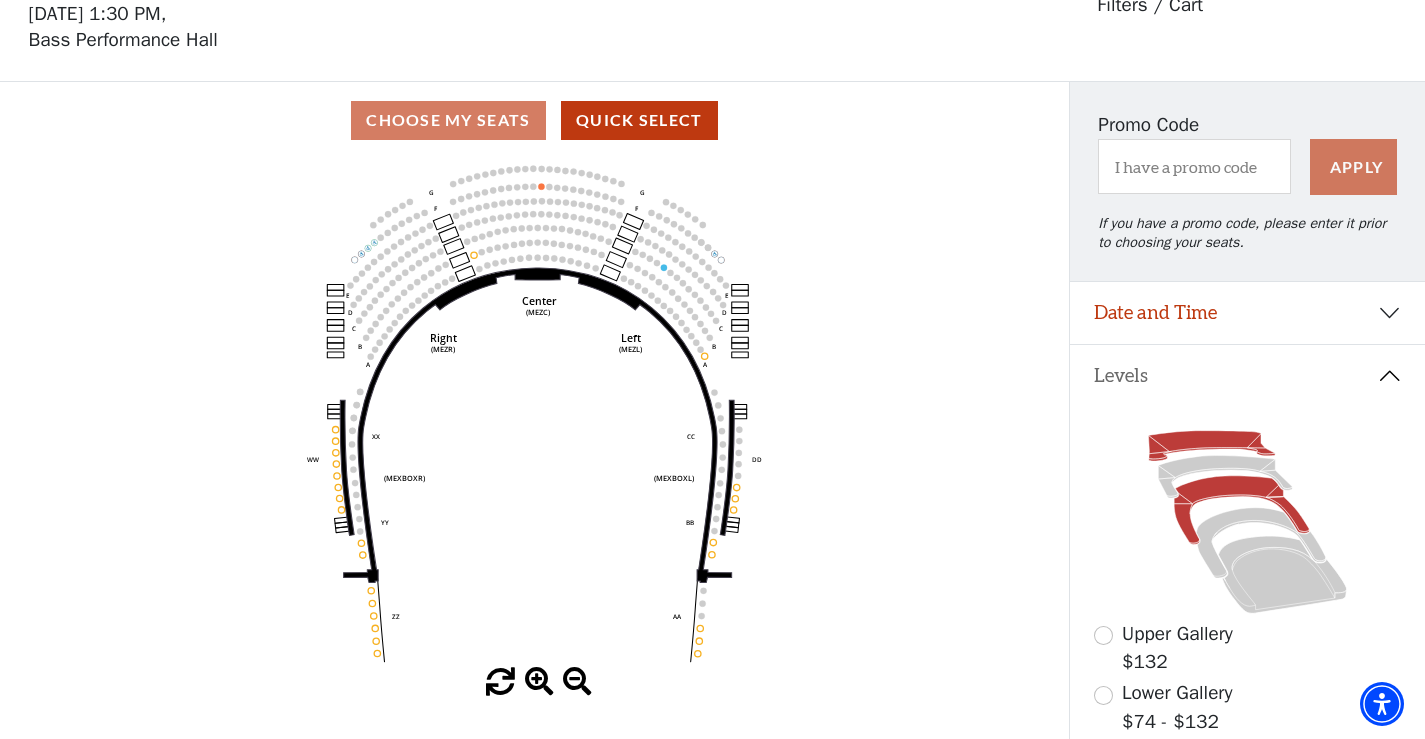 click 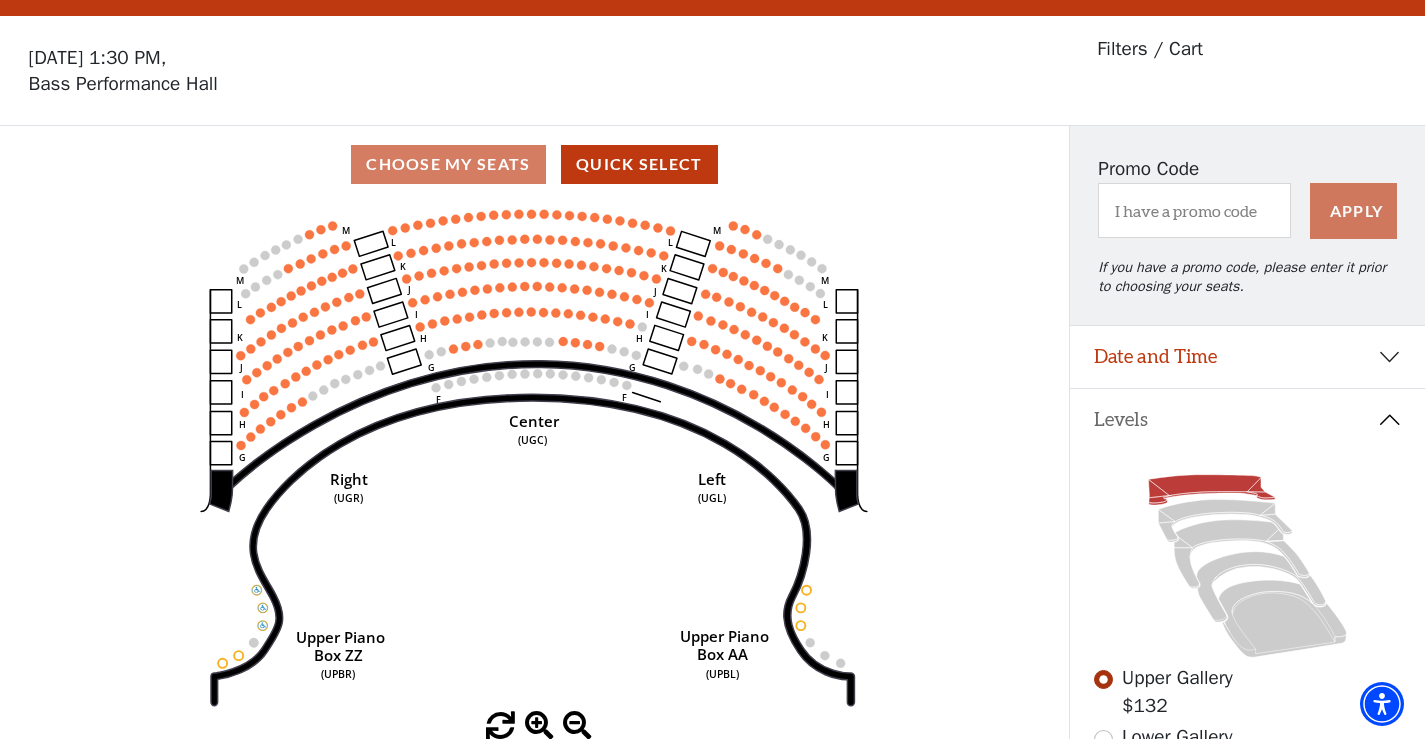 scroll, scrollTop: 92, scrollLeft: 0, axis: vertical 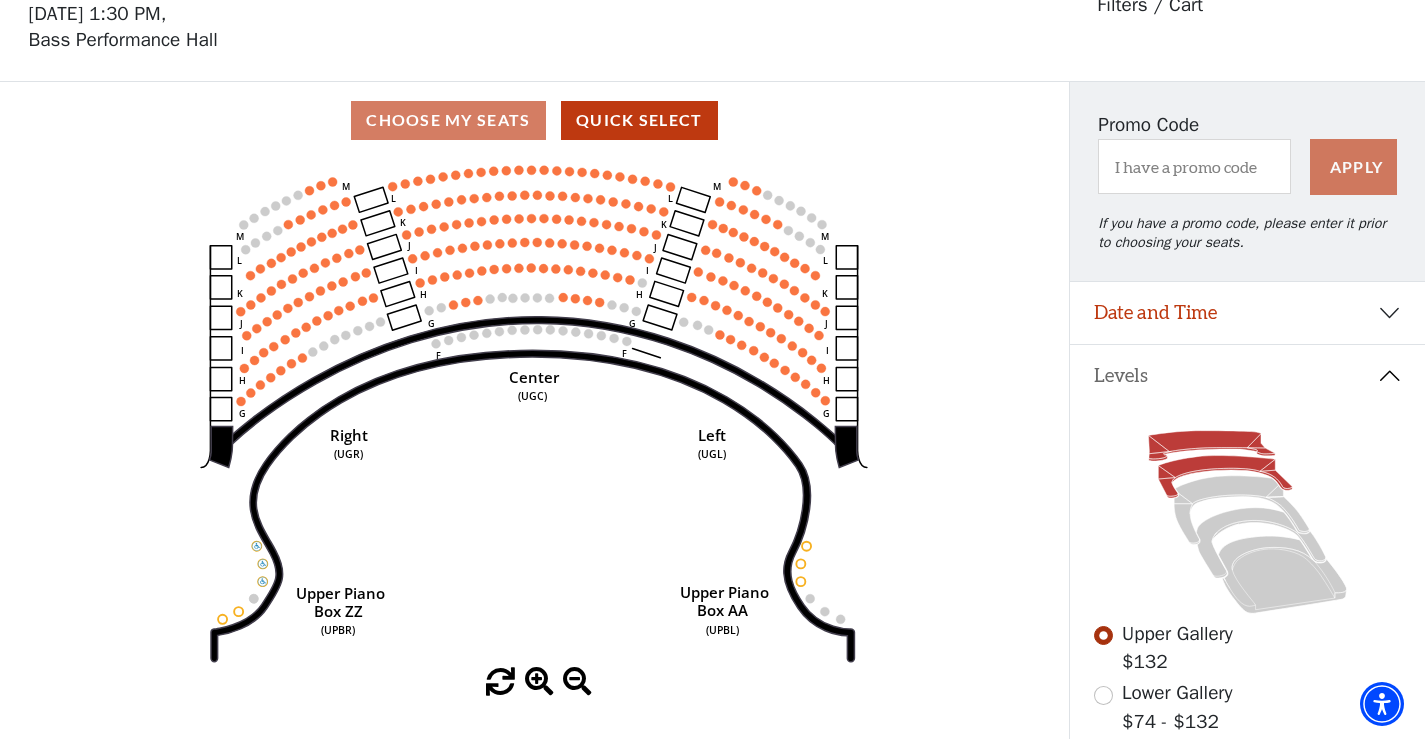 click 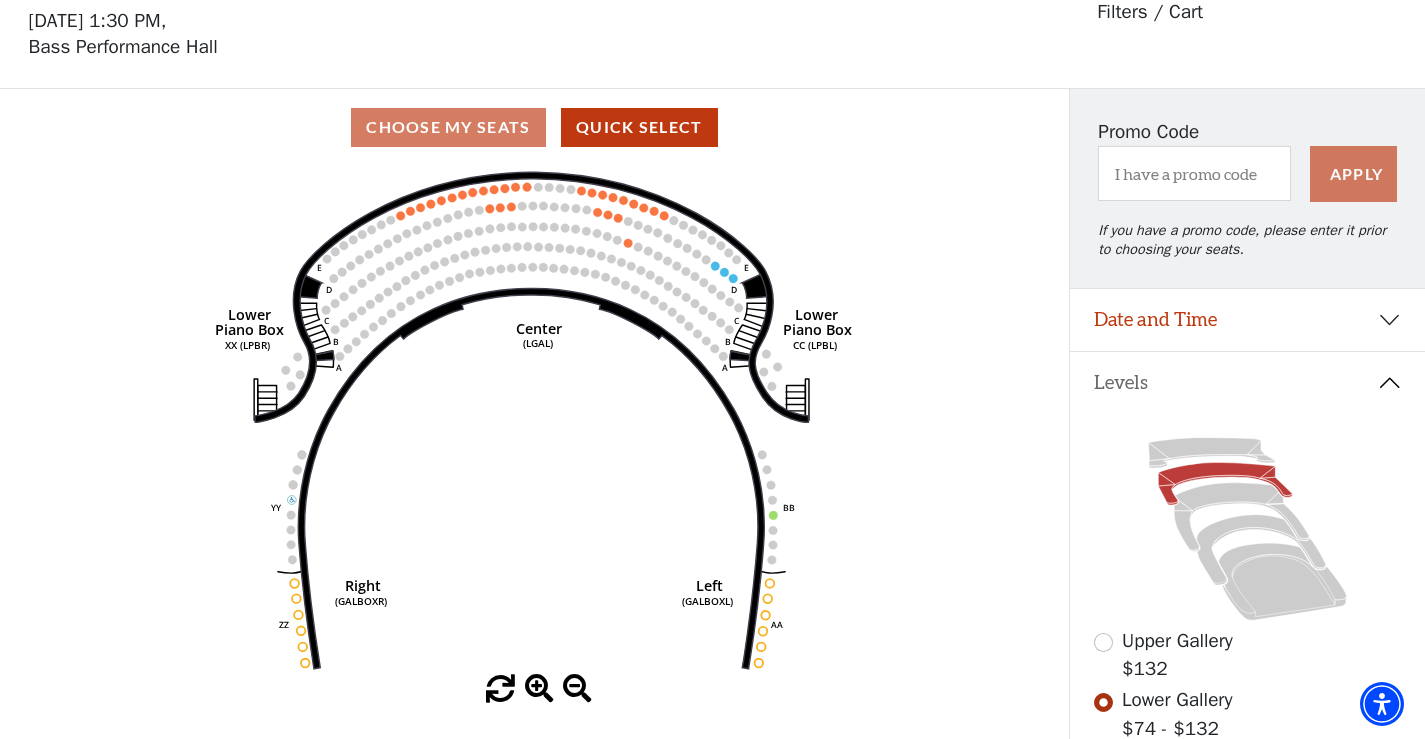 scroll, scrollTop: 92, scrollLeft: 0, axis: vertical 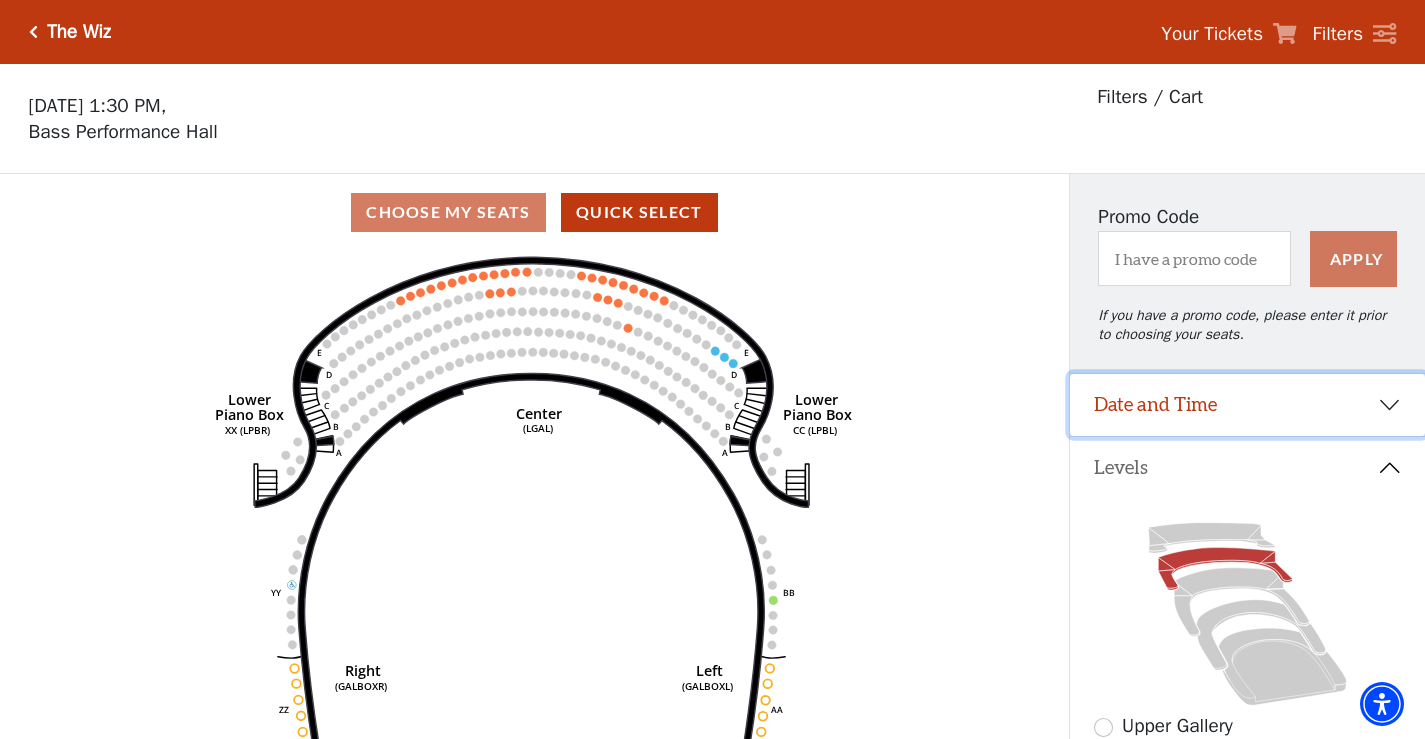 click on "Date and Time" at bounding box center (1247, 405) 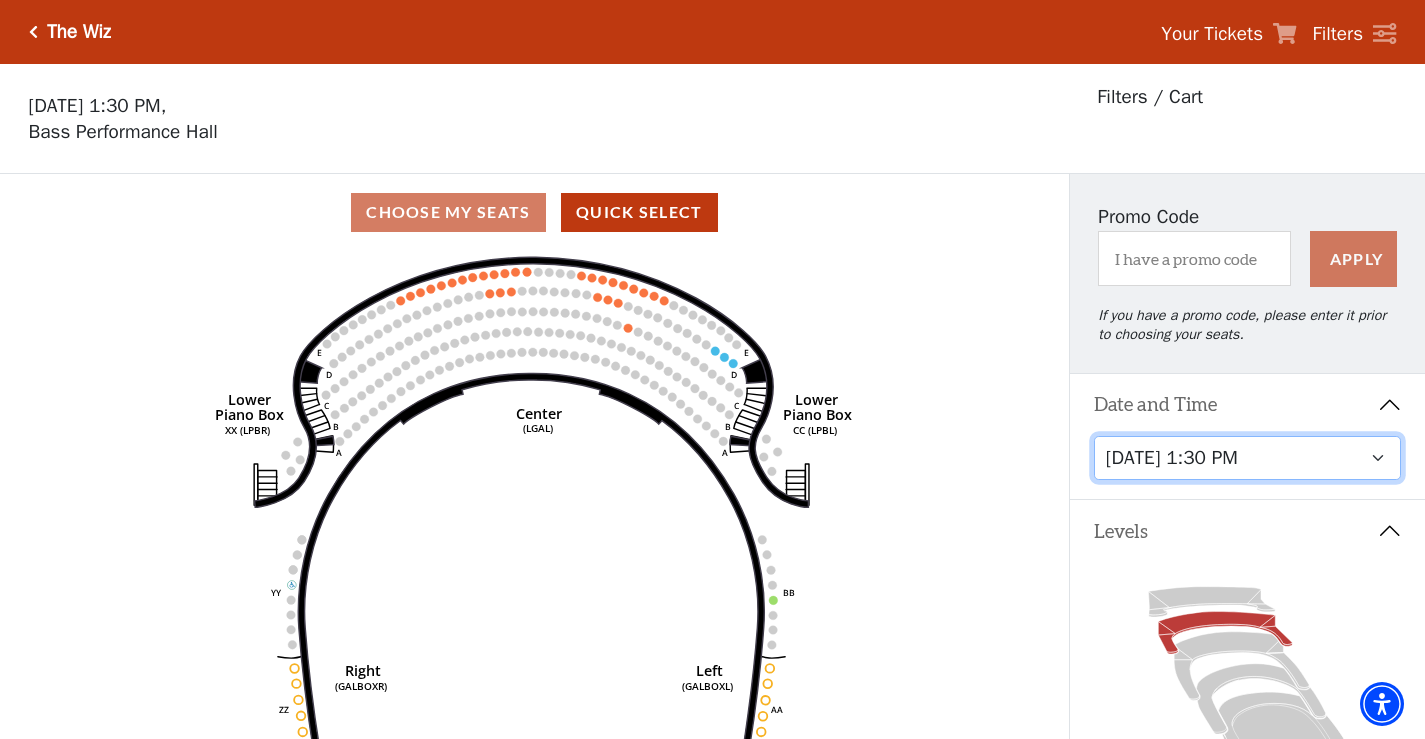 click on "Tuesday, July 15 at 7:30 PM Wednesday, July 16 at 7:30 PM Thursday, July 17 at 7:30 PM Friday, July 18 at 7:30 PM Saturday, July 19 at 1:30 PM Saturday, July 19 at 7:30 PM Sunday, July 20 at 1:30 PM Sunday, July 20 at 6:30 PM" at bounding box center [1248, 458] 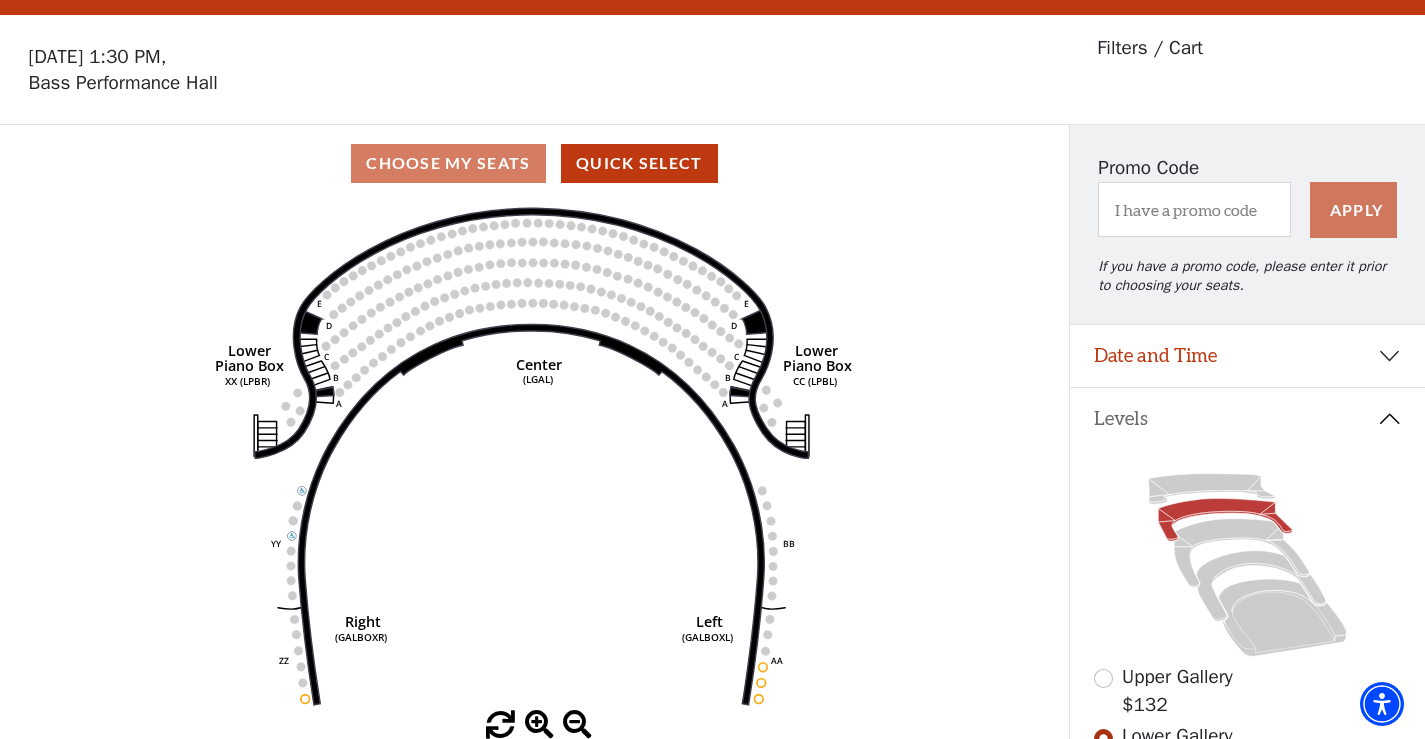 scroll, scrollTop: 92, scrollLeft: 0, axis: vertical 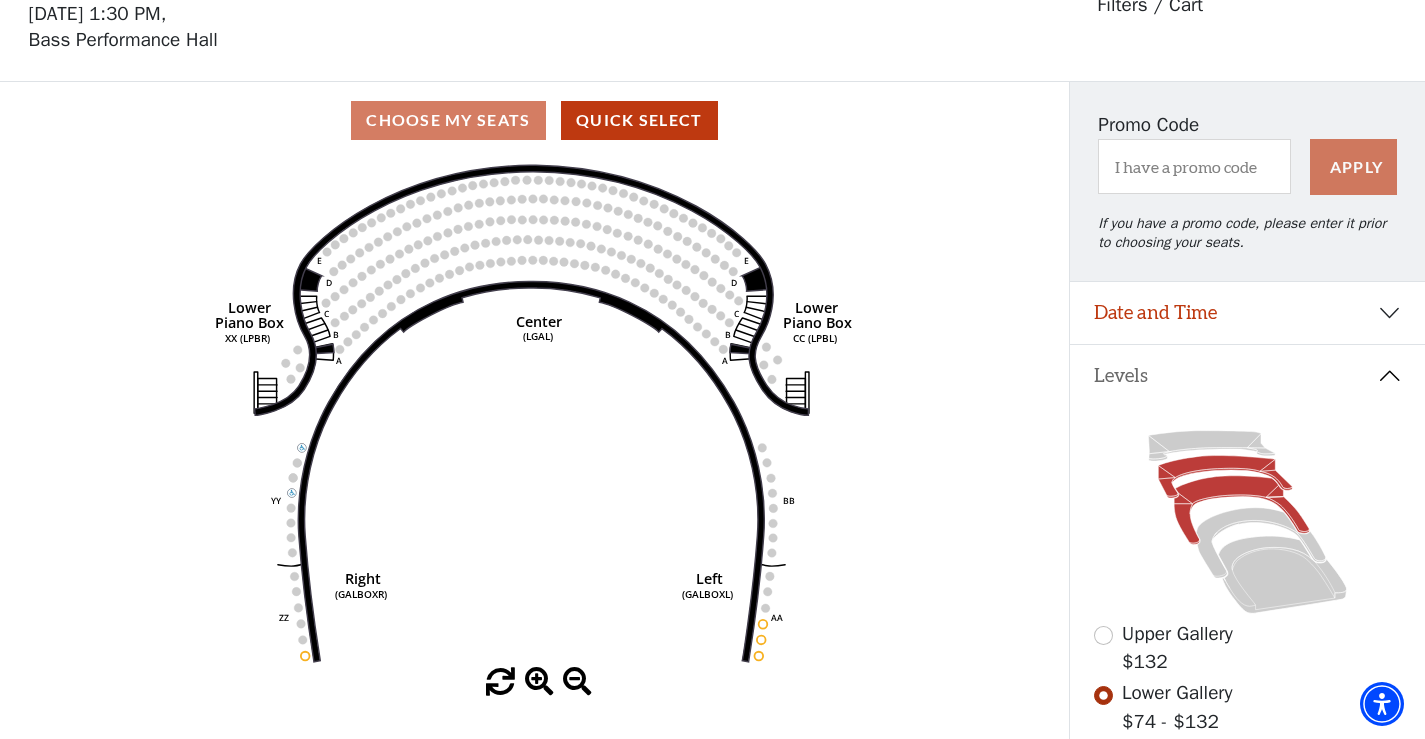 click 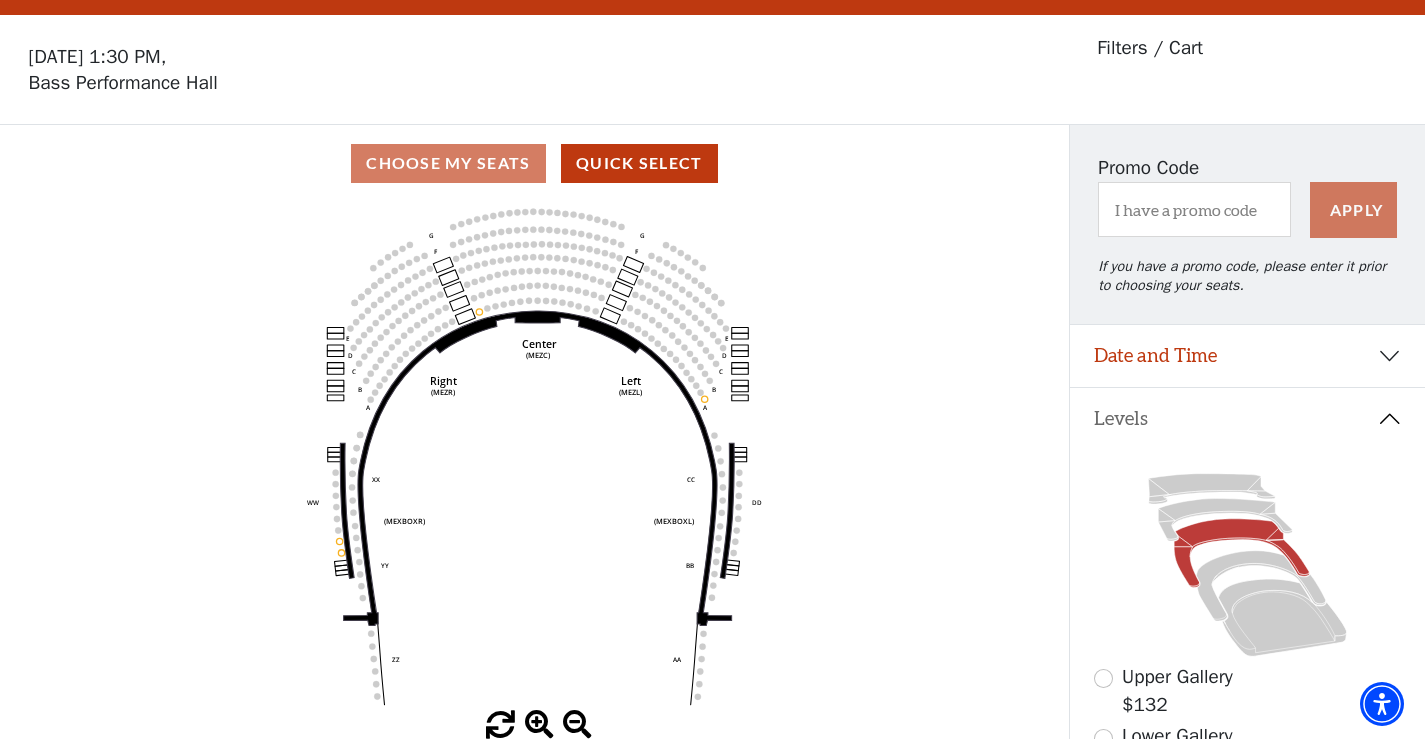 scroll, scrollTop: 92, scrollLeft: 0, axis: vertical 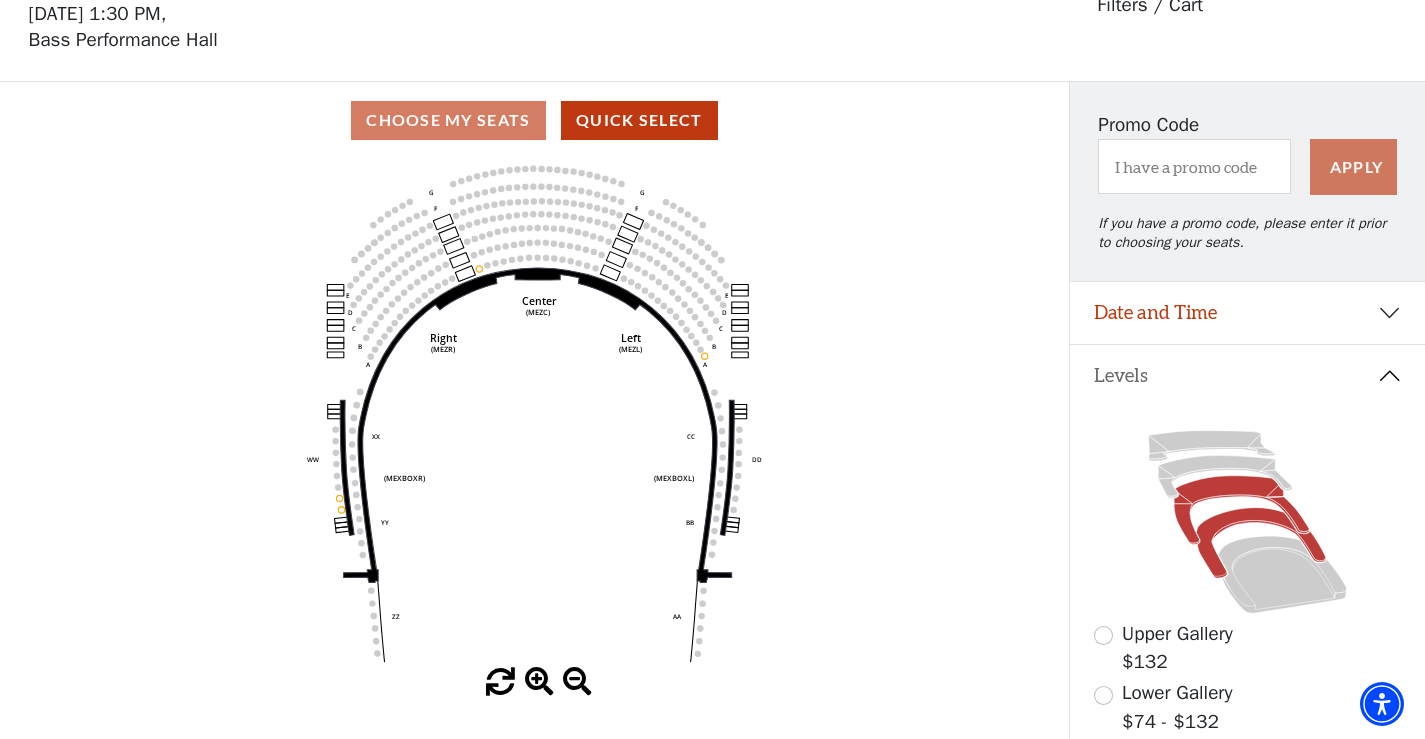 click 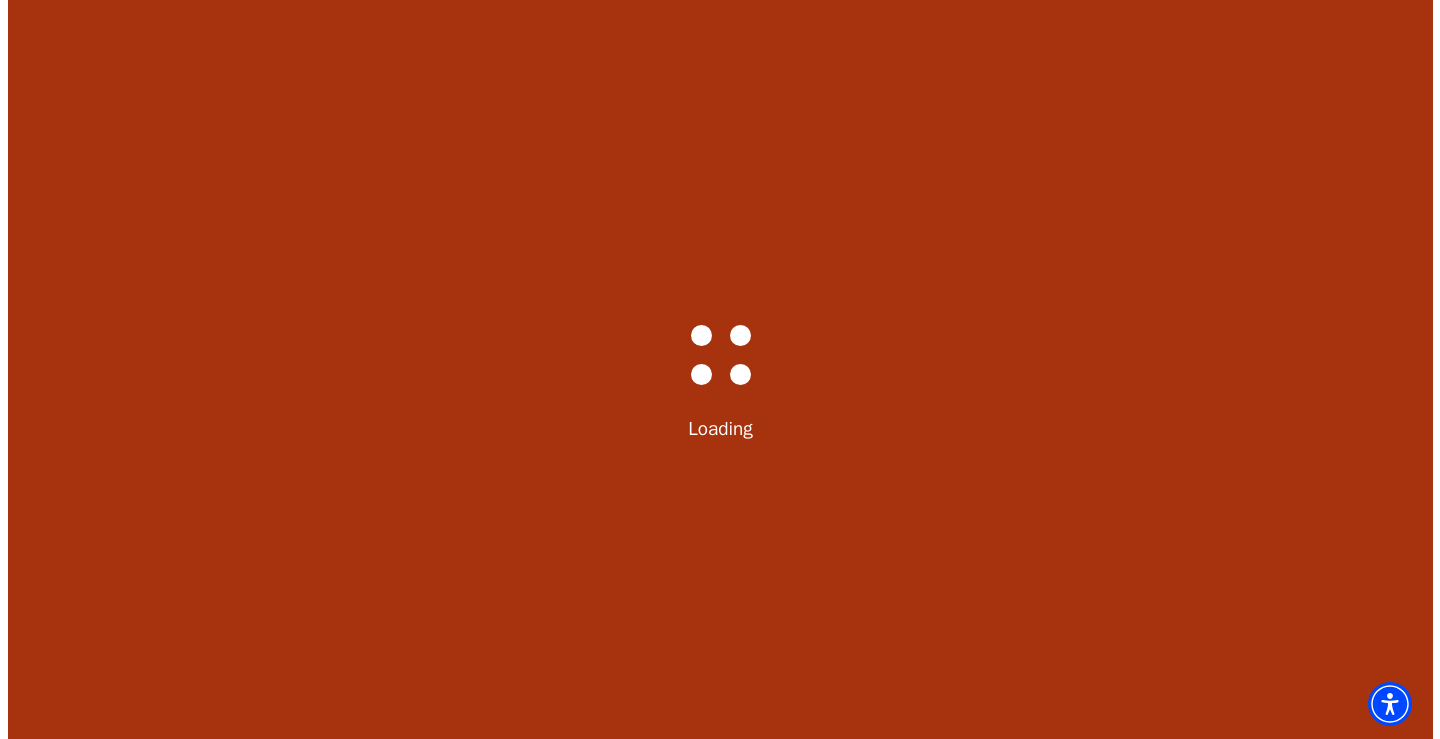 scroll, scrollTop: 0, scrollLeft: 0, axis: both 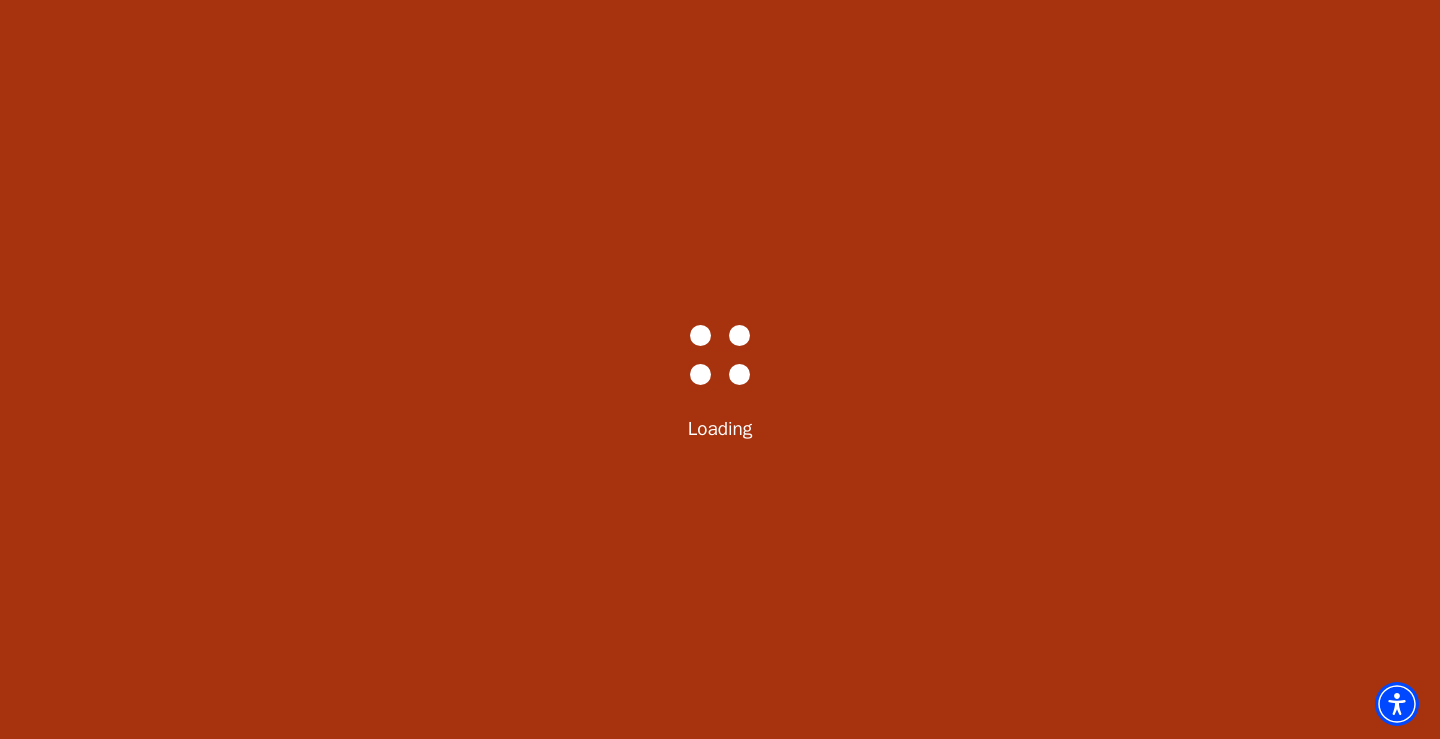select on "5364" 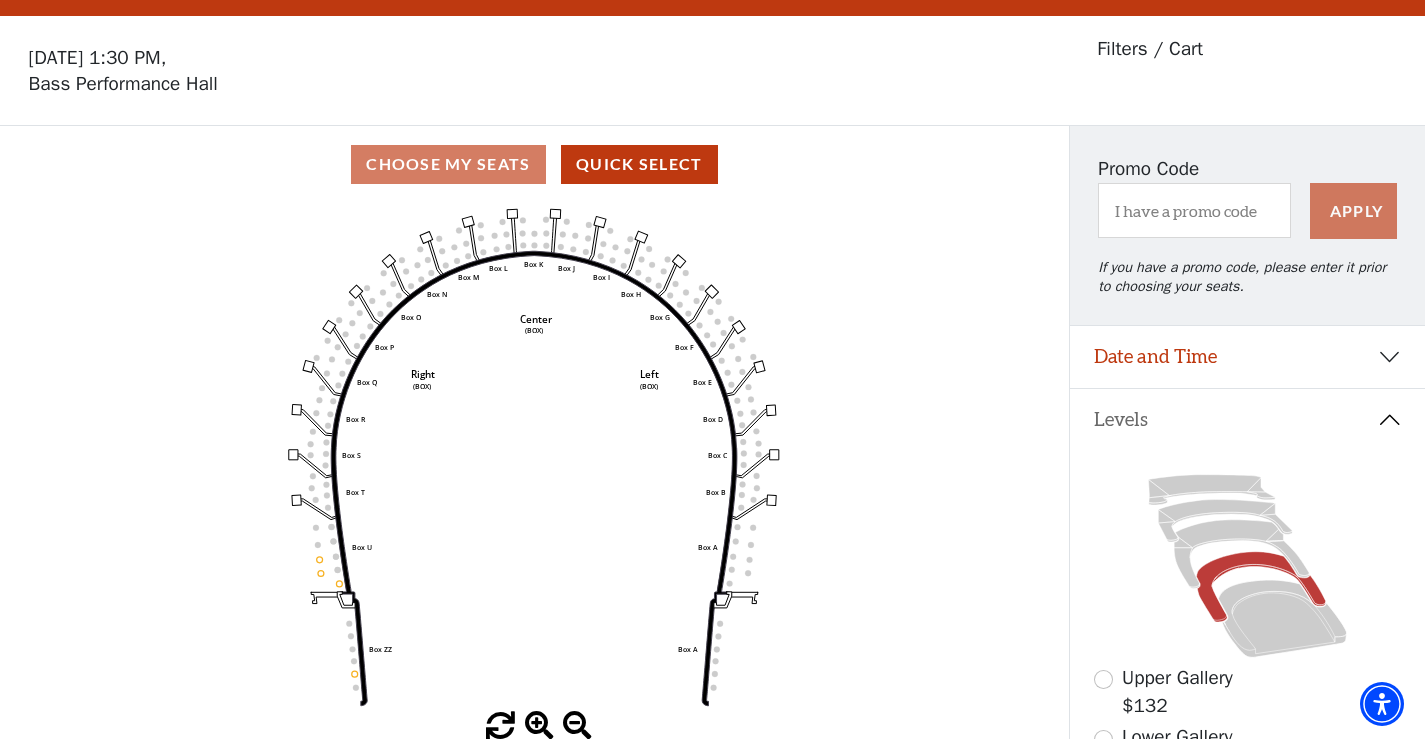 scroll, scrollTop: 92, scrollLeft: 0, axis: vertical 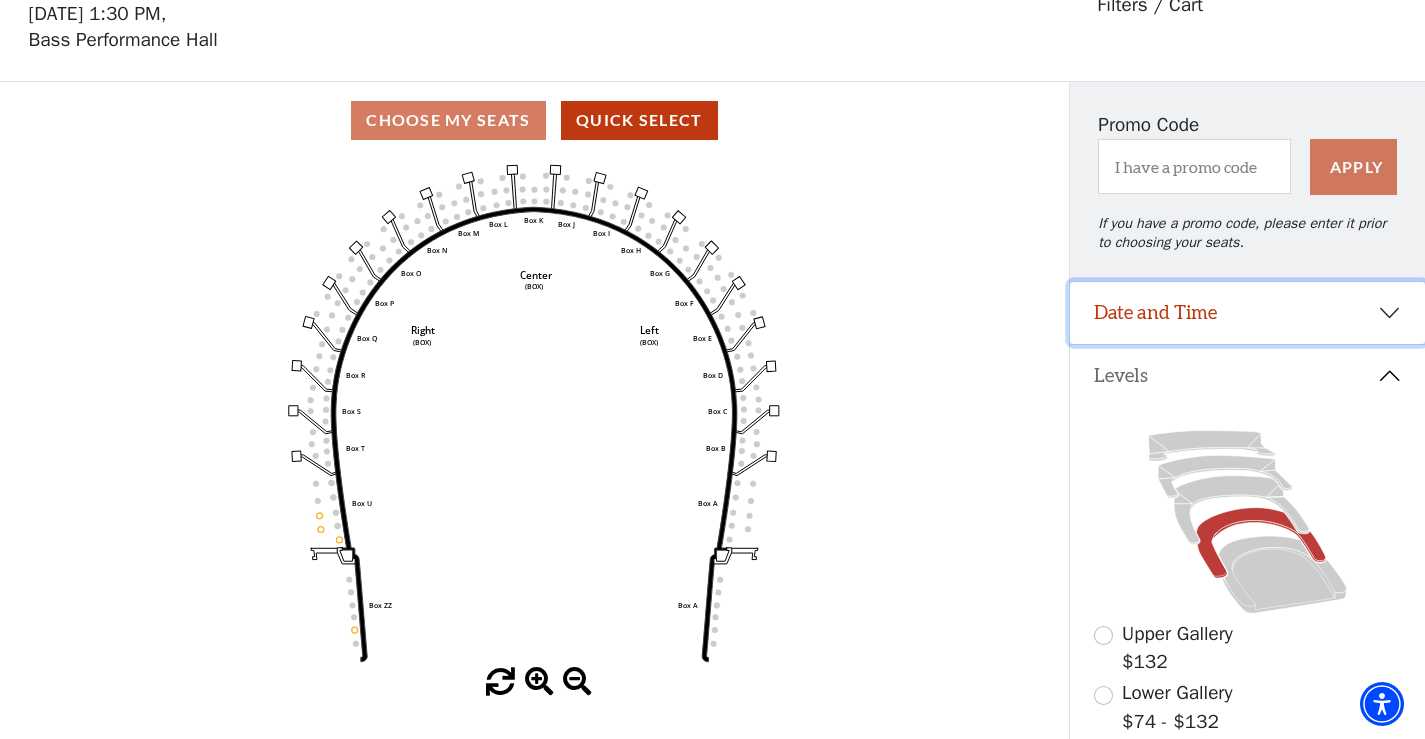 click on "Date and Time" at bounding box center (1247, 313) 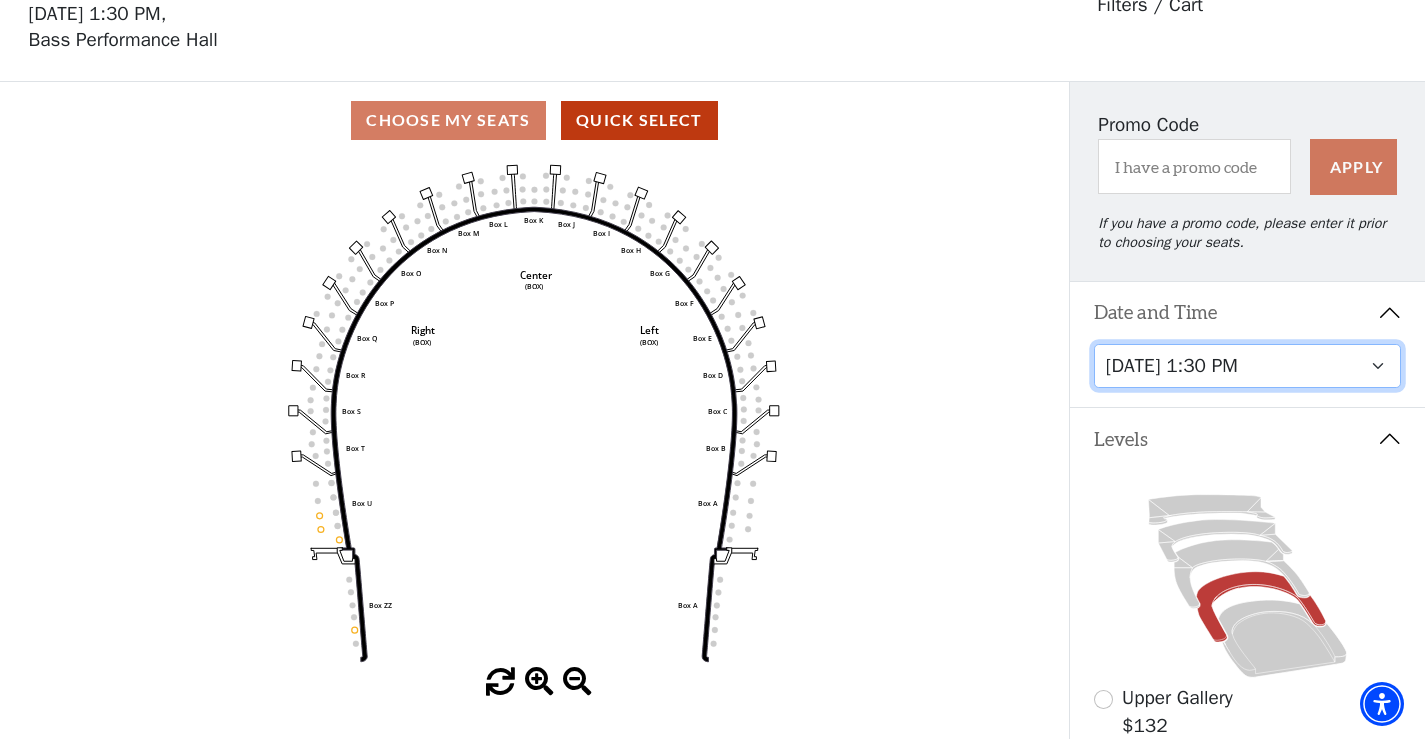 click on "Tuesday, July 15 at 7:30 PM Wednesday, July 16 at 7:30 PM Thursday, July 17 at 7:30 PM Friday, July 18 at 7:30 PM Saturday, July 19 at 1:30 PM Saturday, July 19 at 7:30 PM Sunday, July 20 at 1:30 PM Sunday, July 20 at 6:30 PM" at bounding box center (1248, 366) 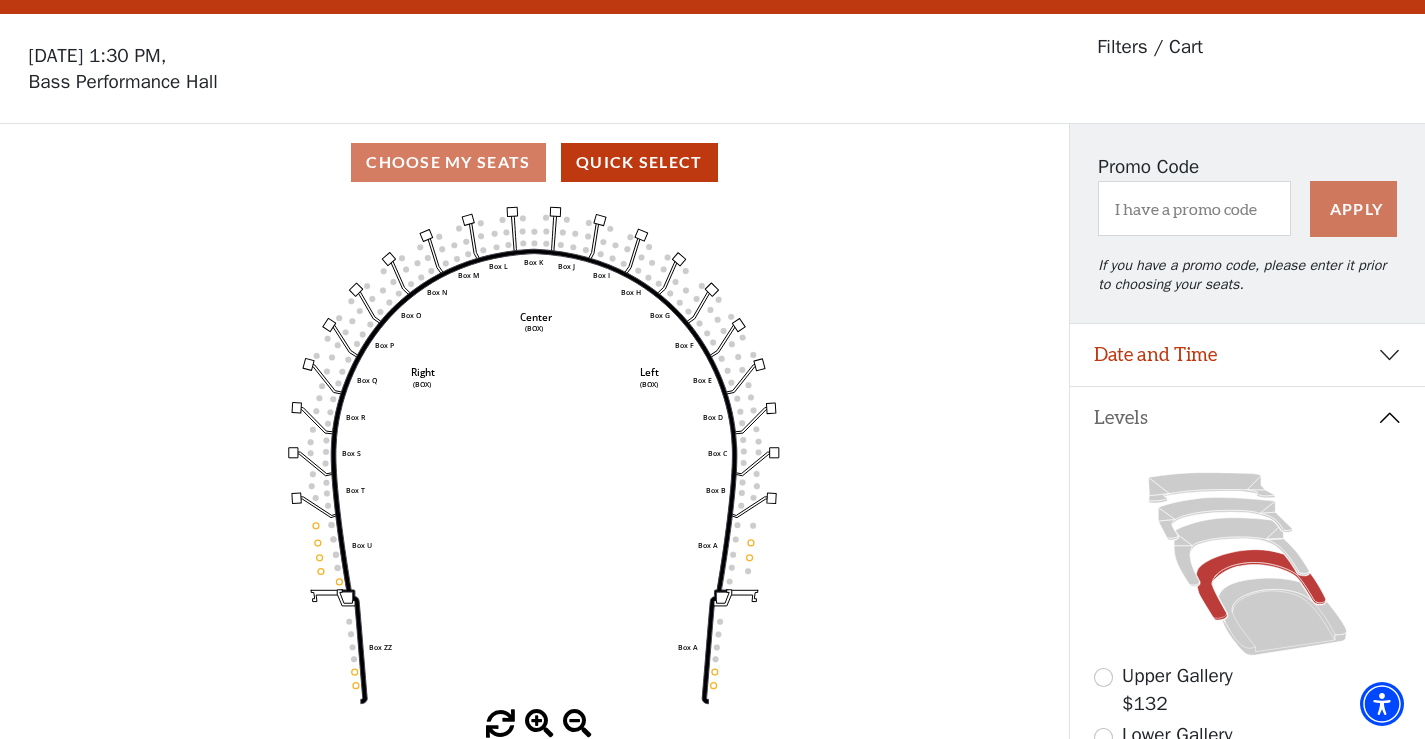 scroll, scrollTop: 92, scrollLeft: 0, axis: vertical 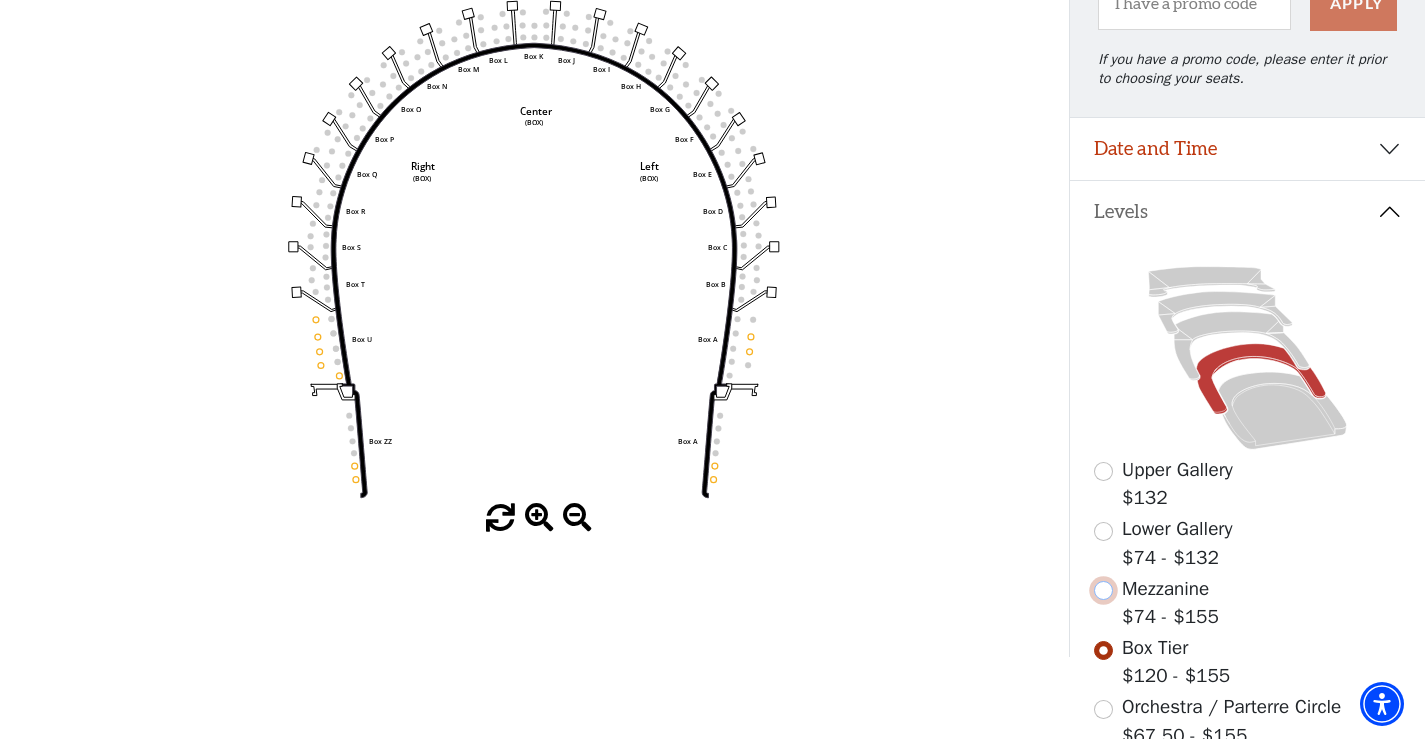 click at bounding box center [1103, 590] 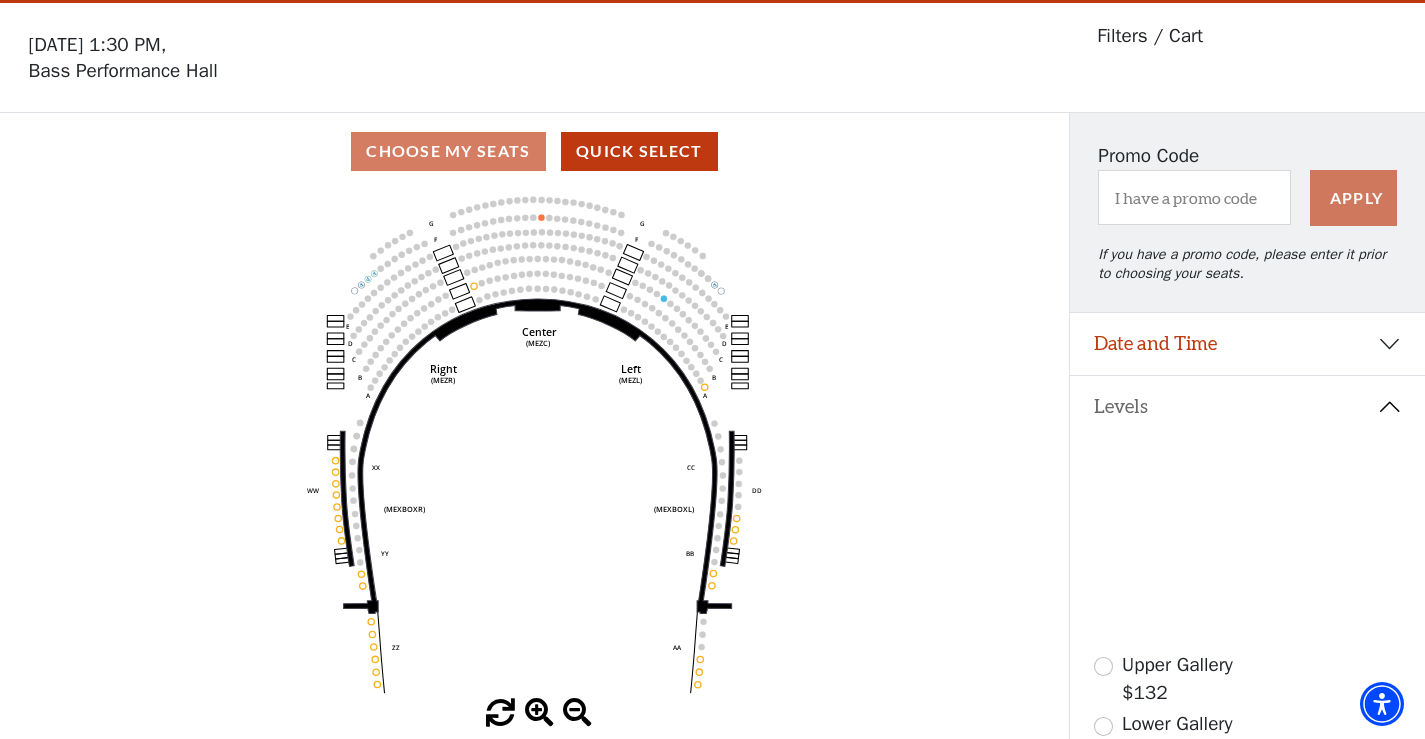 scroll, scrollTop: 92, scrollLeft: 0, axis: vertical 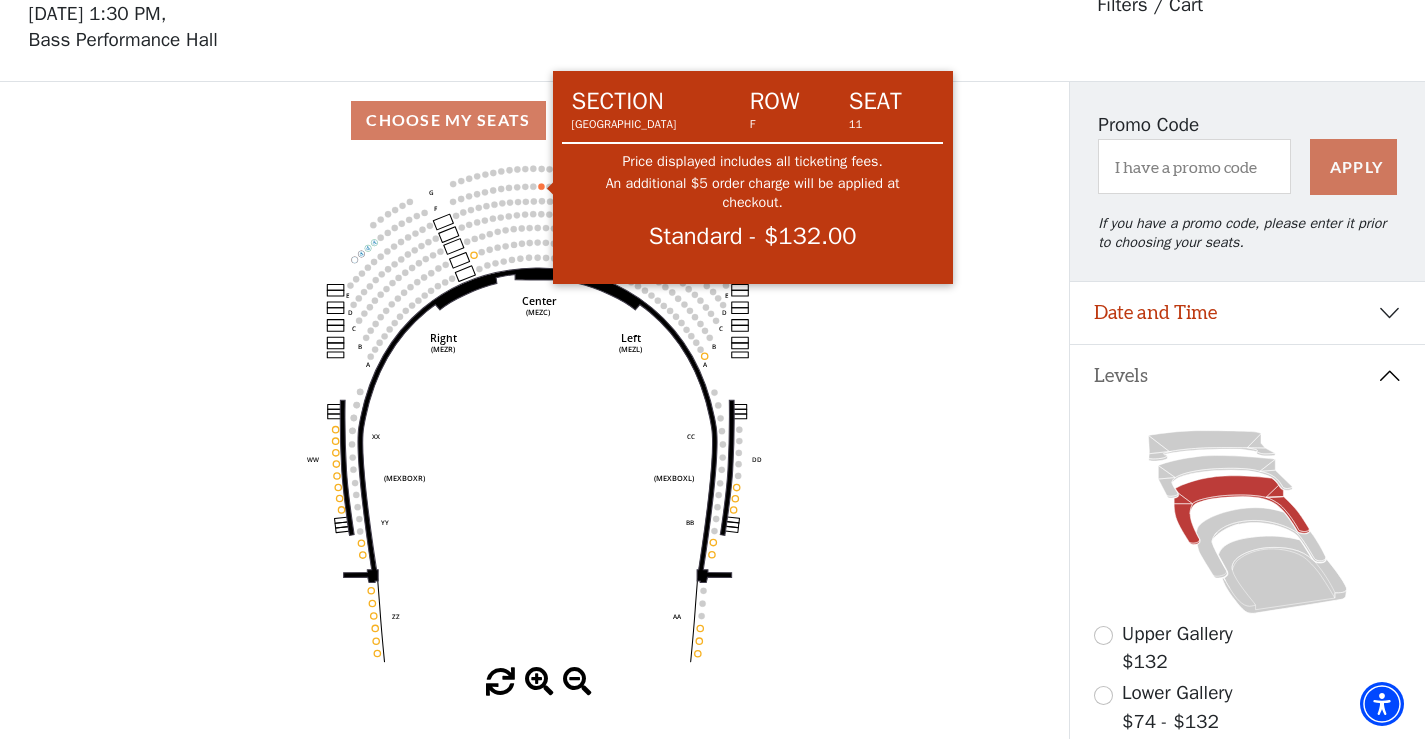 click 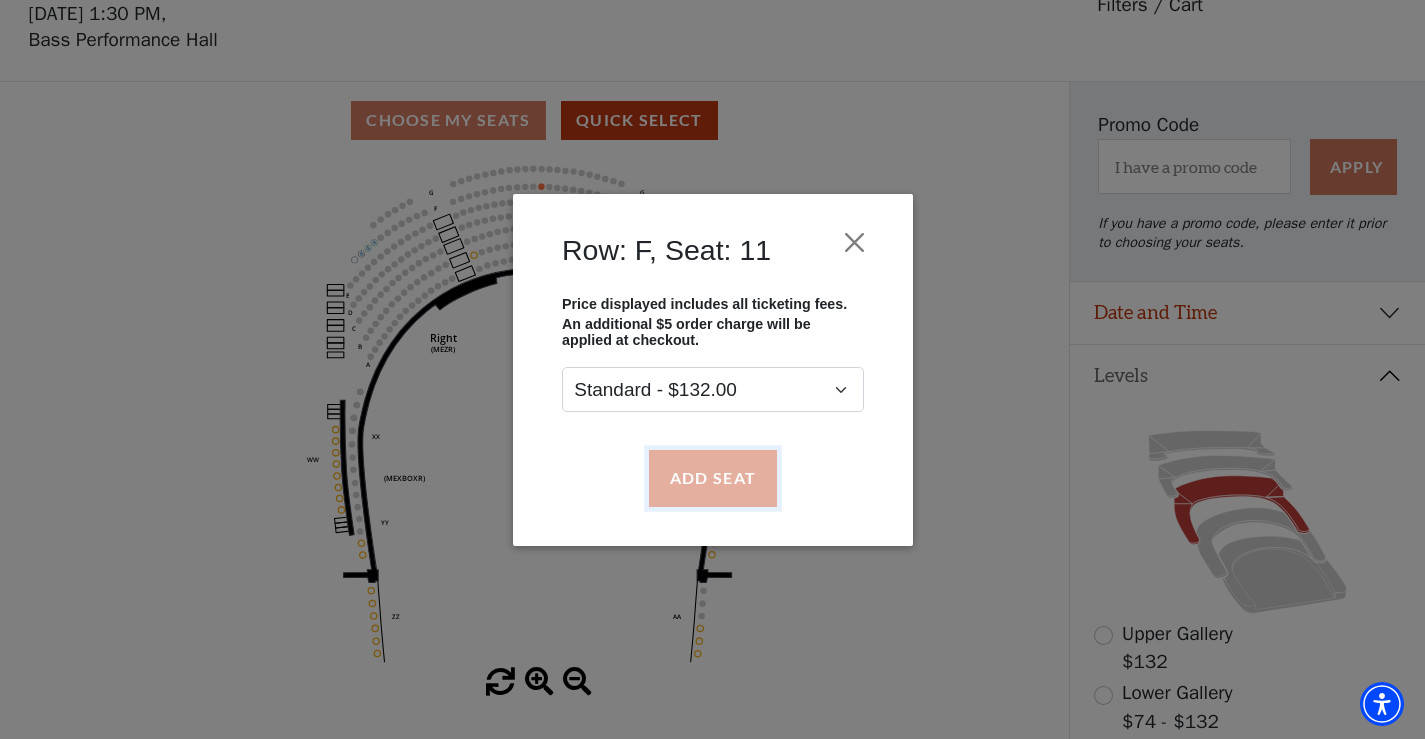 click on "Add Seat" at bounding box center [712, 478] 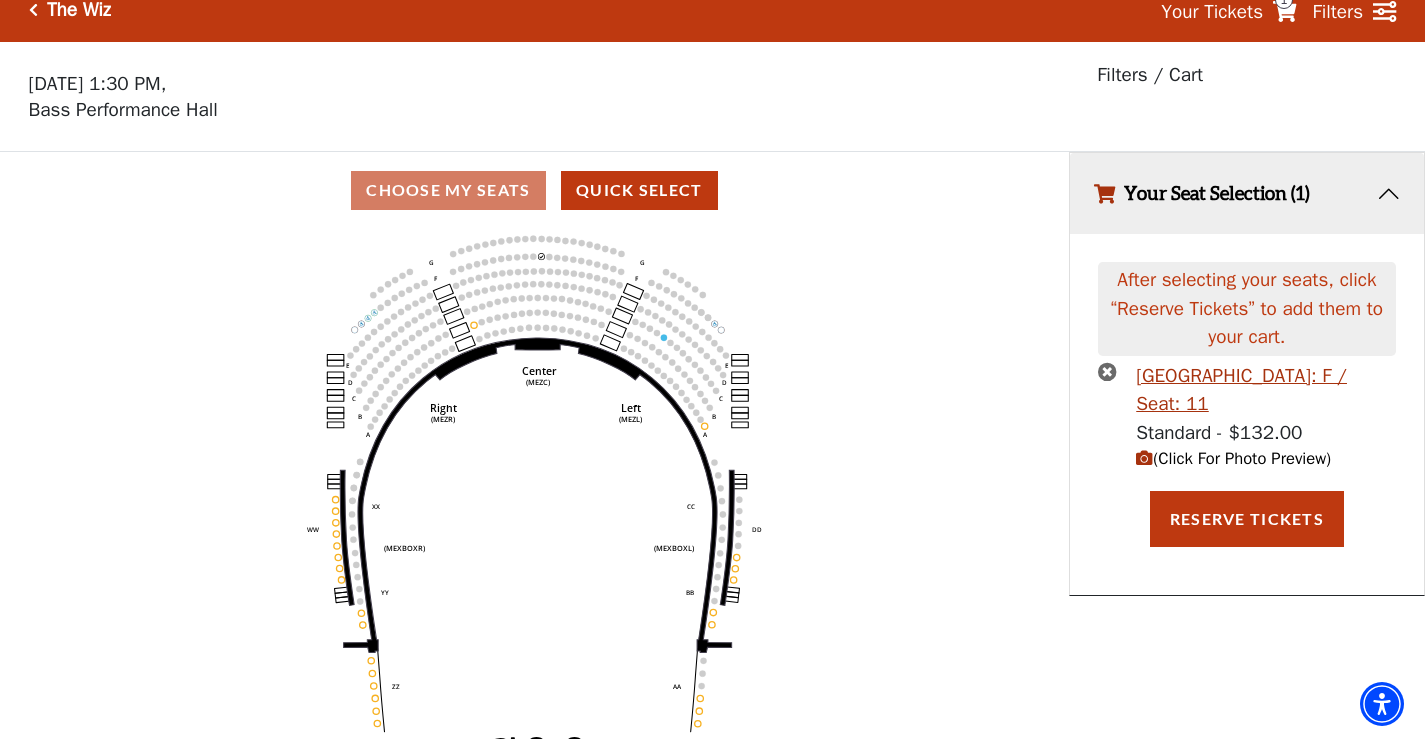 scroll, scrollTop: 0, scrollLeft: 0, axis: both 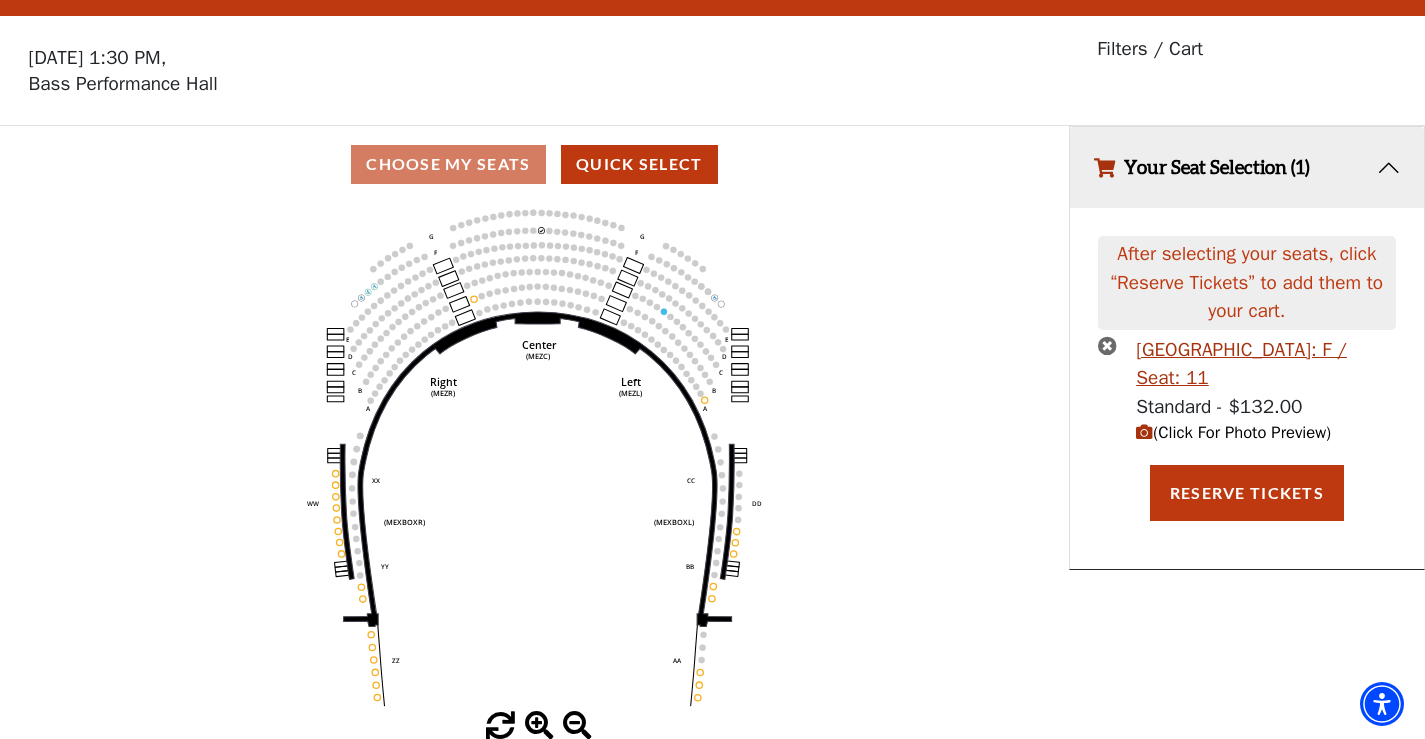 click on "Choose My Seats
Quick Select" at bounding box center (534, 164) 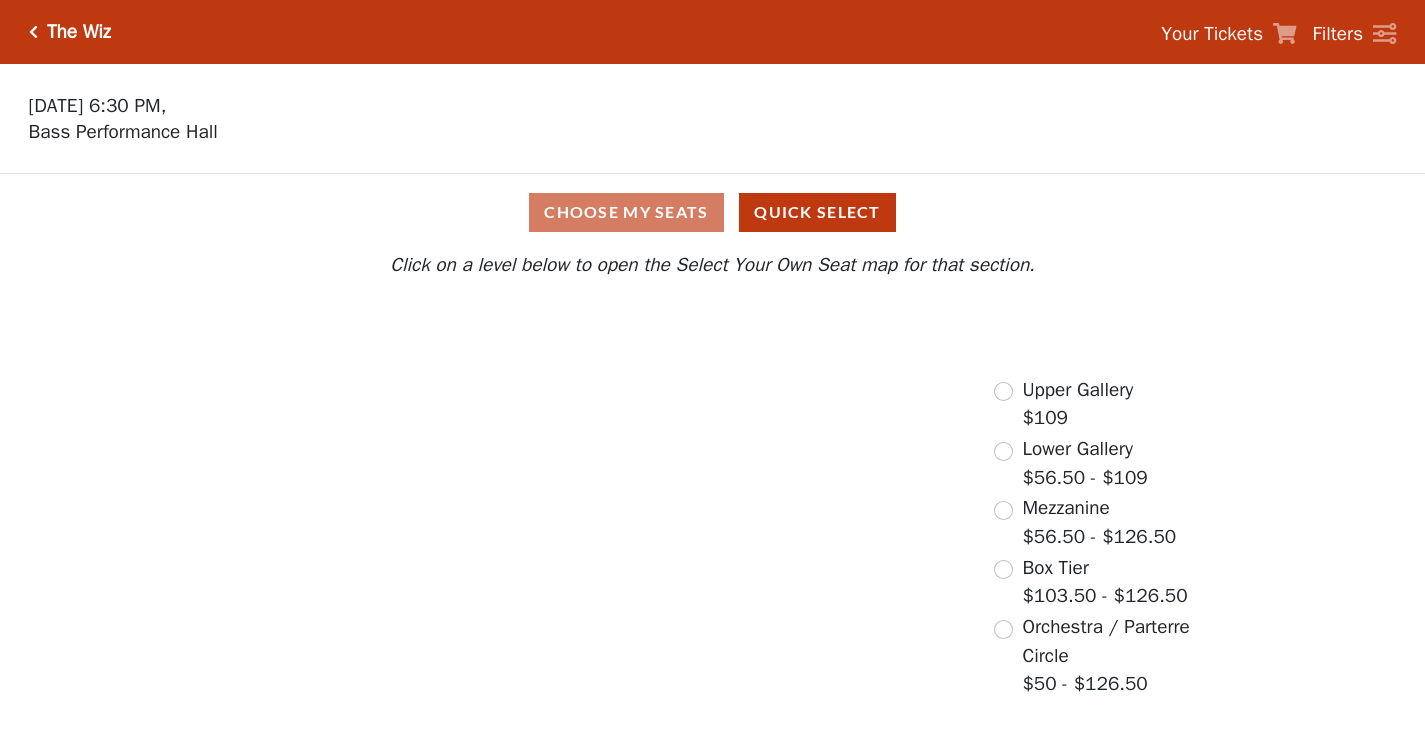 scroll, scrollTop: 0, scrollLeft: 0, axis: both 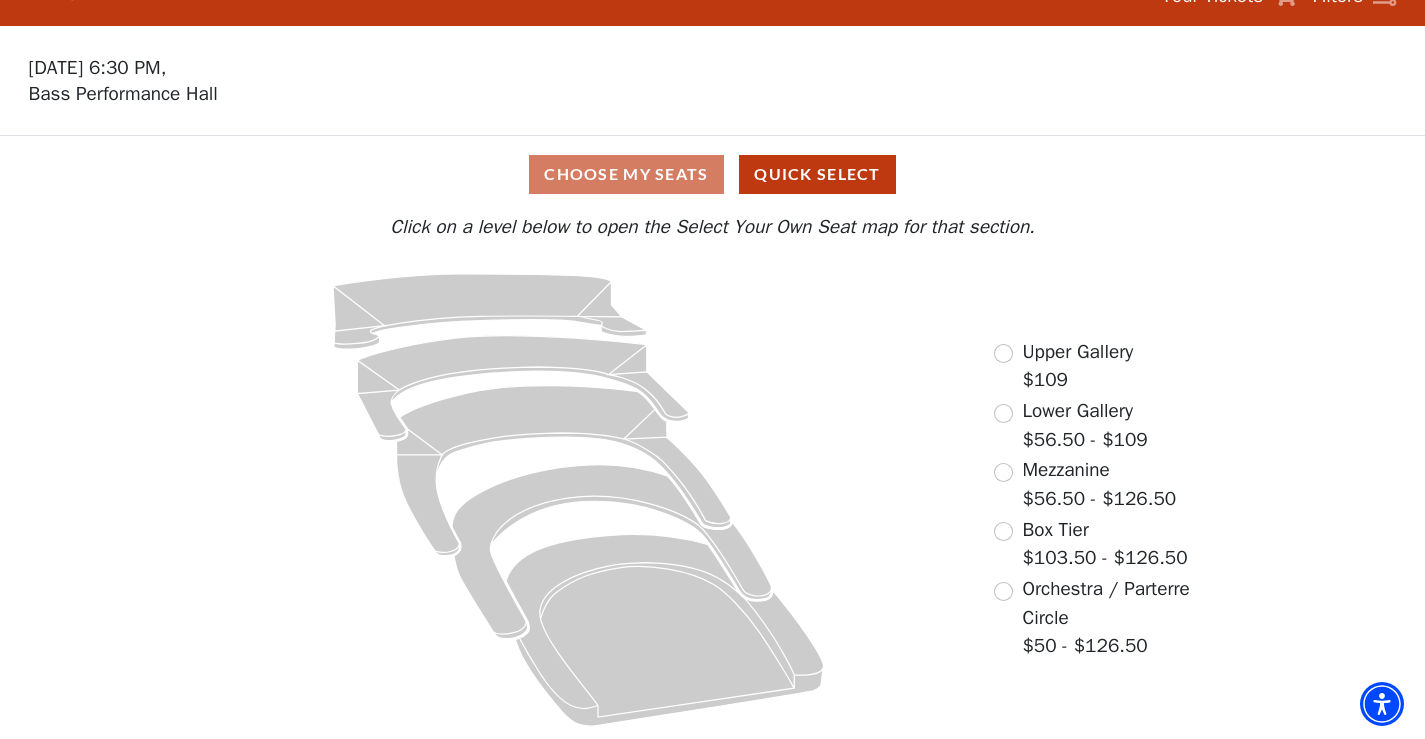 drag, startPoint x: 1435, startPoint y: 361, endPoint x: 1427, endPoint y: 485, distance: 124.2578 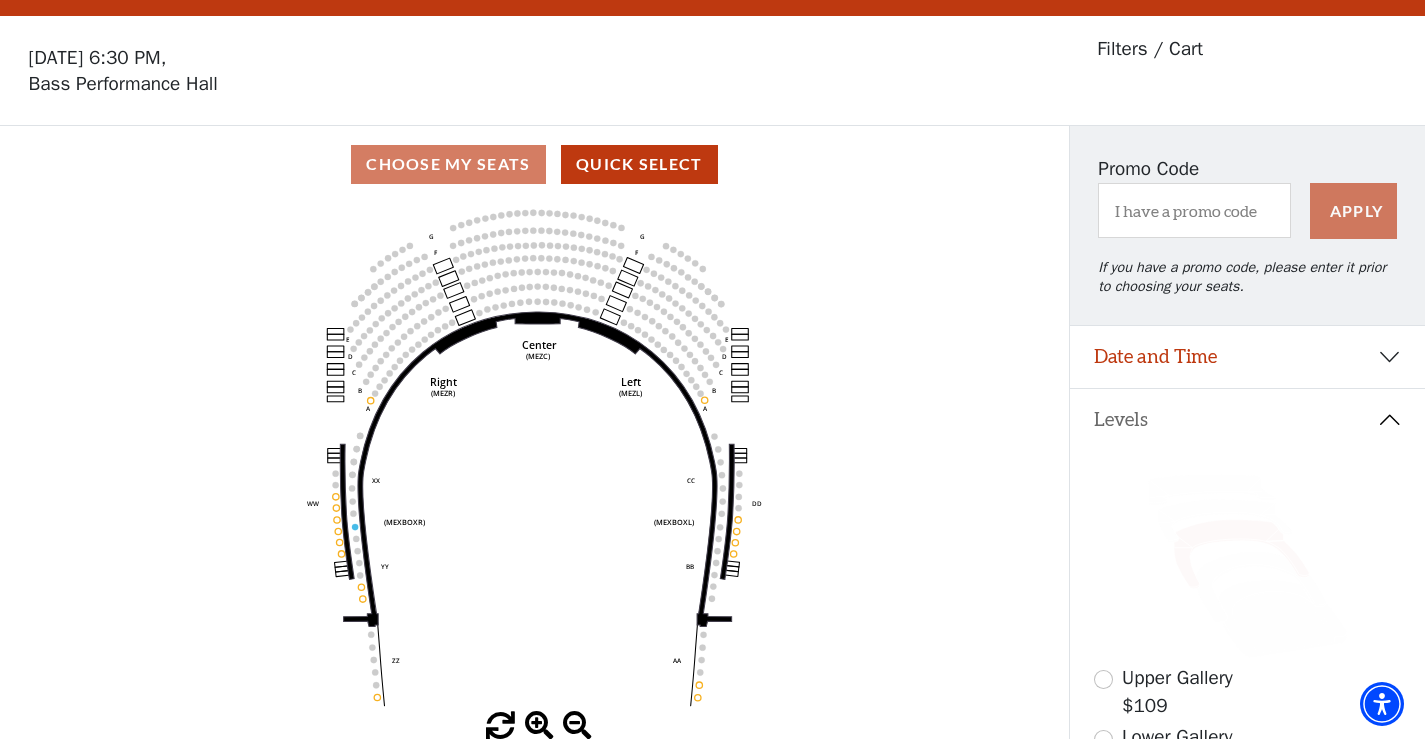 scroll, scrollTop: 92, scrollLeft: 0, axis: vertical 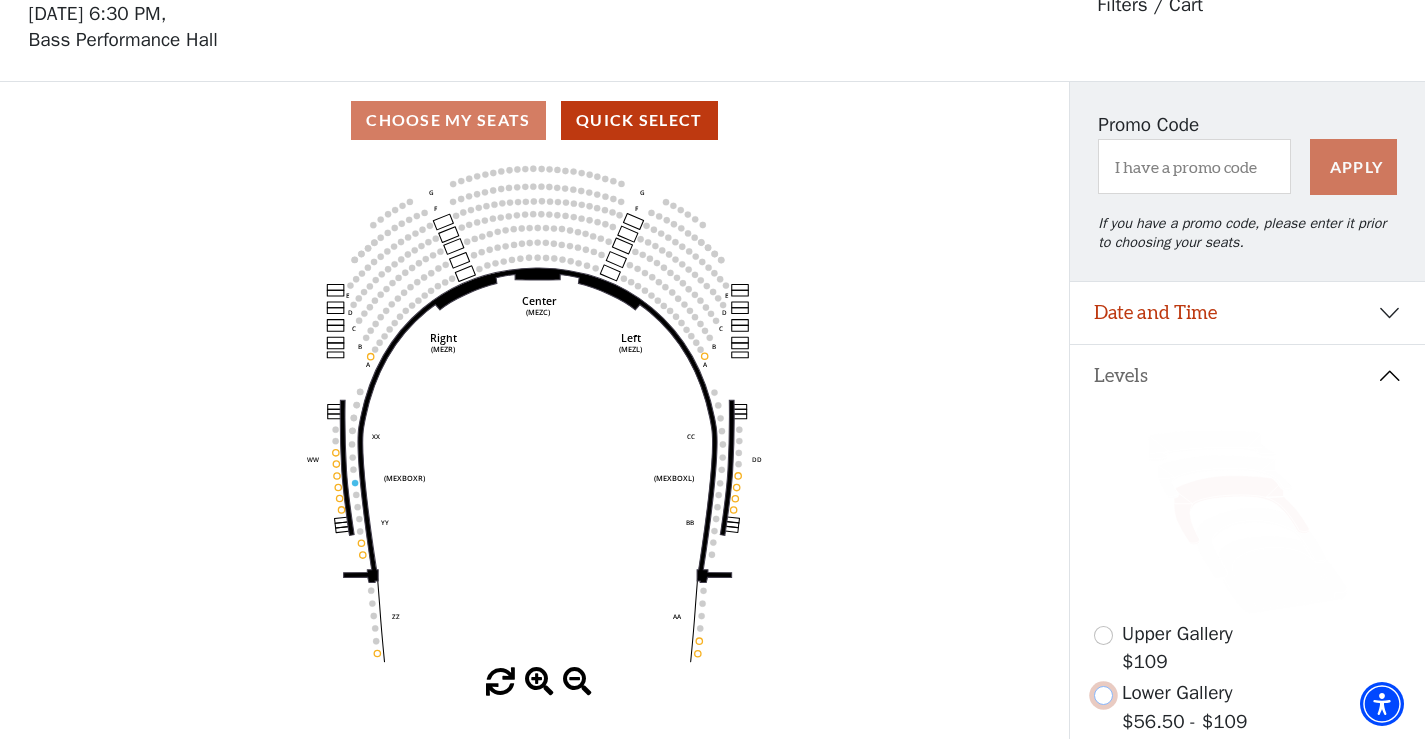 click at bounding box center [1103, 695] 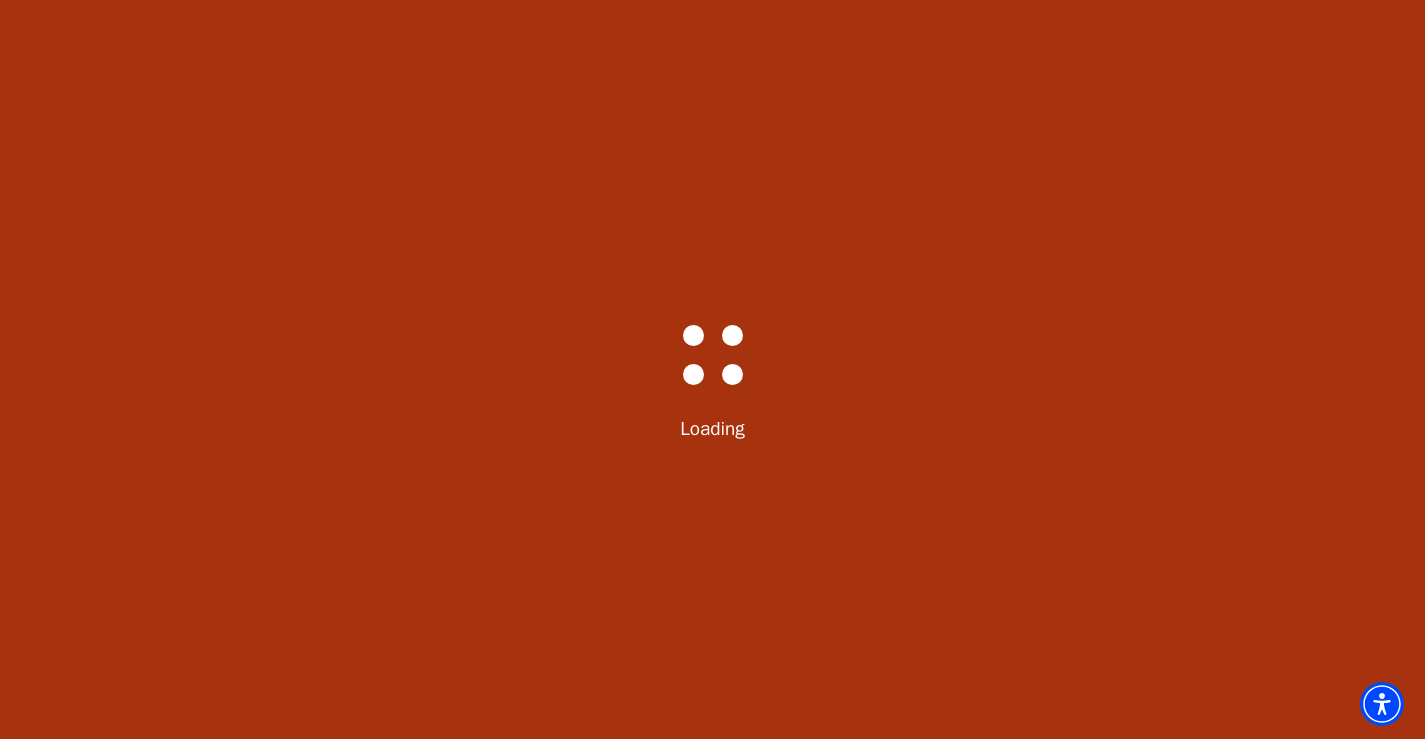 scroll, scrollTop: 0, scrollLeft: 0, axis: both 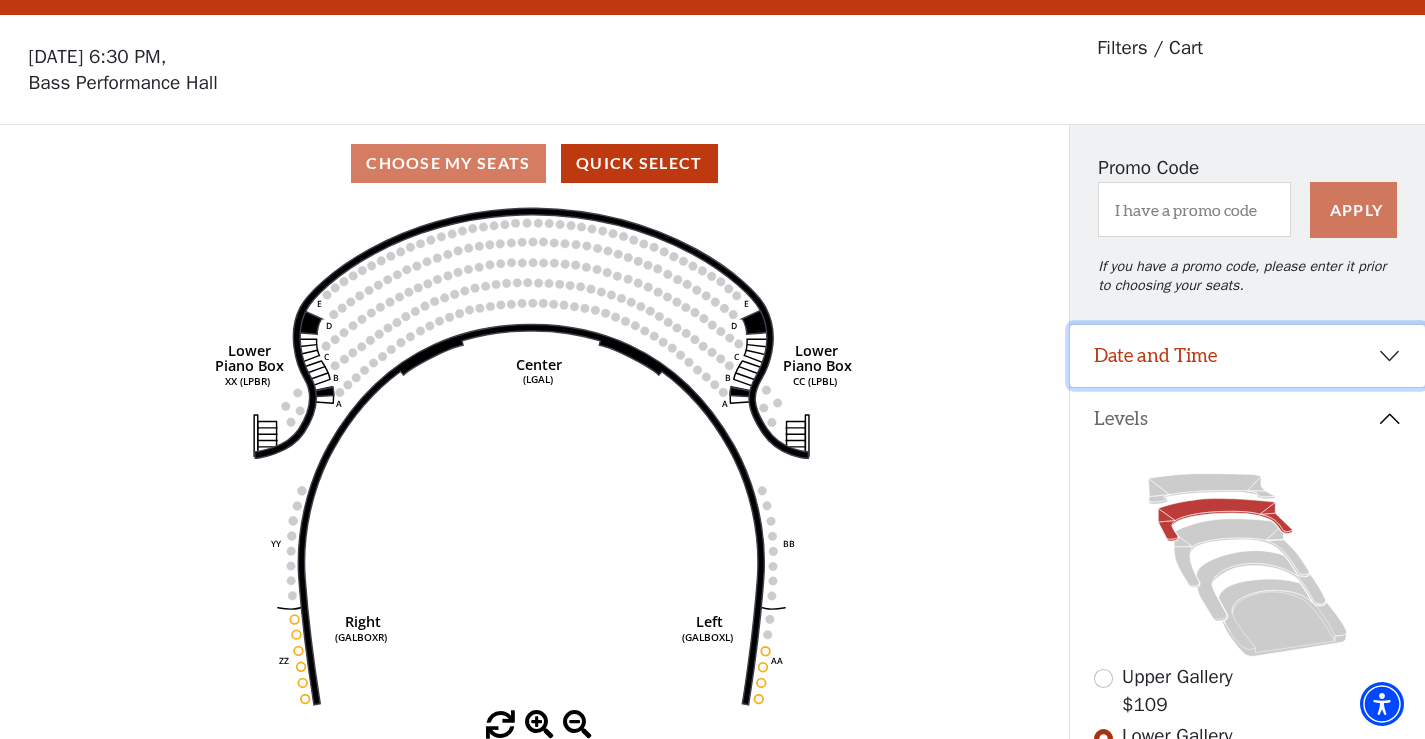 click on "Date and Time" at bounding box center [1247, 356] 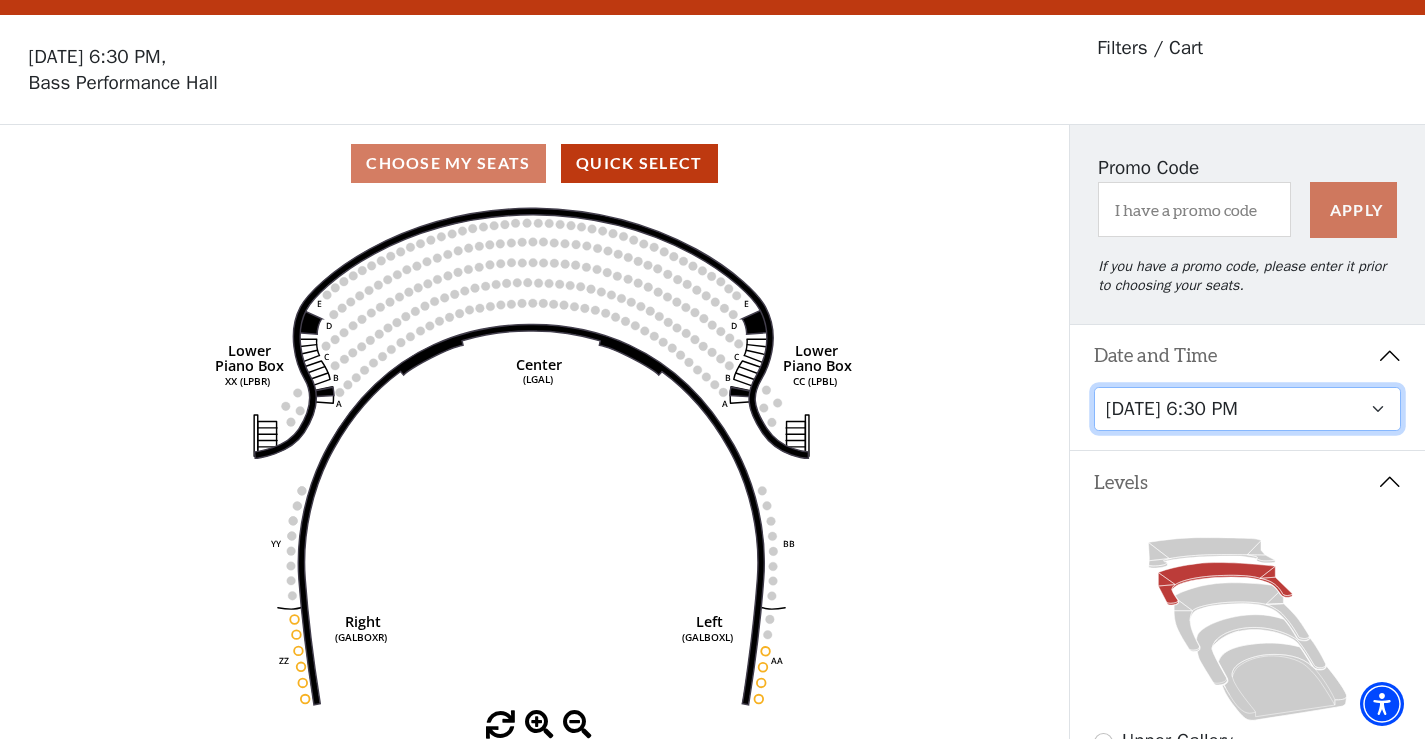 click on "Tuesday, July 15 at 7:30 PM Wednesday, July 16 at 7:30 PM Thursday, July 17 at 7:30 PM Friday, July 18 at 7:30 PM Saturday, July 19 at 1:30 PM Saturday, July 19 at 7:30 PM Sunday, July 20 at 1:30 PM Sunday, July 20 at 6:30 PM" at bounding box center (1248, 409) 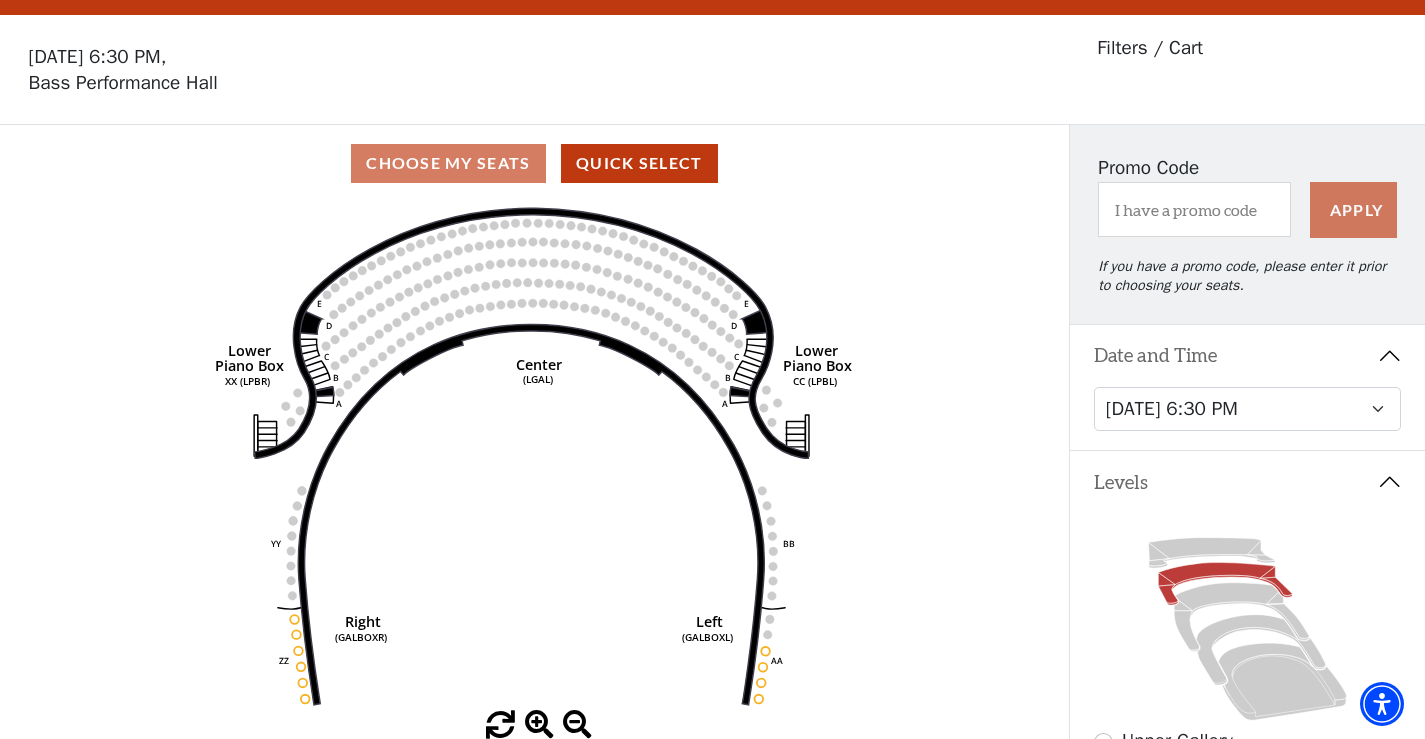 click on "Upper Gallery $109
Lower Gallery $56.50 - $109
Mezzanine $56.50 - $126.50
Box Tier $103.50 - $126.50
Orchestra / Parterre Circle $50 - $126.50
Return To Venue Overview" at bounding box center [1247, 815] 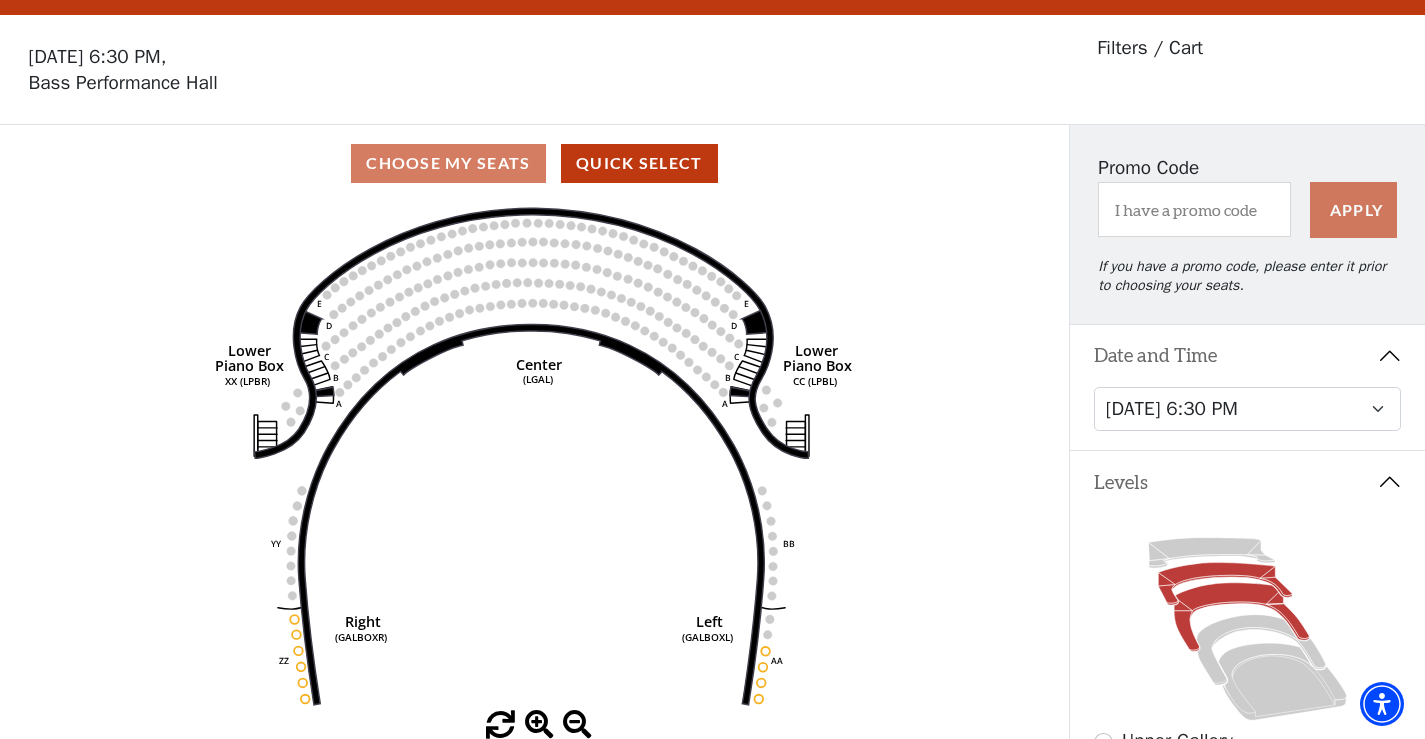 click 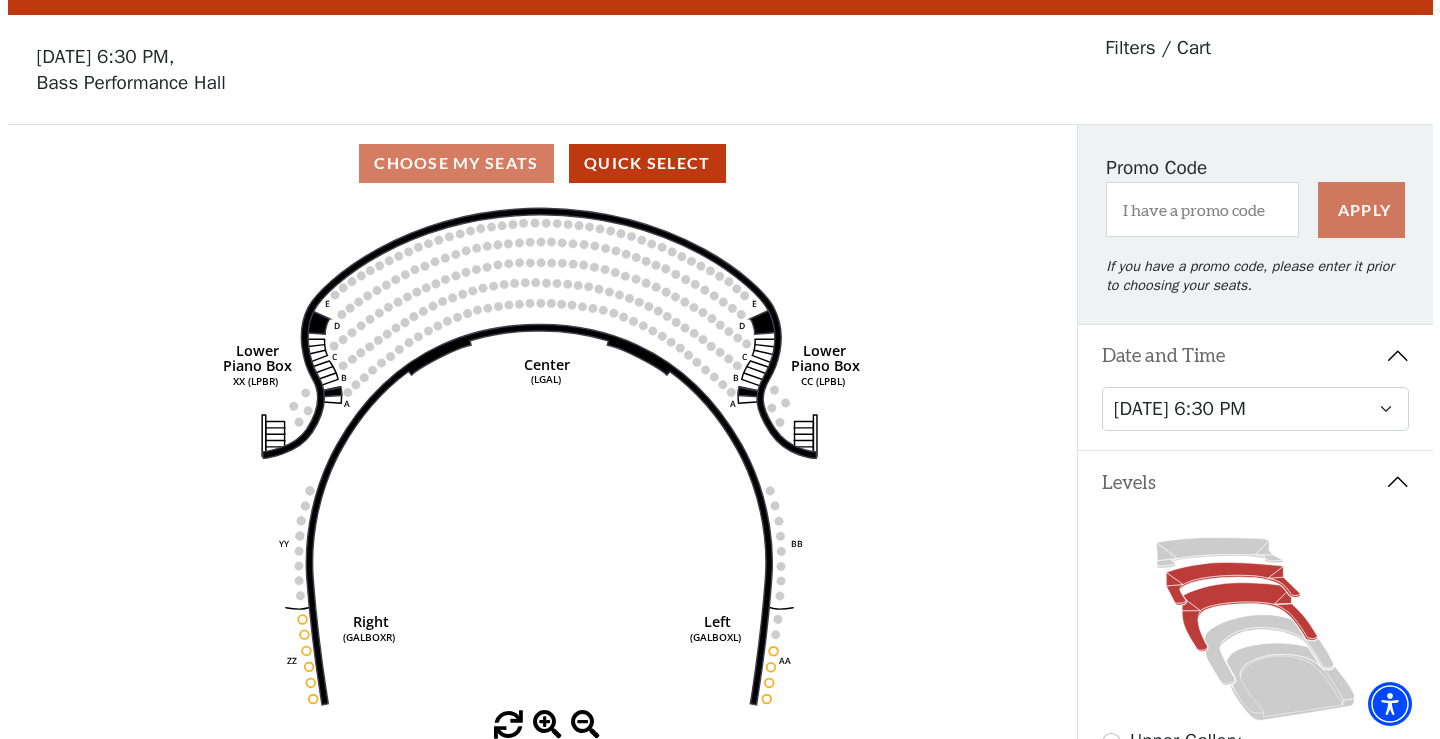 scroll, scrollTop: 0, scrollLeft: 0, axis: both 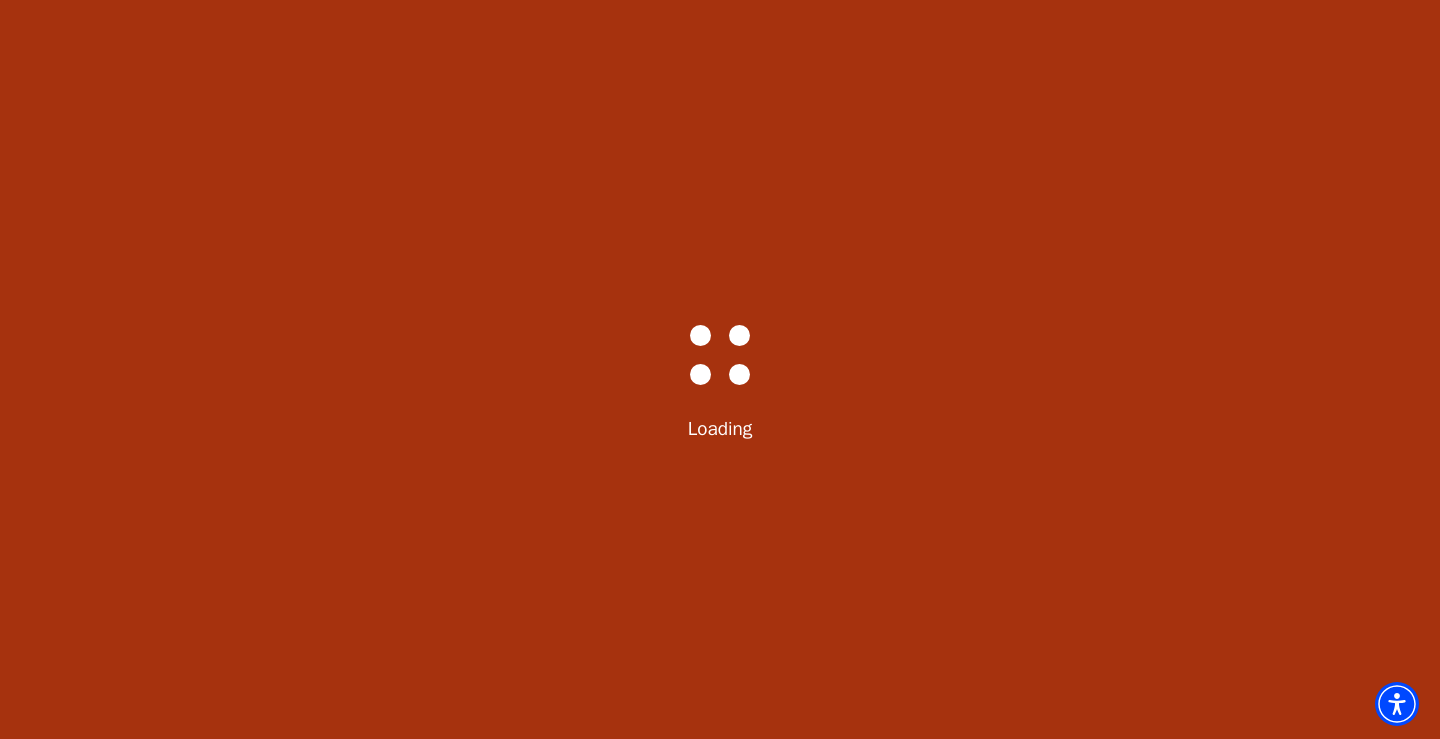 select on "5367" 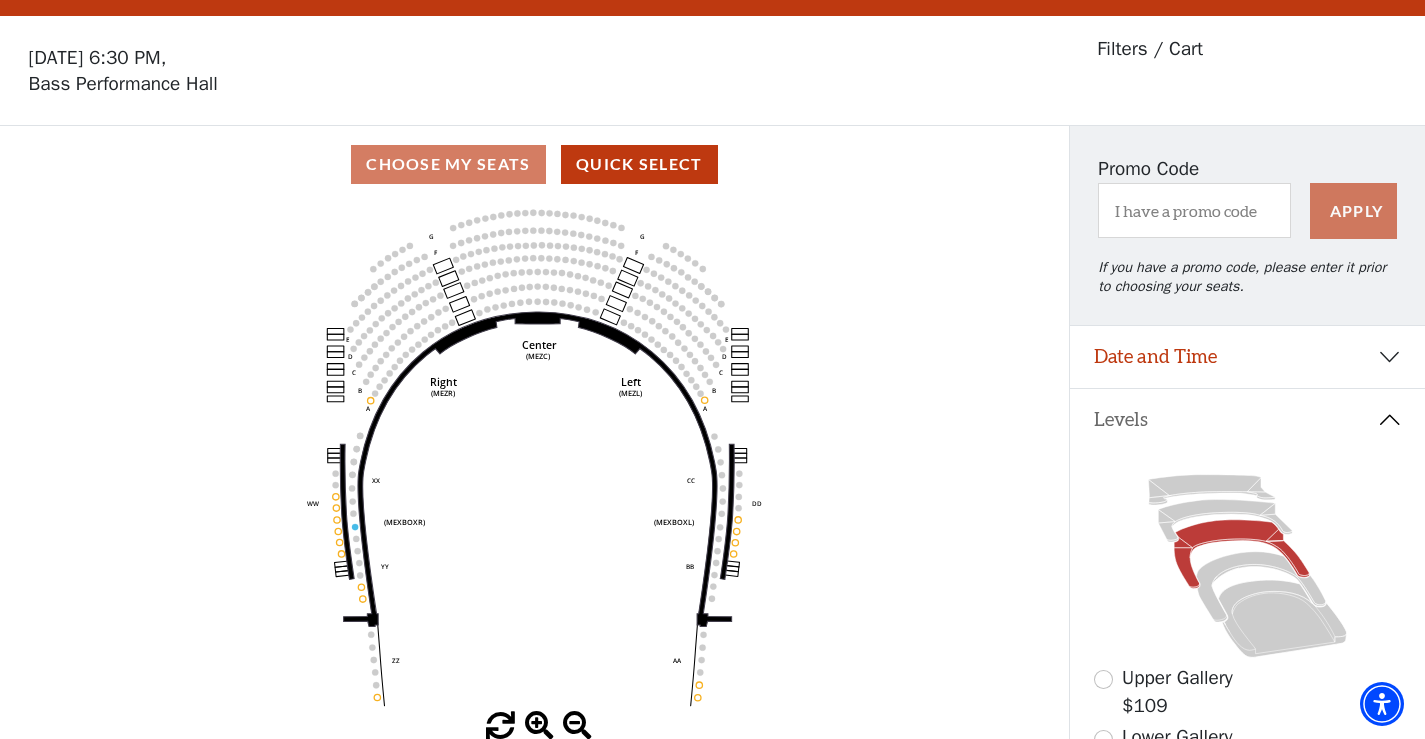 scroll, scrollTop: 92, scrollLeft: 0, axis: vertical 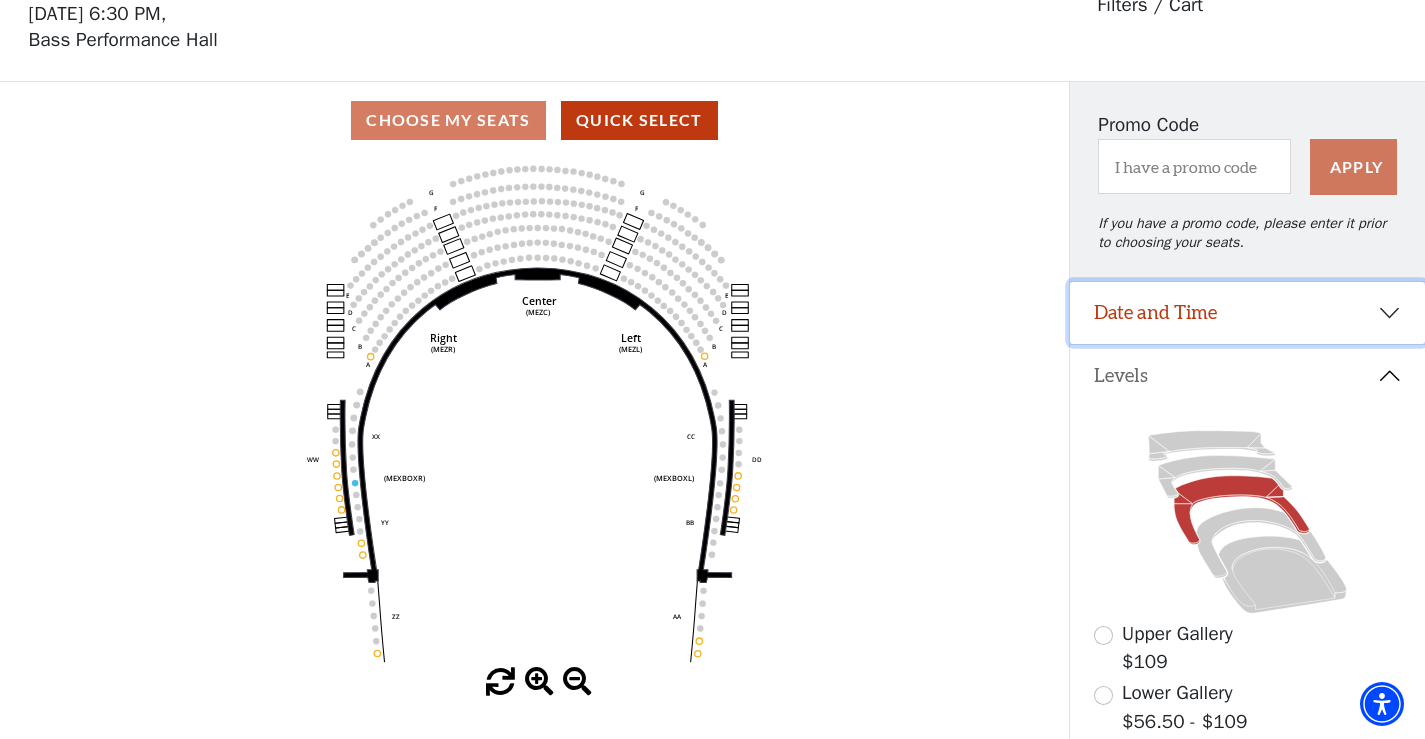 click on "Date and Time" at bounding box center [1247, 313] 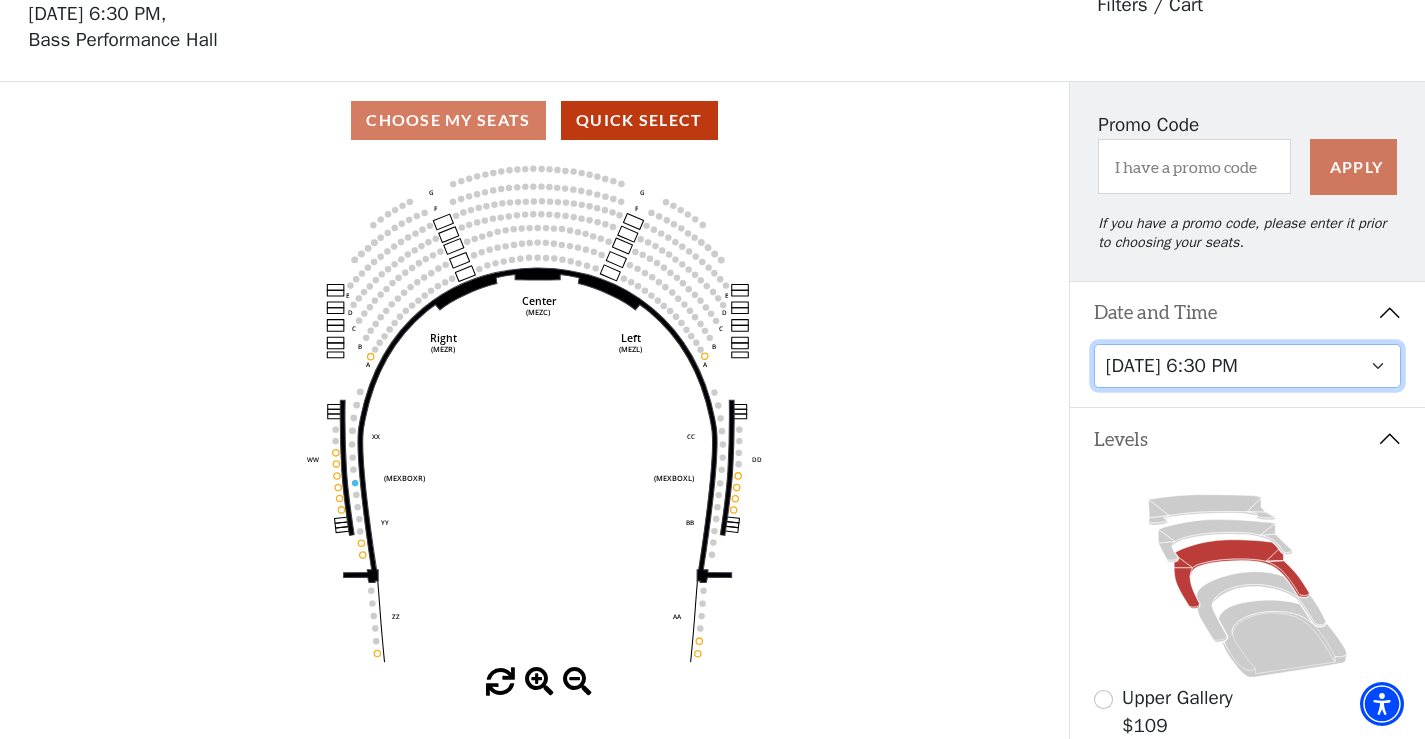 click on "Tuesday, July 15 at 7:30 PM Wednesday, July 16 at 7:30 PM Thursday, July 17 at 7:30 PM Friday, July 18 at 7:30 PM Saturday, July 19 at 1:30 PM Saturday, July 19 at 7:30 PM Sunday, July 20 at 1:30 PM Sunday, July 20 at 6:30 PM" at bounding box center [1248, 366] 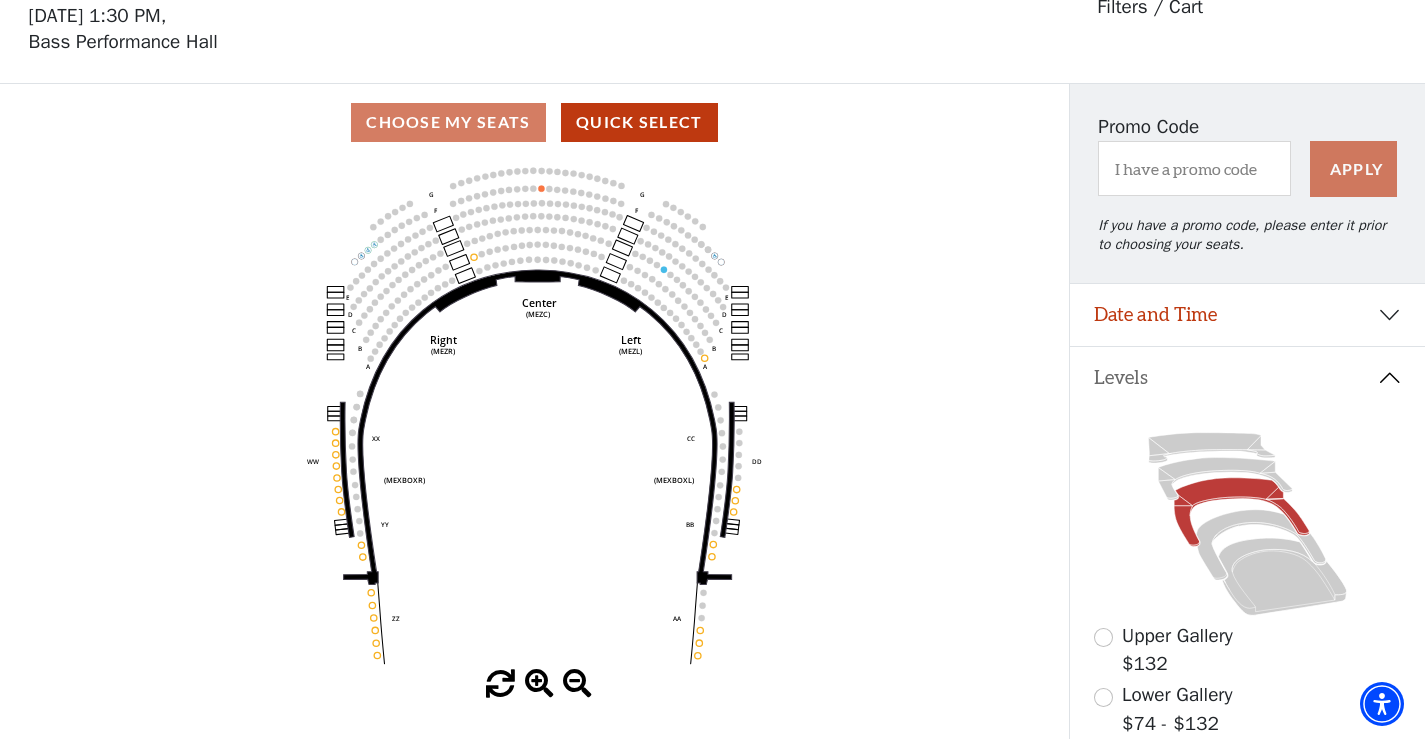 scroll, scrollTop: 92, scrollLeft: 0, axis: vertical 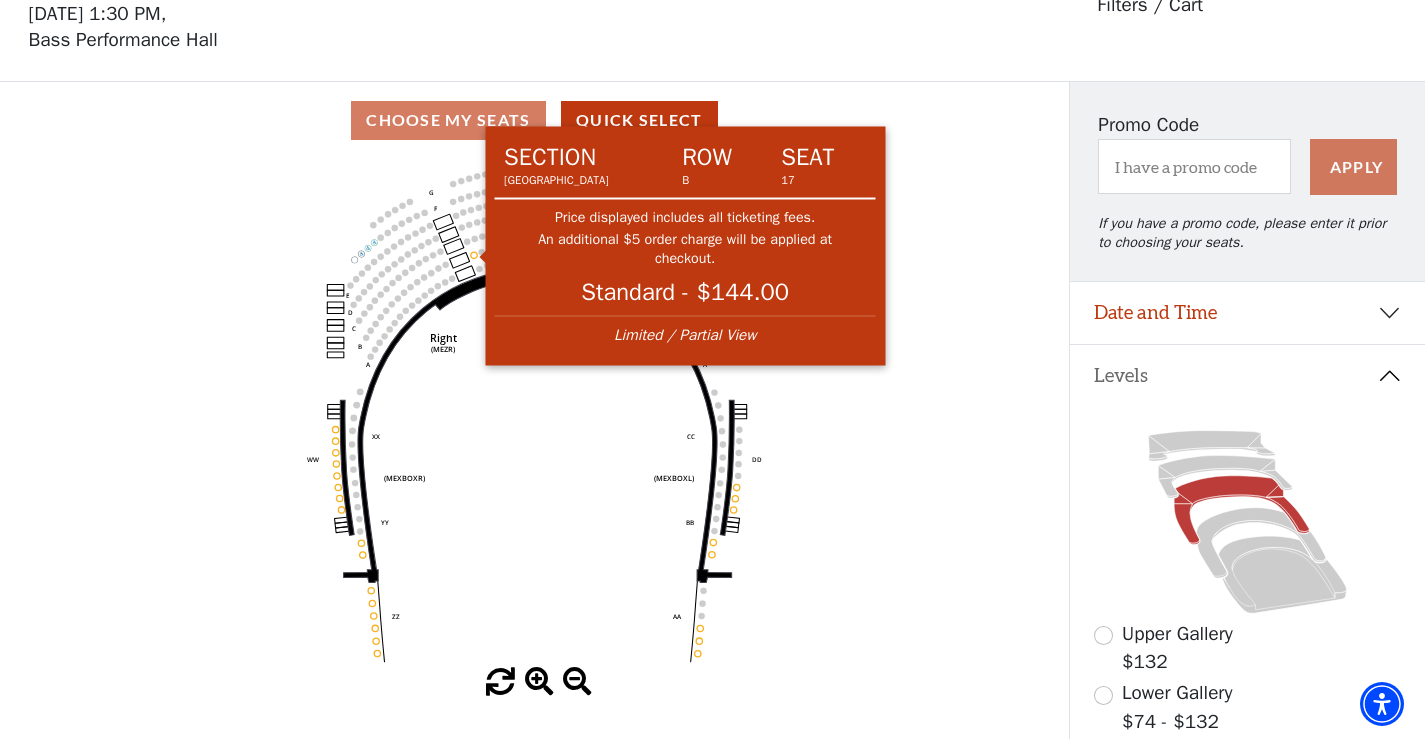 click 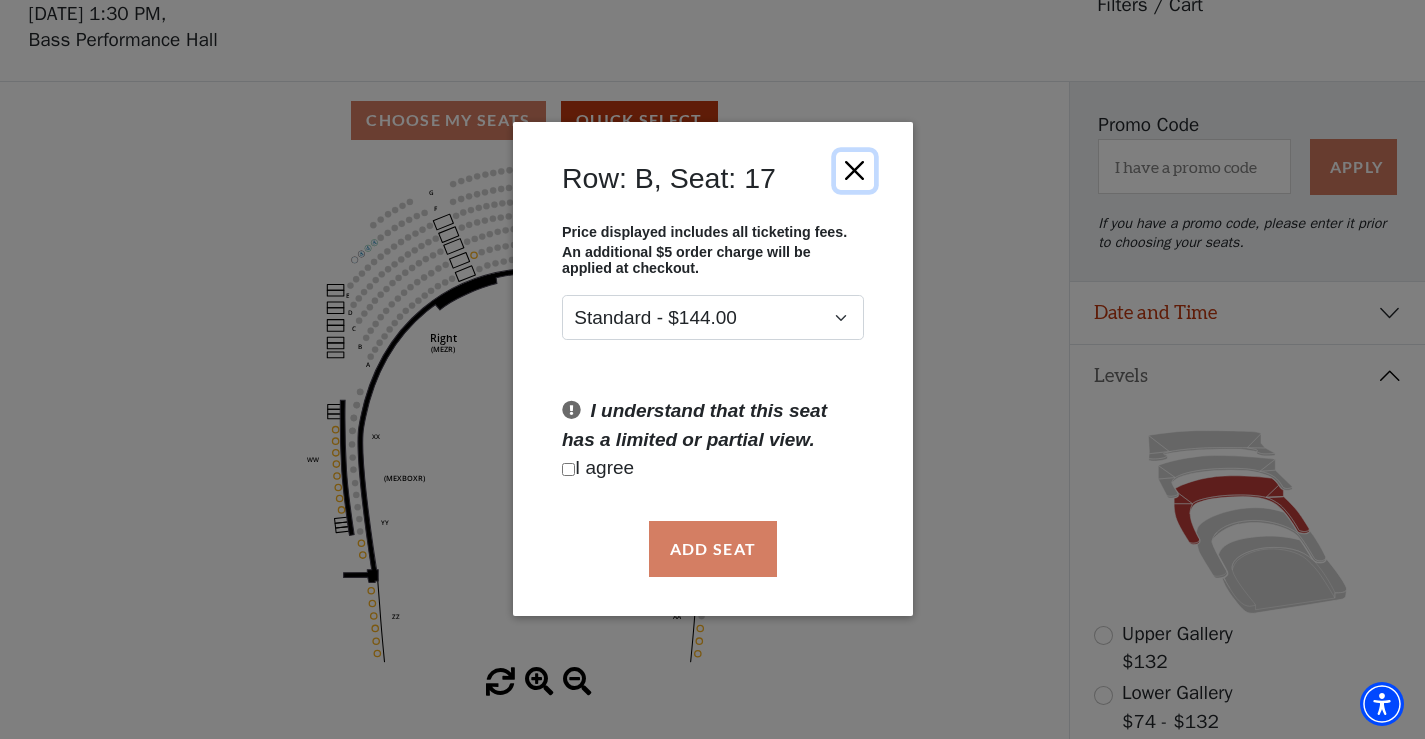 click at bounding box center [854, 171] 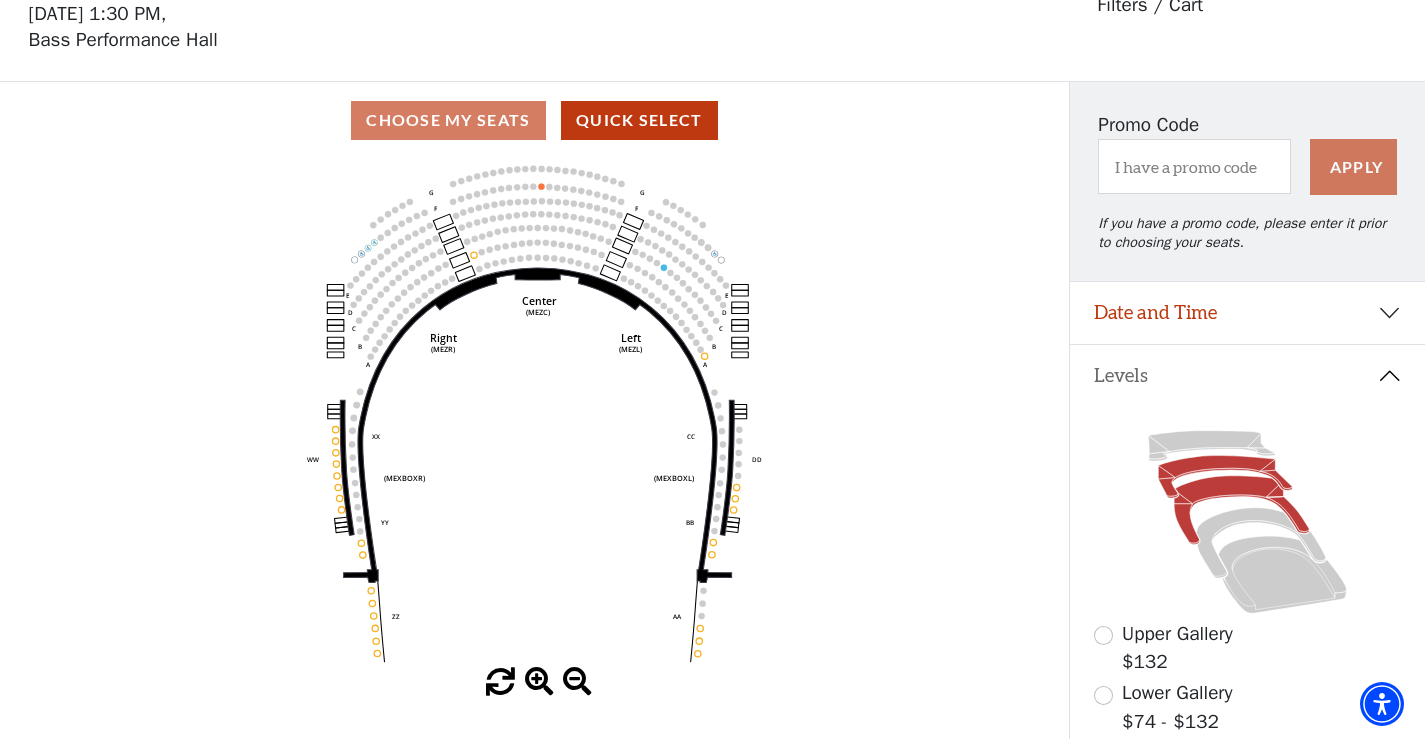 click 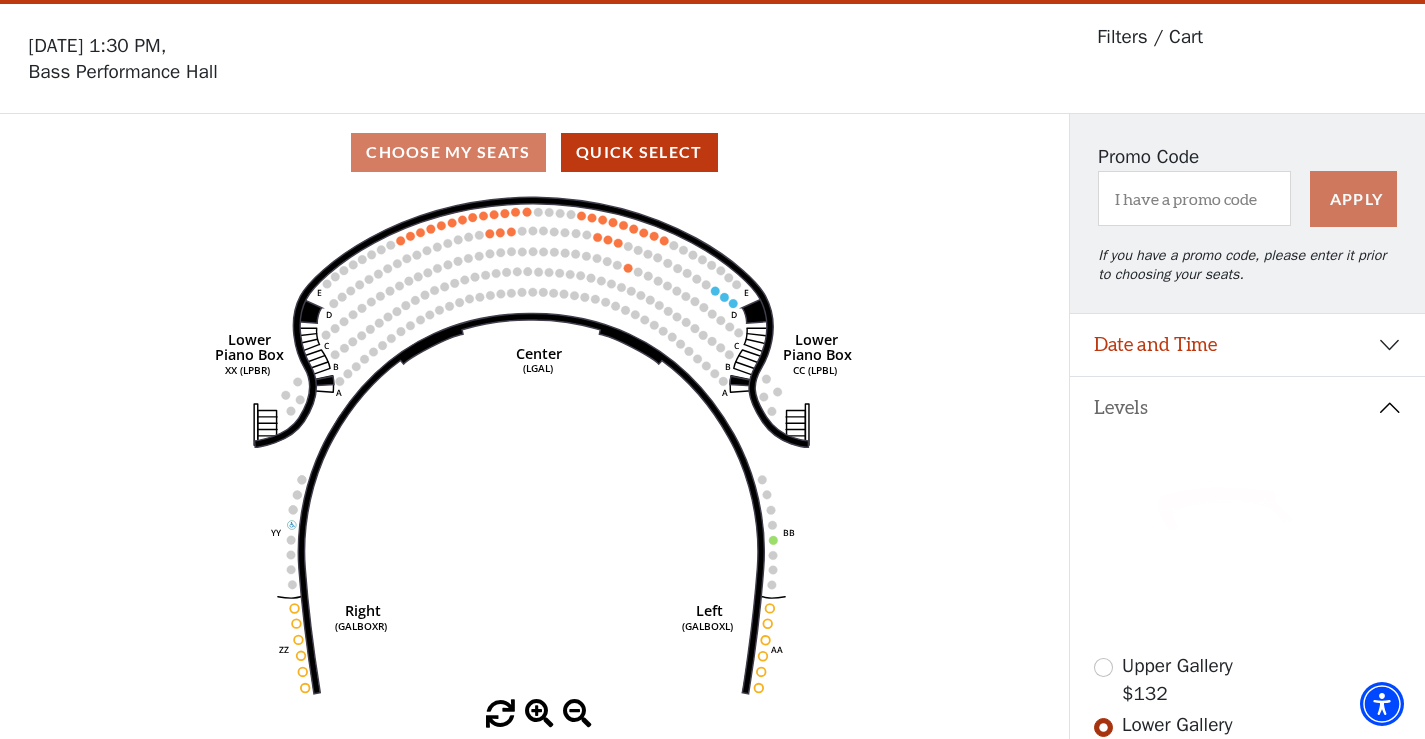 scroll, scrollTop: 92, scrollLeft: 0, axis: vertical 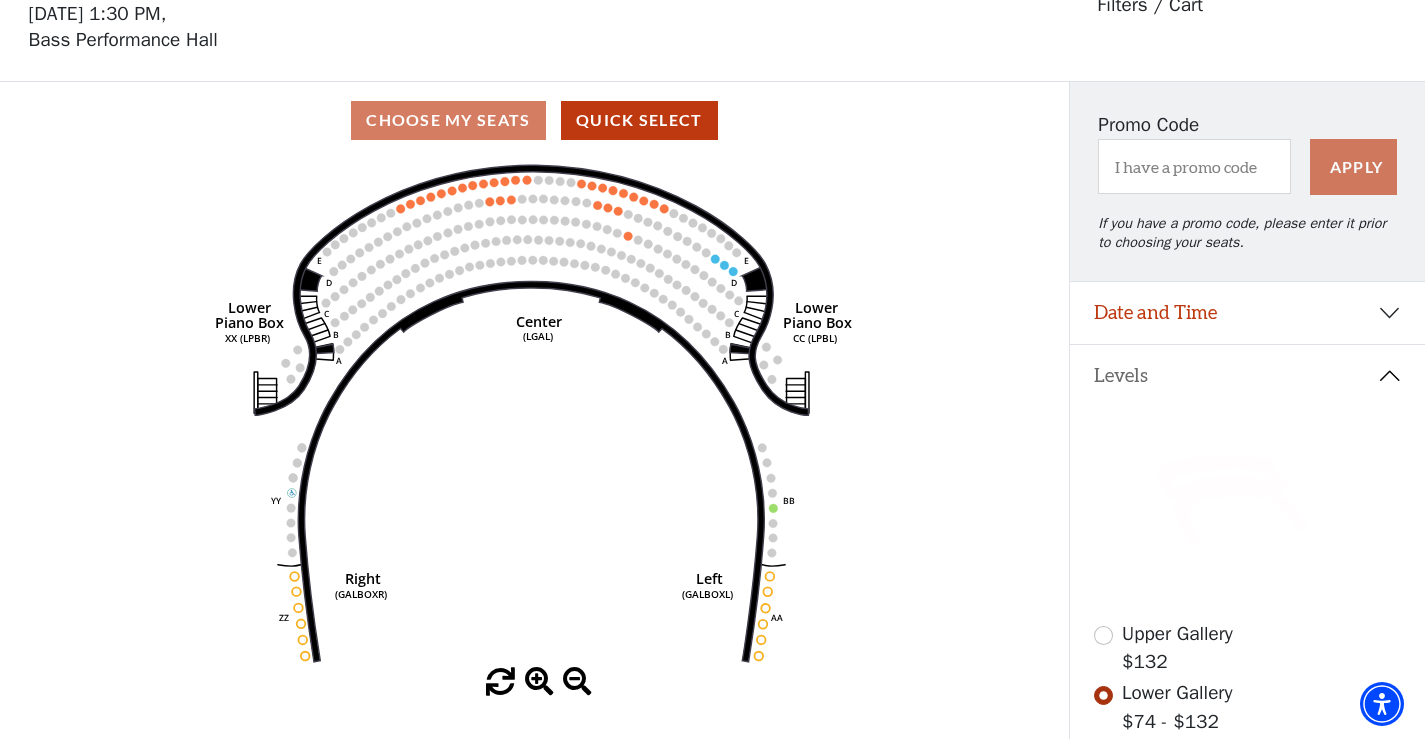 click 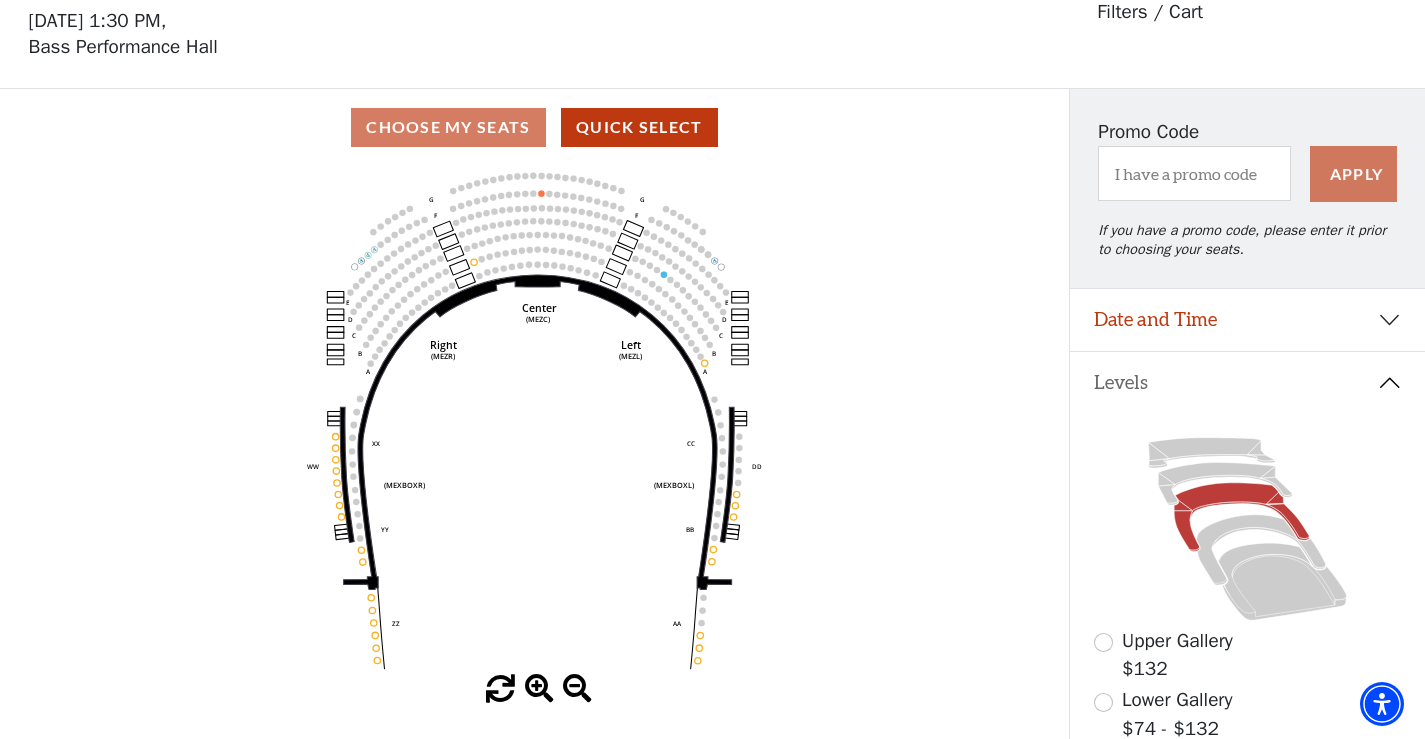 scroll, scrollTop: 92, scrollLeft: 0, axis: vertical 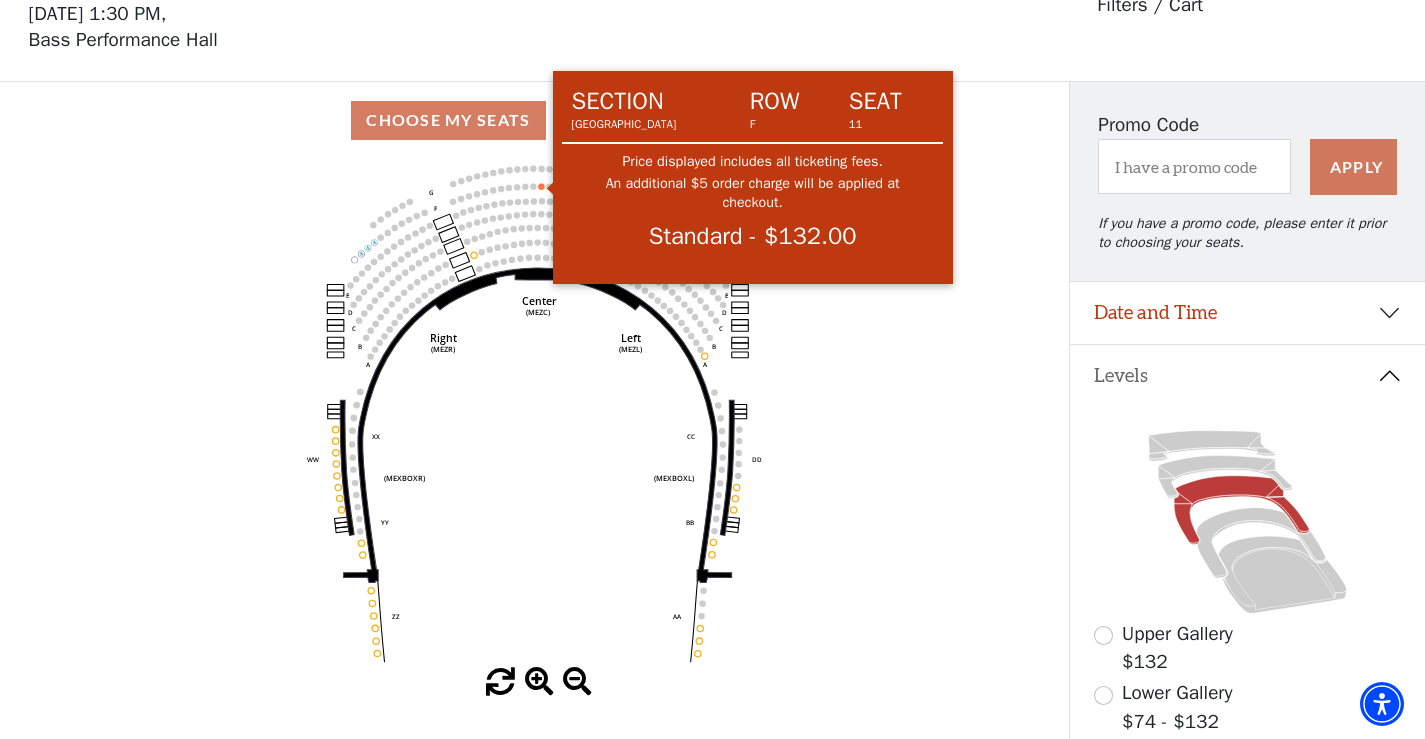 click 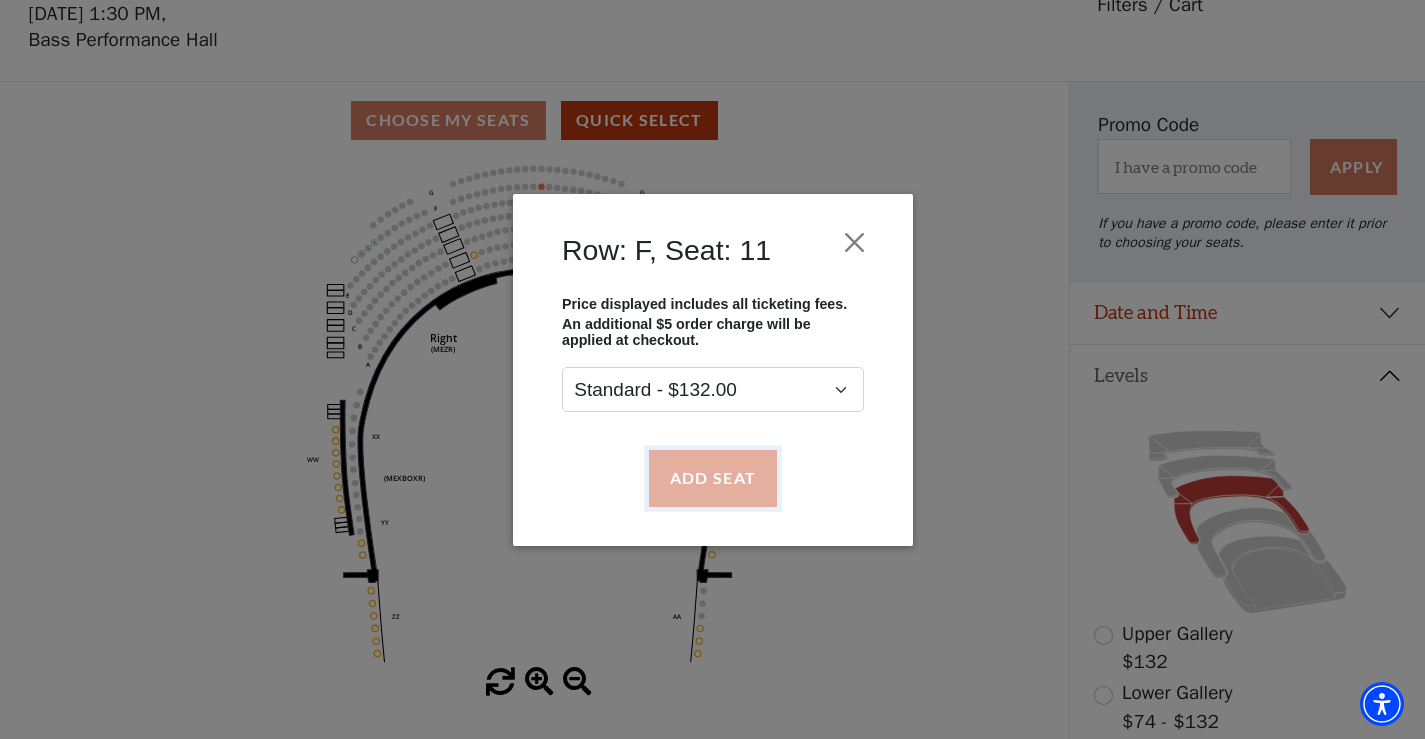 click on "Add Seat" at bounding box center (712, 478) 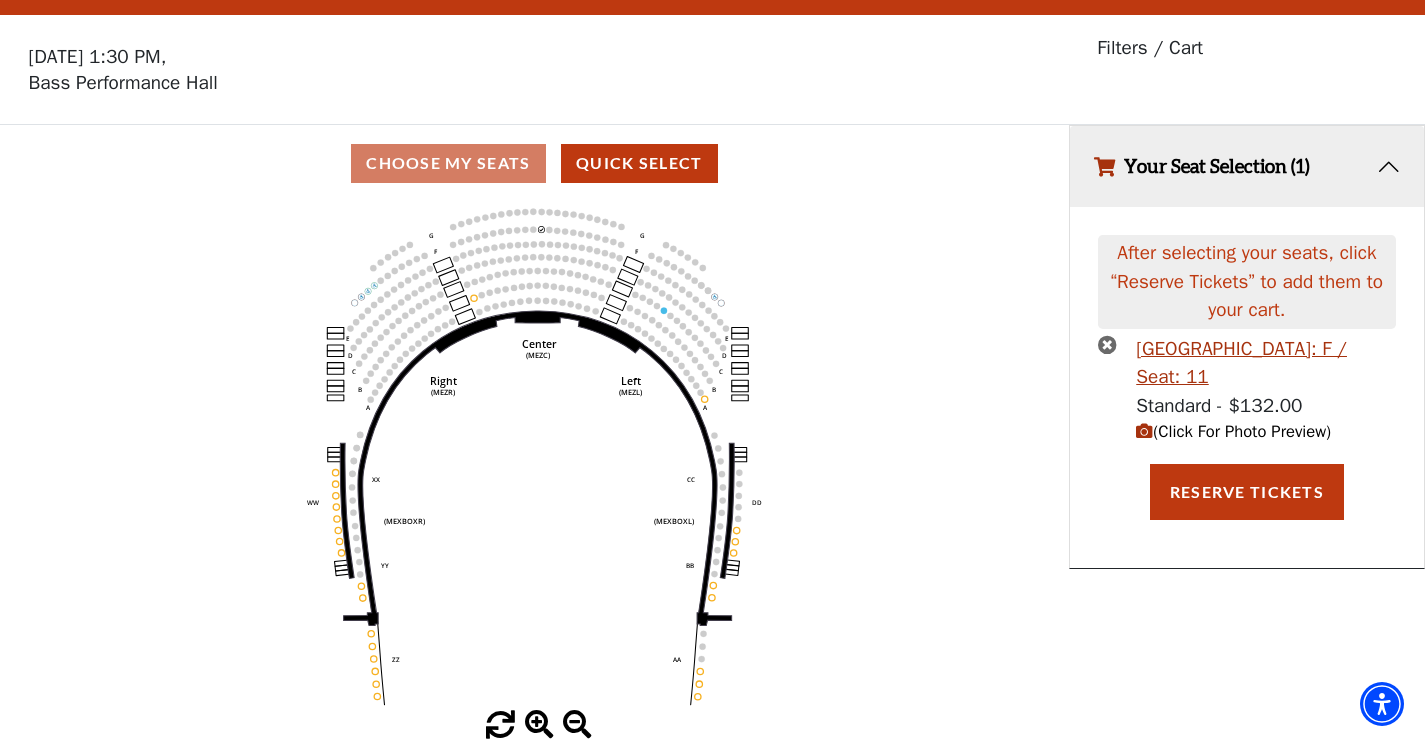 scroll, scrollTop: 0, scrollLeft: 0, axis: both 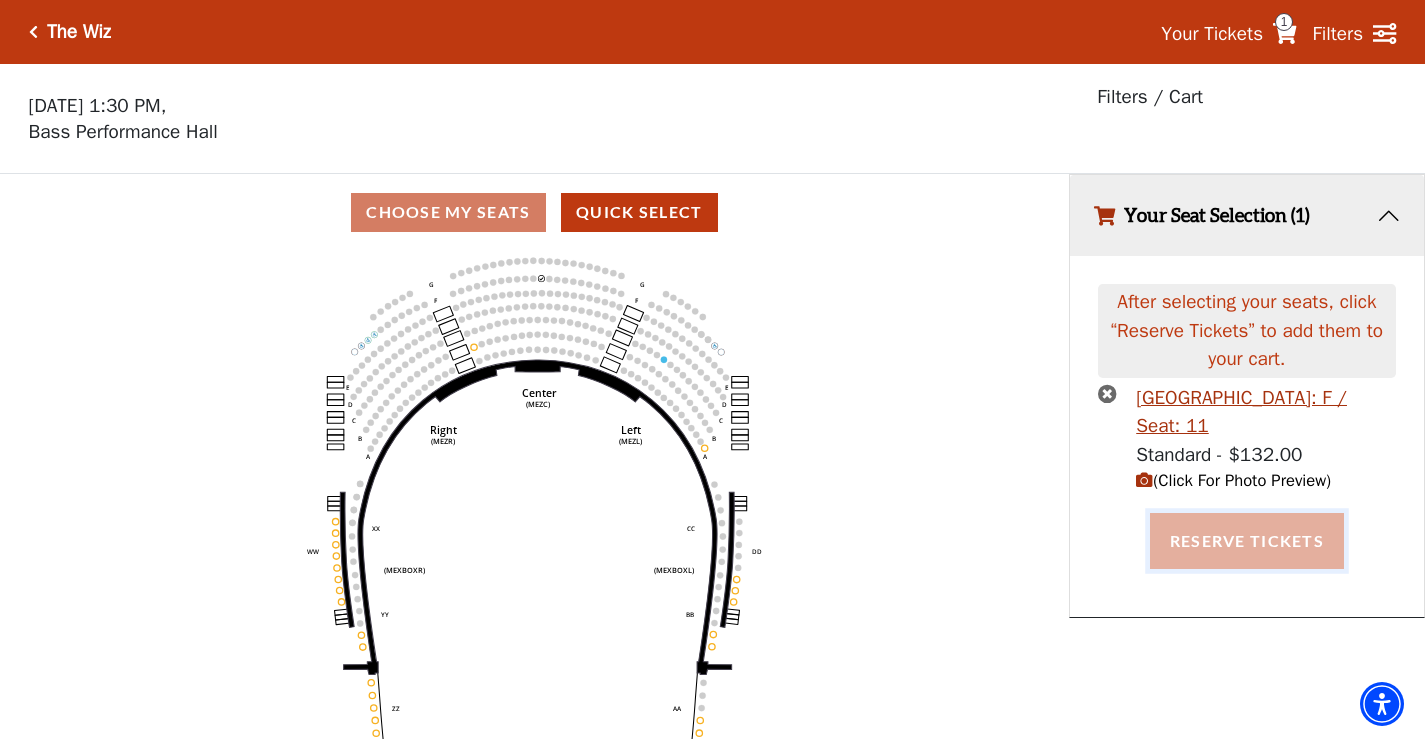 click on "Reserve Tickets" at bounding box center (1247, 541) 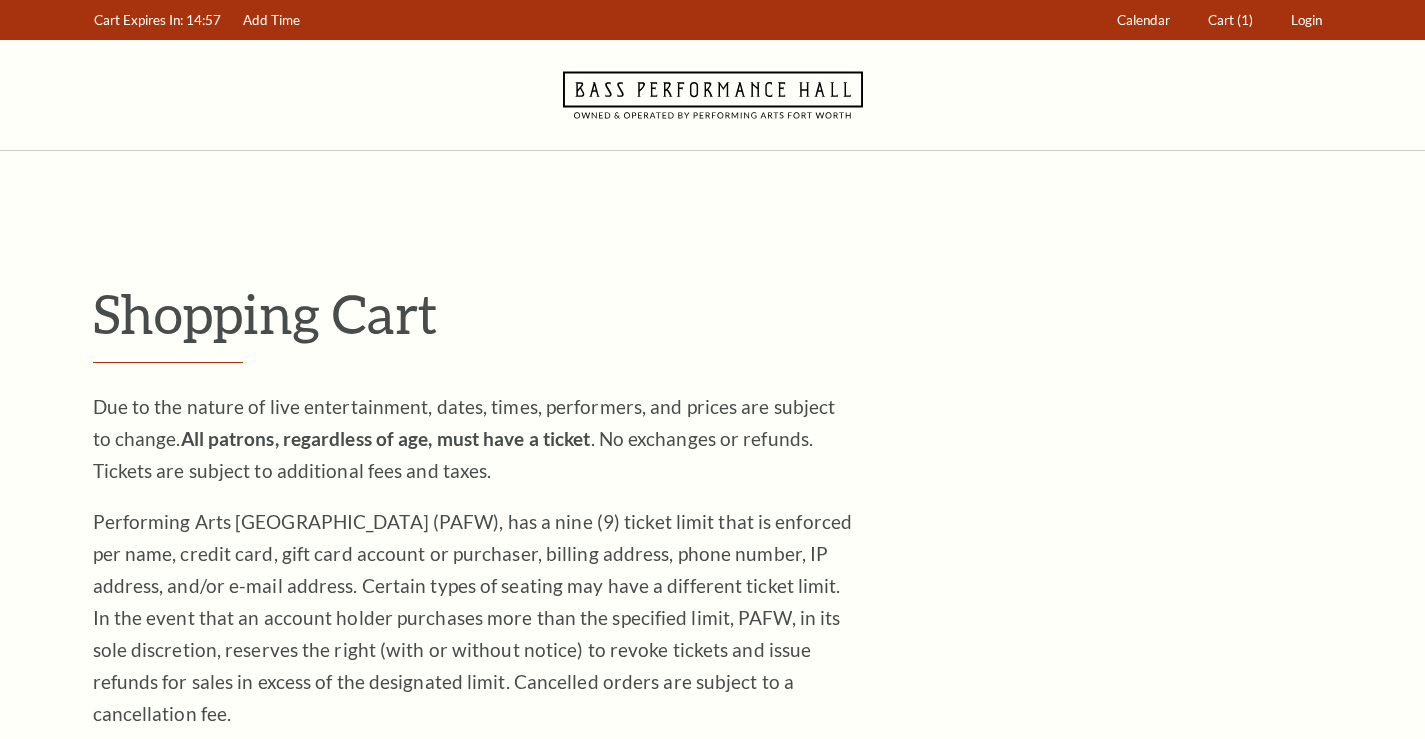 scroll, scrollTop: 0, scrollLeft: 0, axis: both 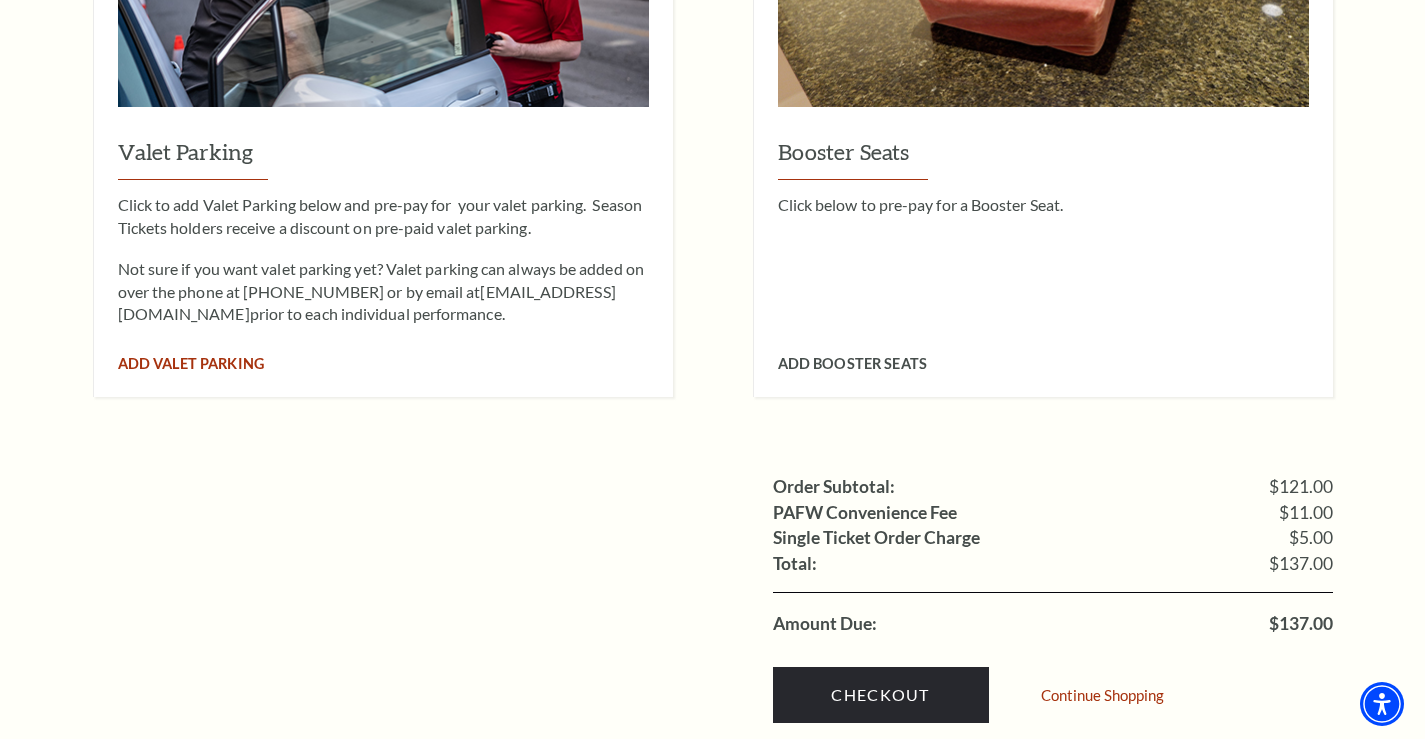 click on "Add Valet Parking" at bounding box center [191, 363] 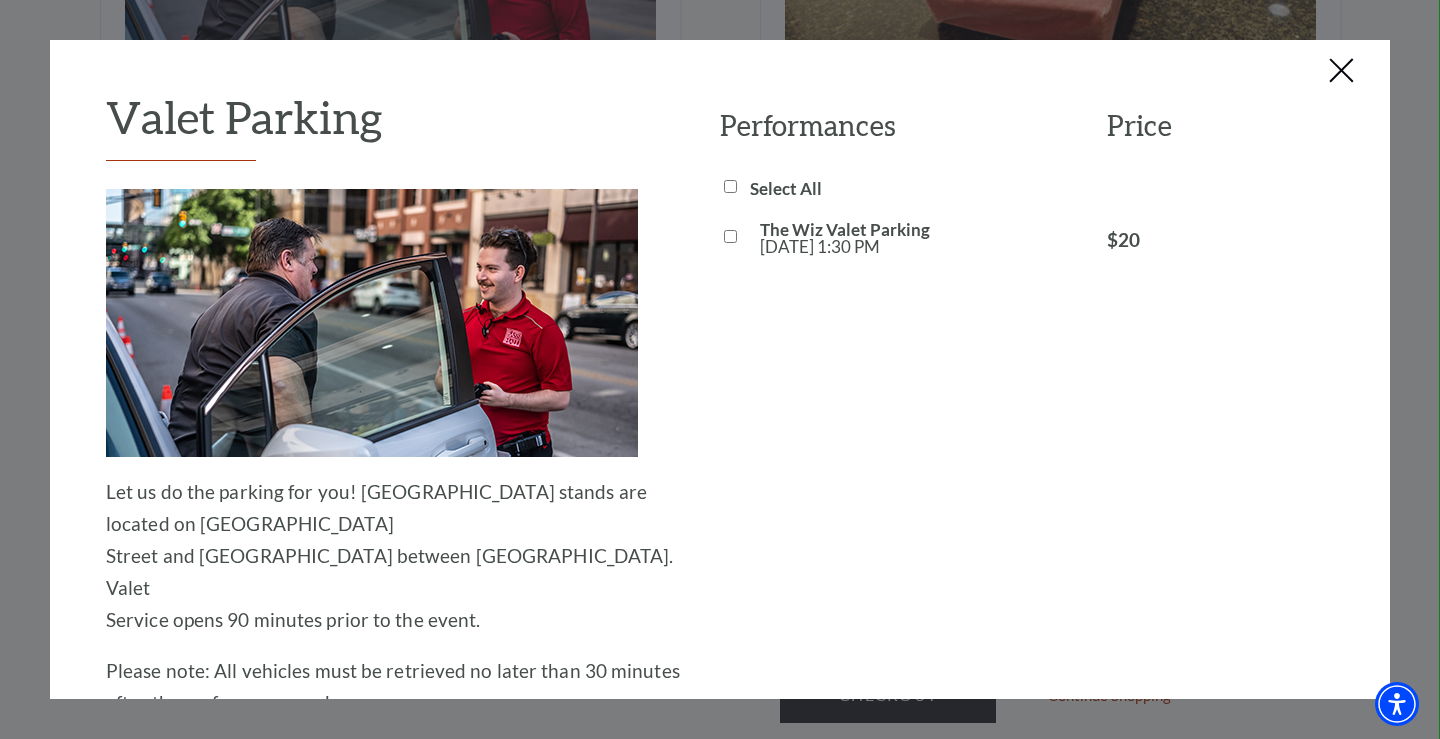 click on "The Wiz Valet Parking  [DATE] 1:30 PM" at bounding box center [730, 236] 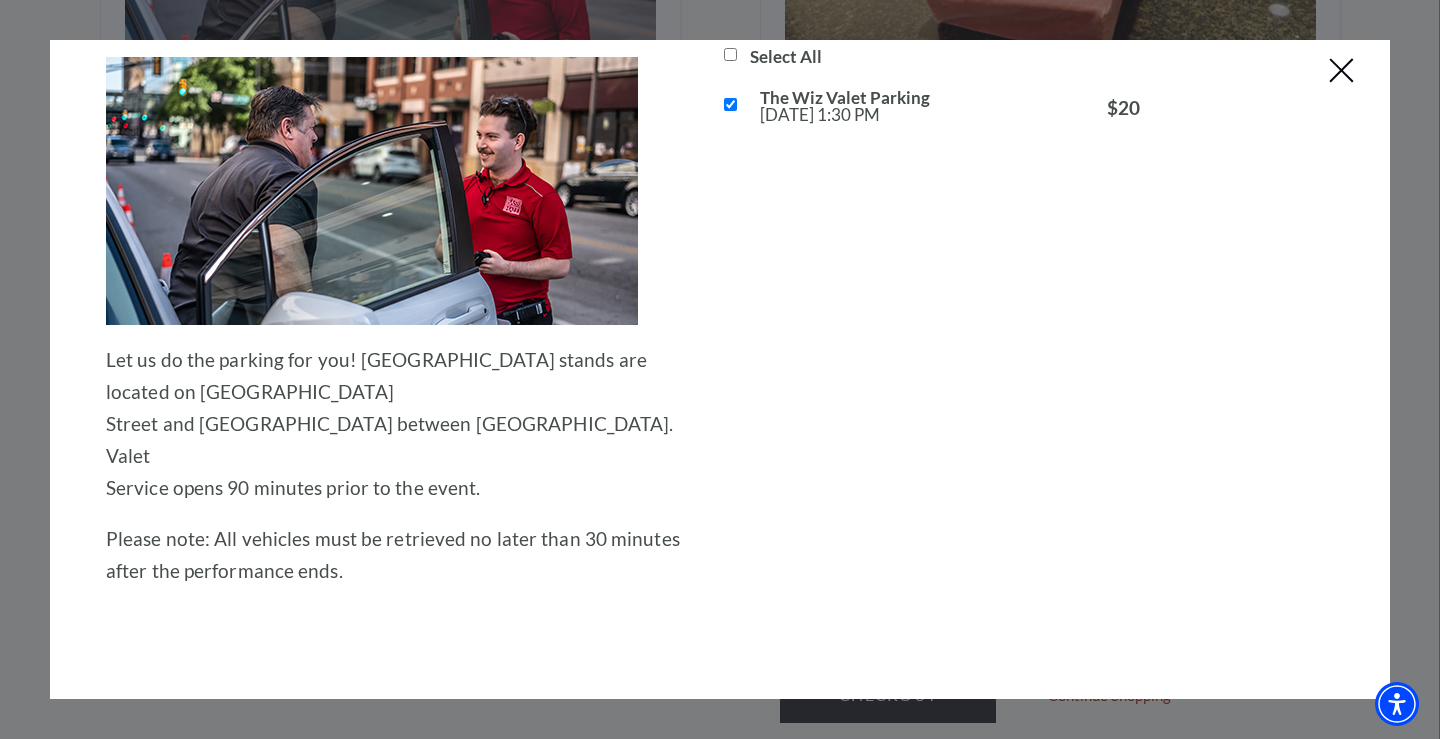 scroll, scrollTop: 202, scrollLeft: 0, axis: vertical 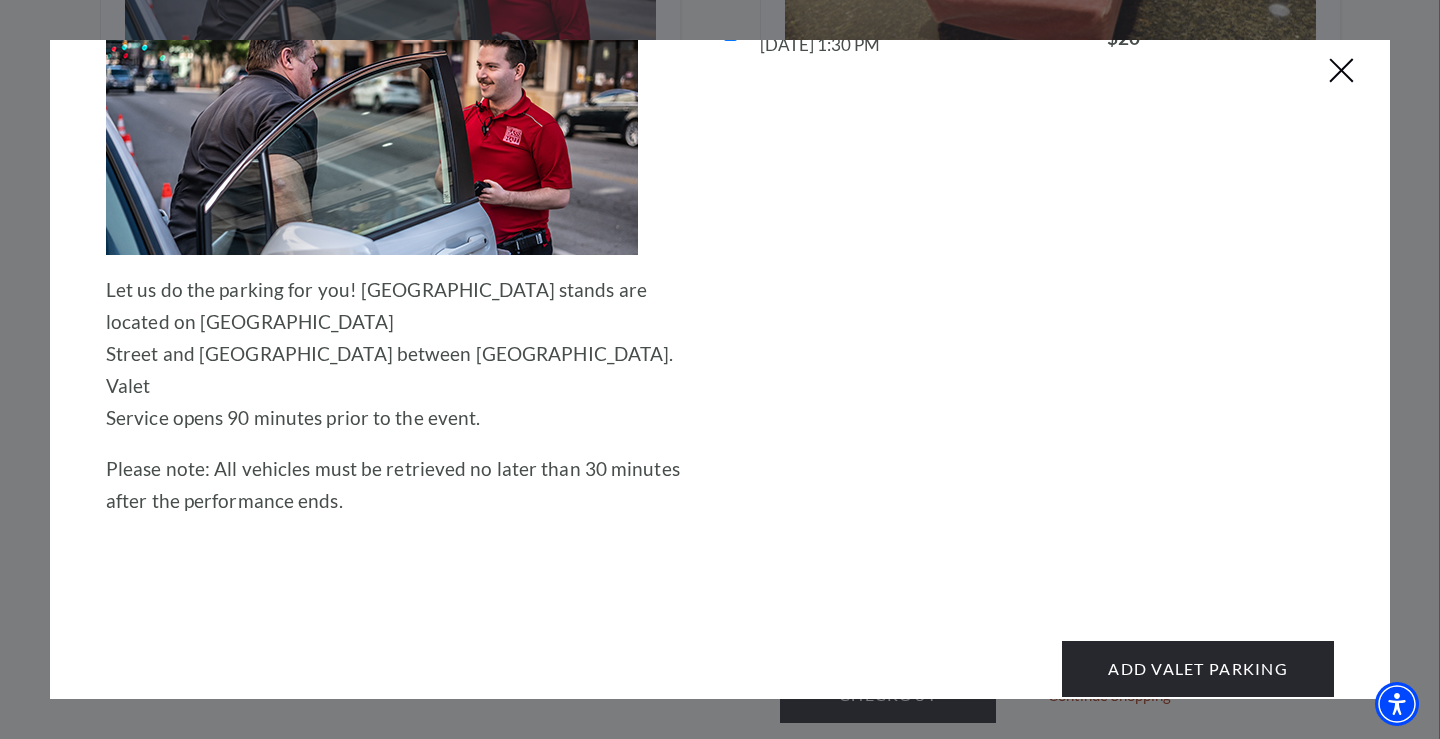 click on "Valet Parking
Let us do the parking for you! Valet stands are located on [PERSON_NAME][GEOGRAPHIC_DATA] and [GEOGRAPHIC_DATA] between 4th and [GEOGRAPHIC_DATA]. Valet Service opens 90 minutes prior to the event.
Please note: All vehicles must be retrieved no later than 30 minutes after the performance ends.
Performances
Price
Select All $20" at bounding box center [720, 300] 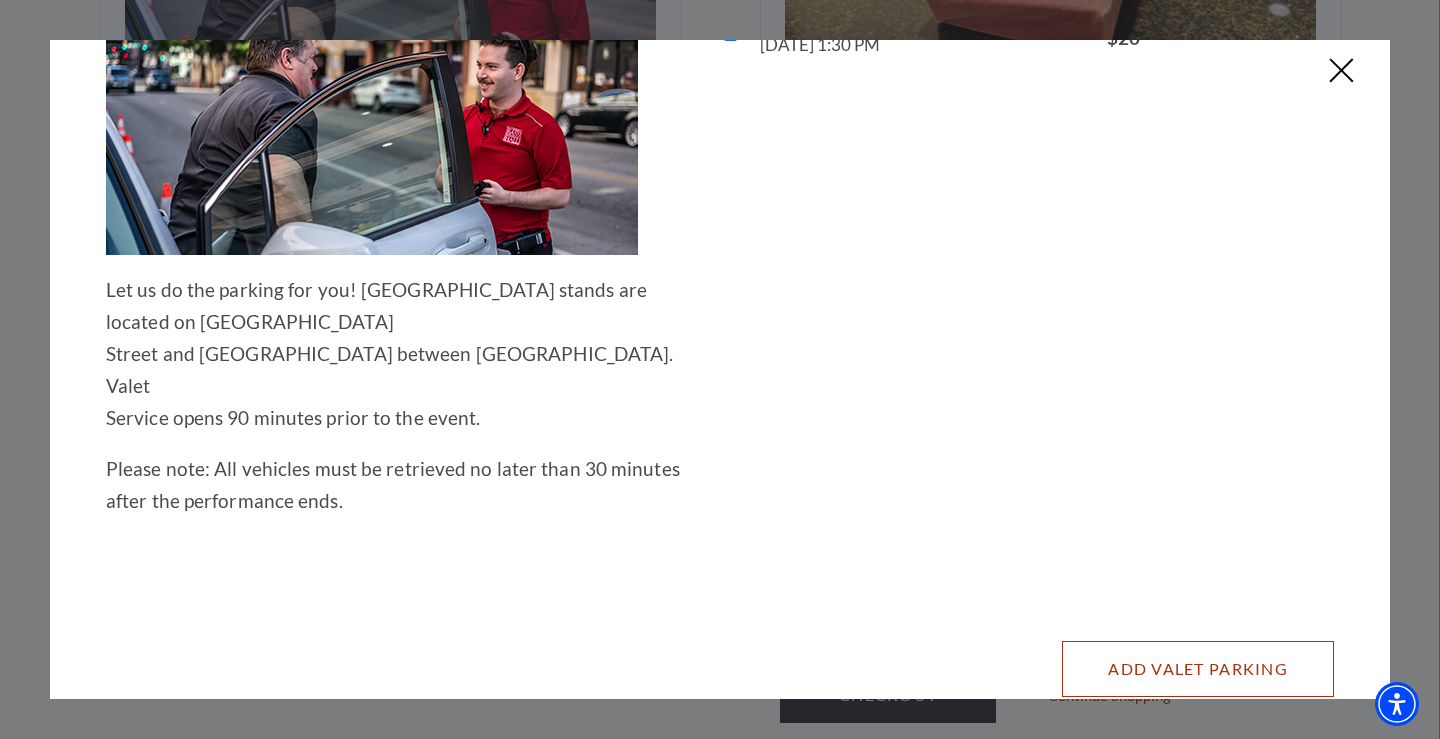 click on "Add Valet Parking" at bounding box center [1198, 669] 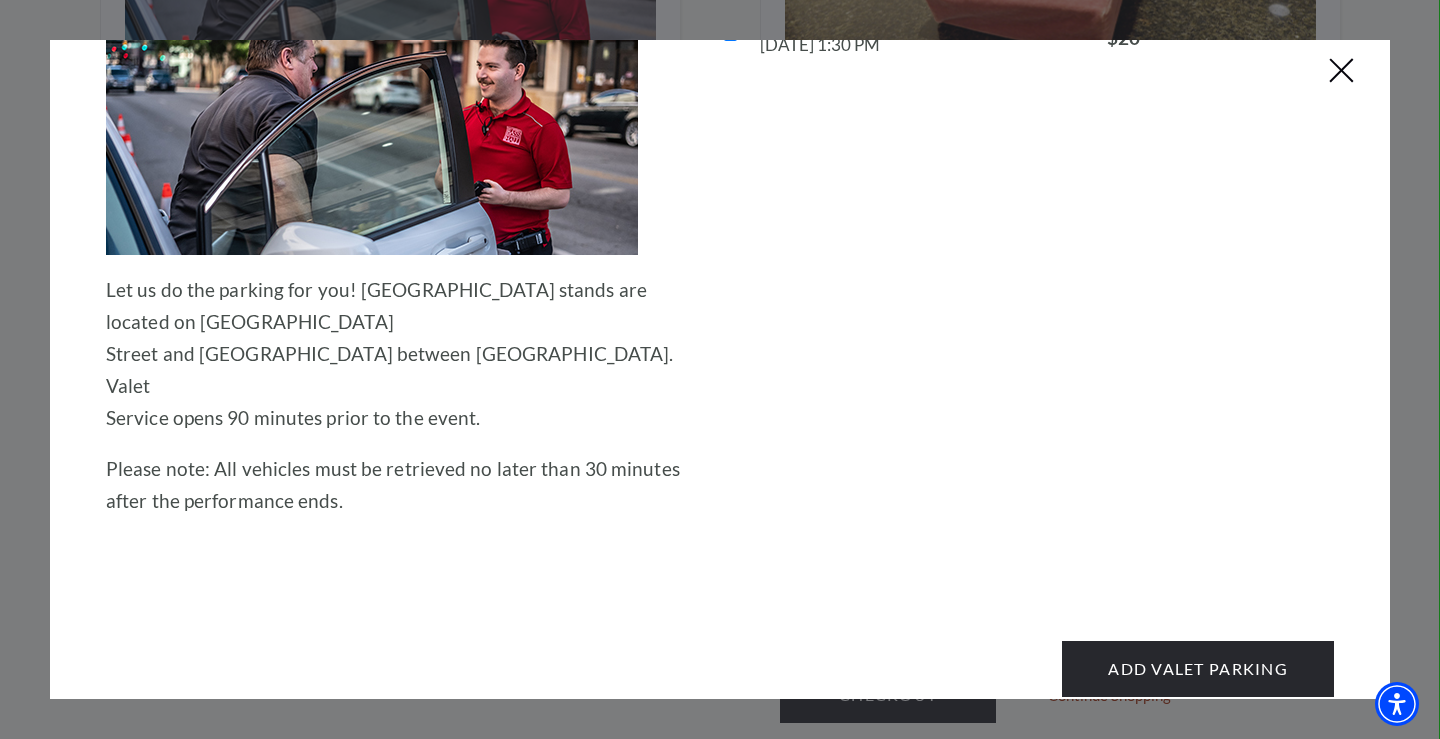 scroll, scrollTop: 0, scrollLeft: 0, axis: both 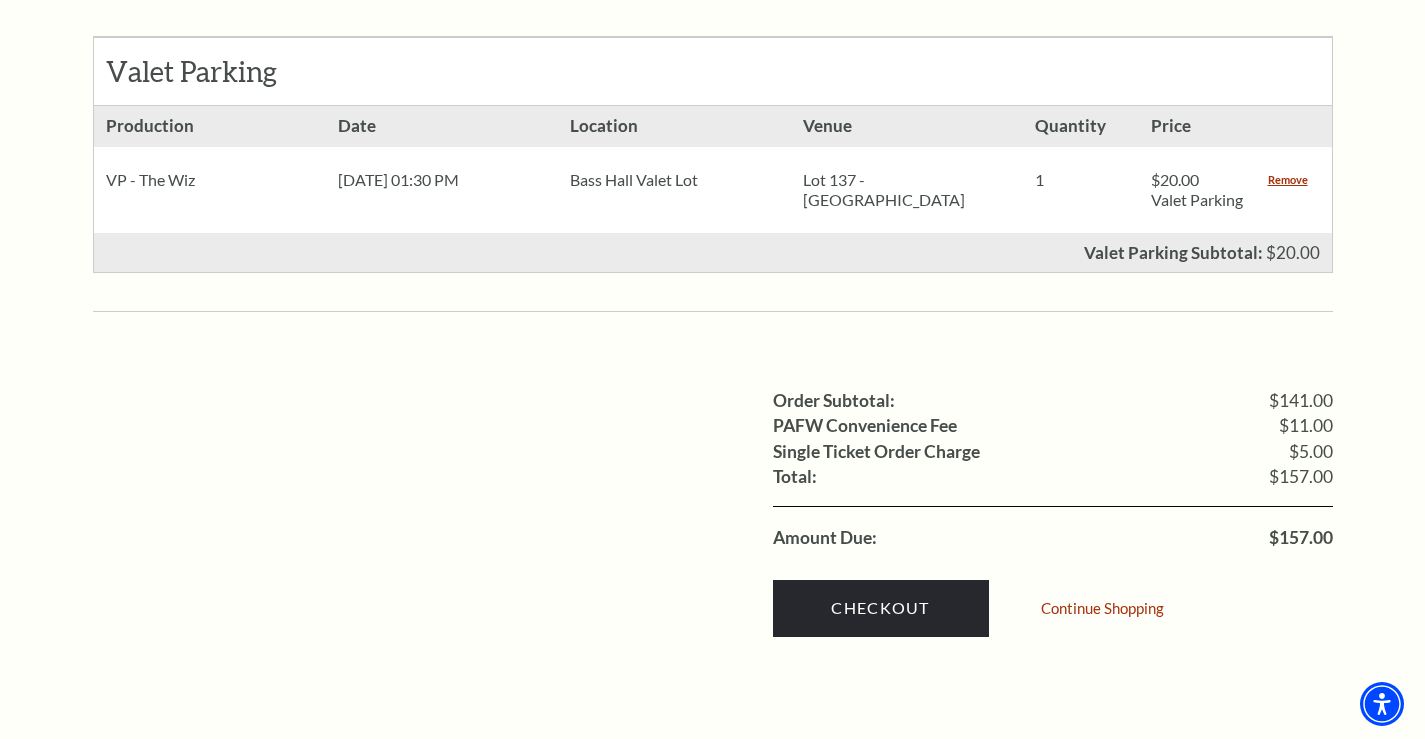 drag, startPoint x: 1428, startPoint y: 214, endPoint x: 1371, endPoint y: 554, distance: 344.74484 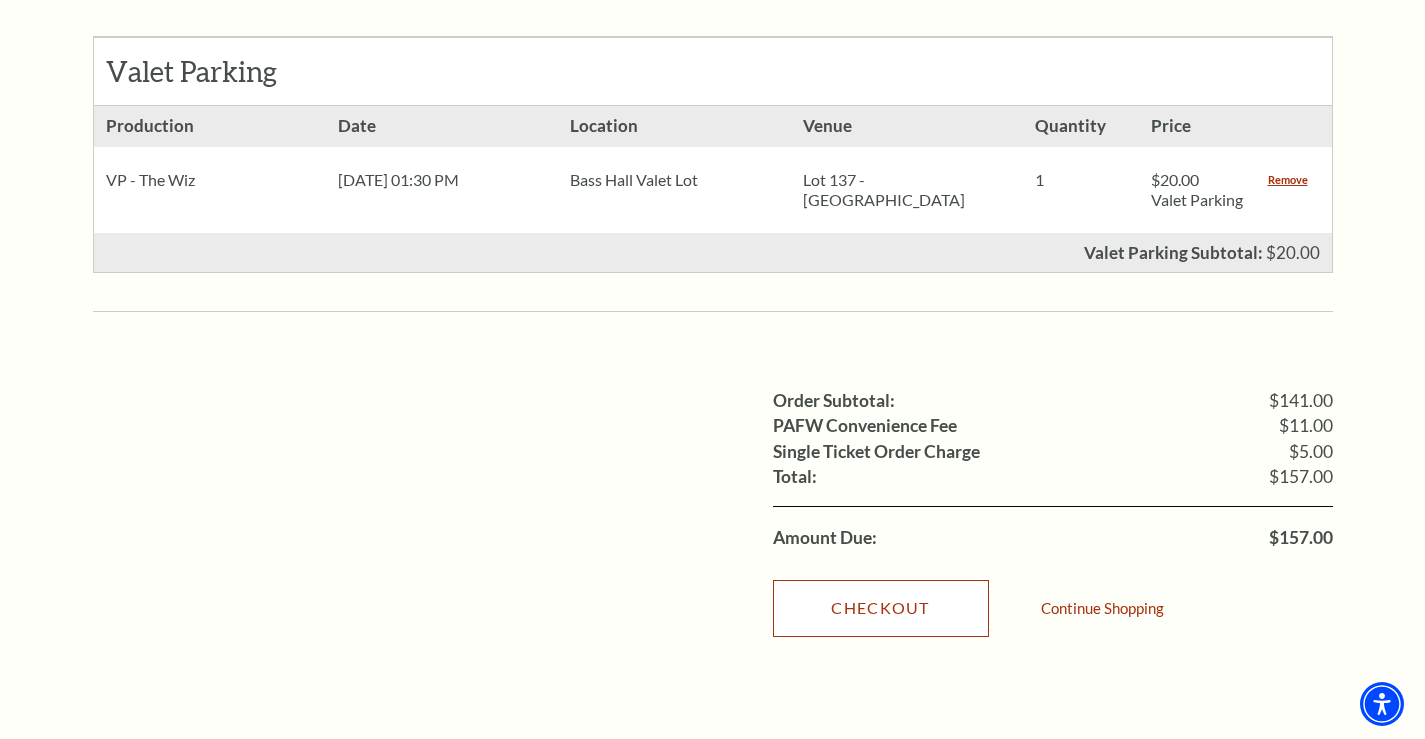 click on "Checkout" at bounding box center [881, 608] 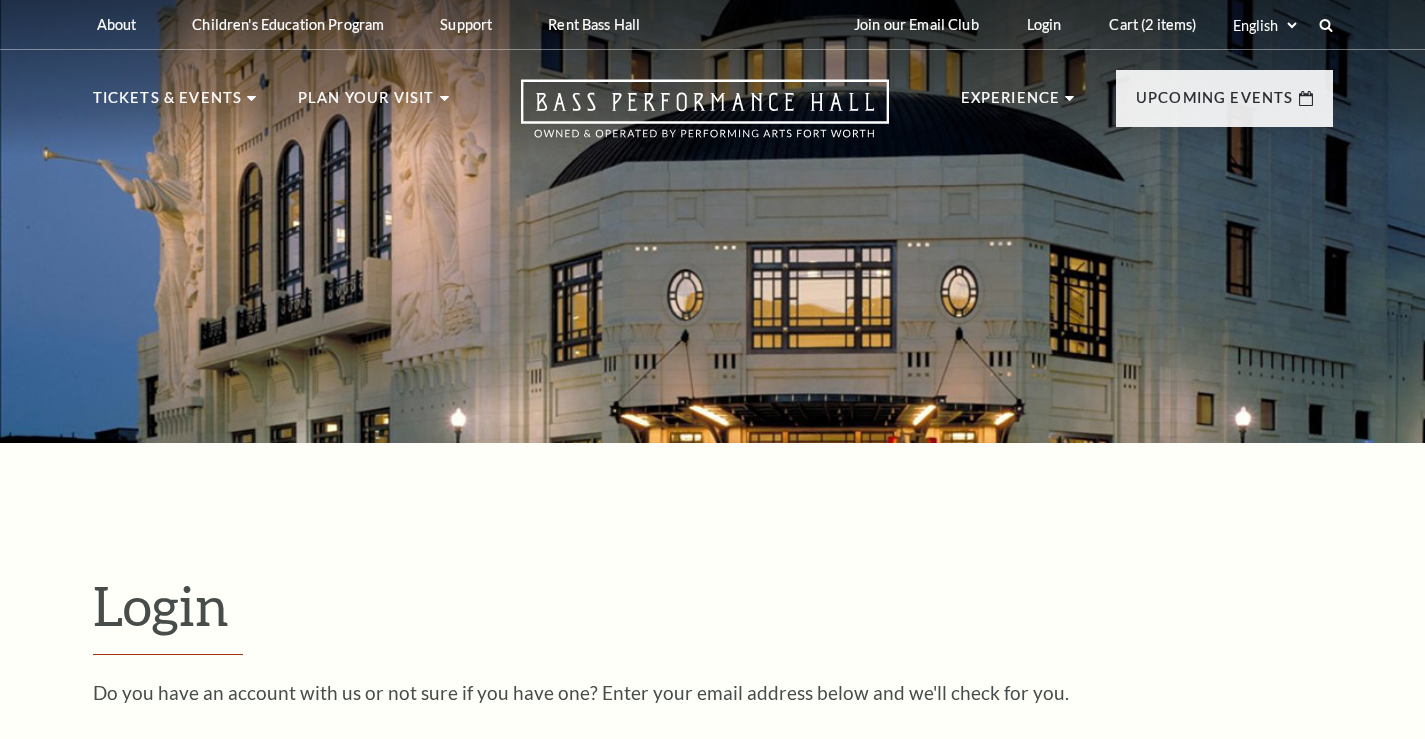 scroll, scrollTop: 445, scrollLeft: 0, axis: vertical 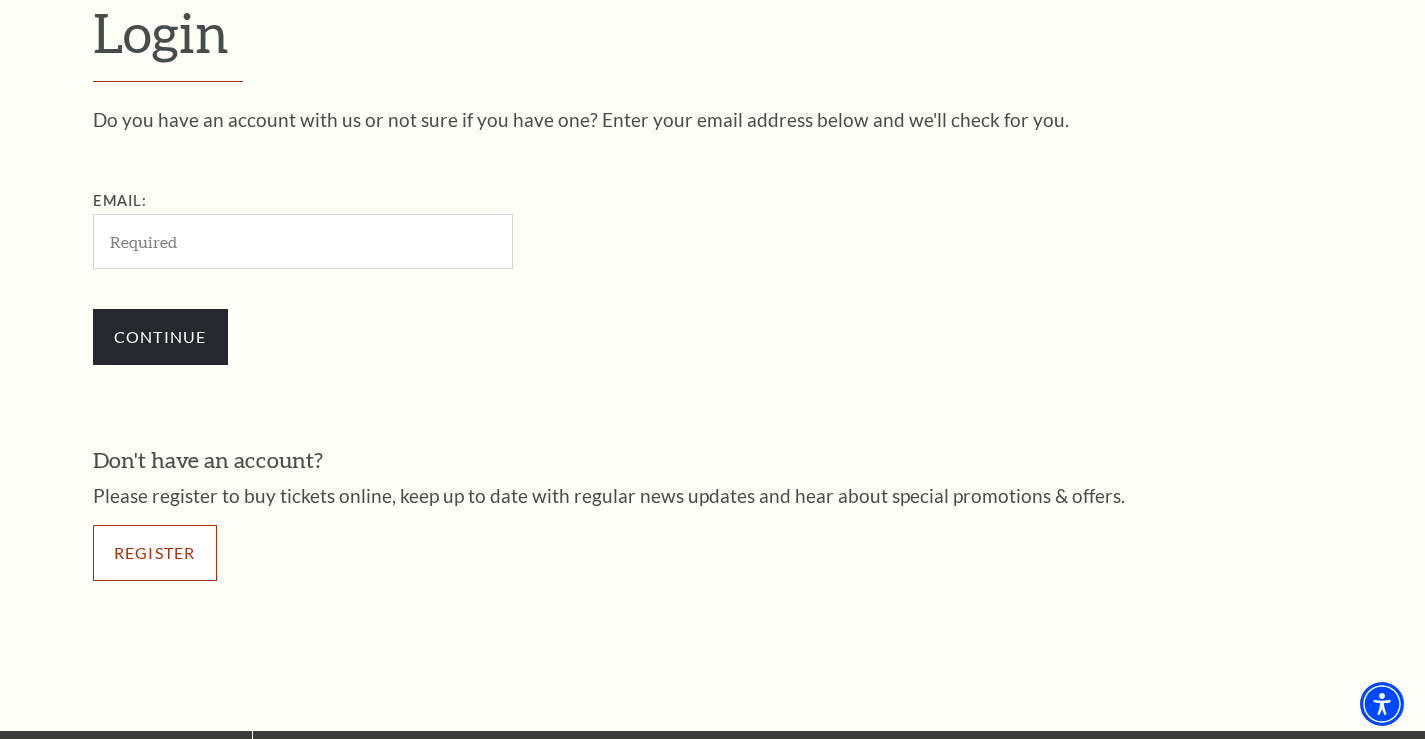 click on "Register" at bounding box center (155, 553) 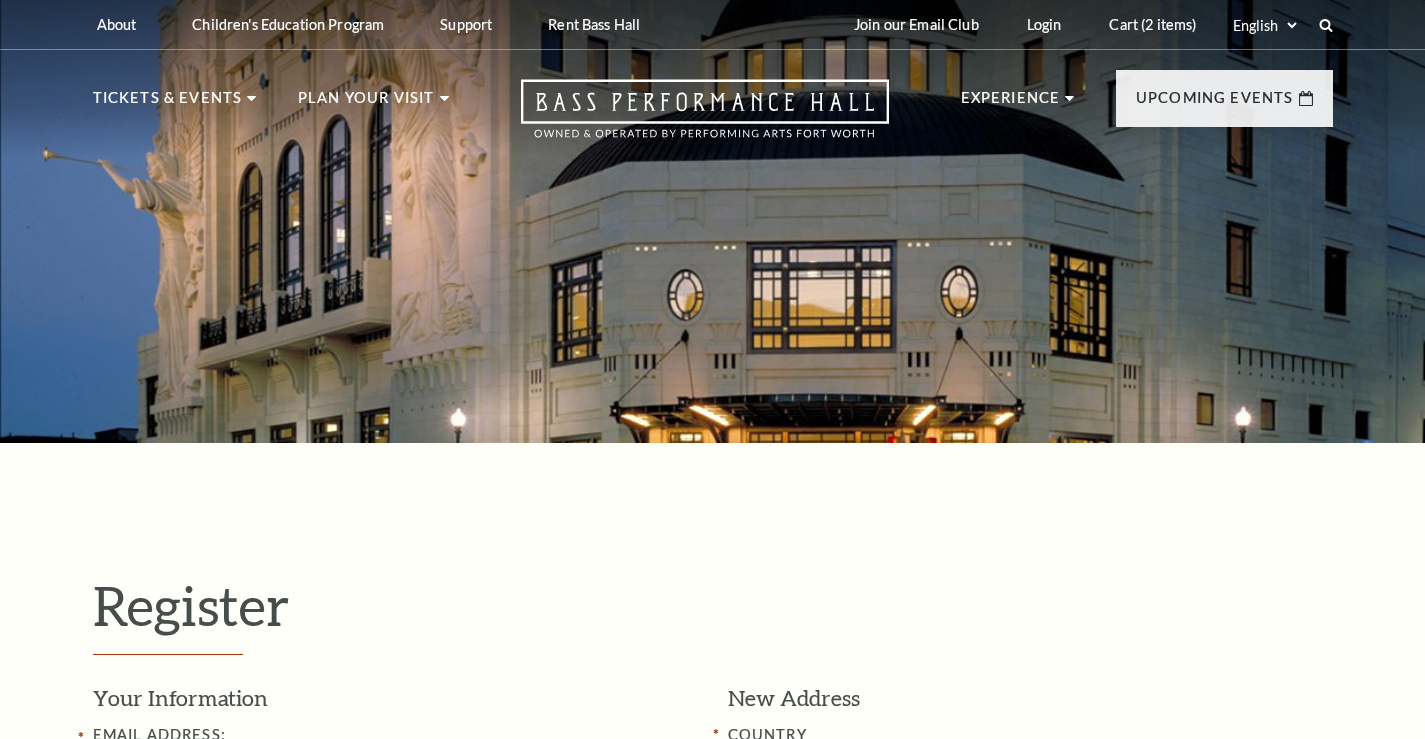 select on "1" 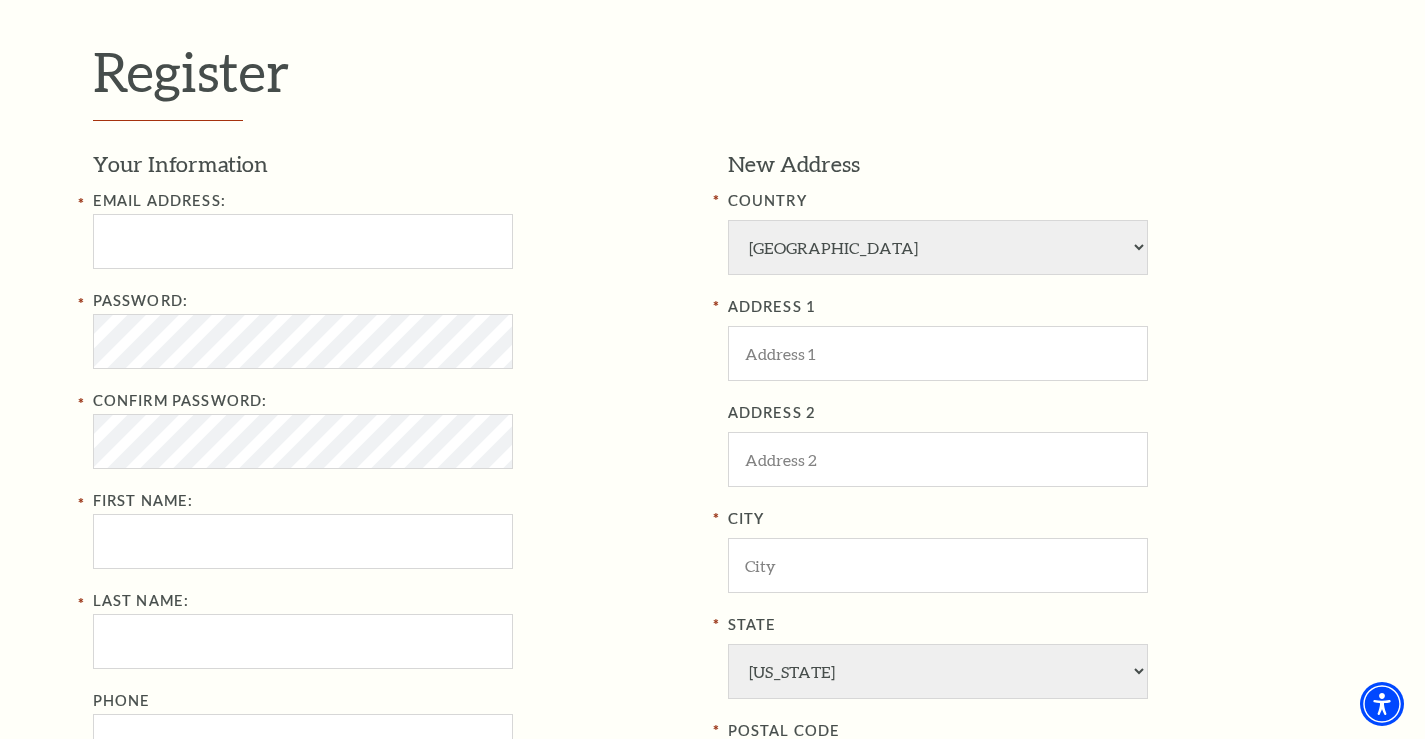 scroll, scrollTop: 535, scrollLeft: 0, axis: vertical 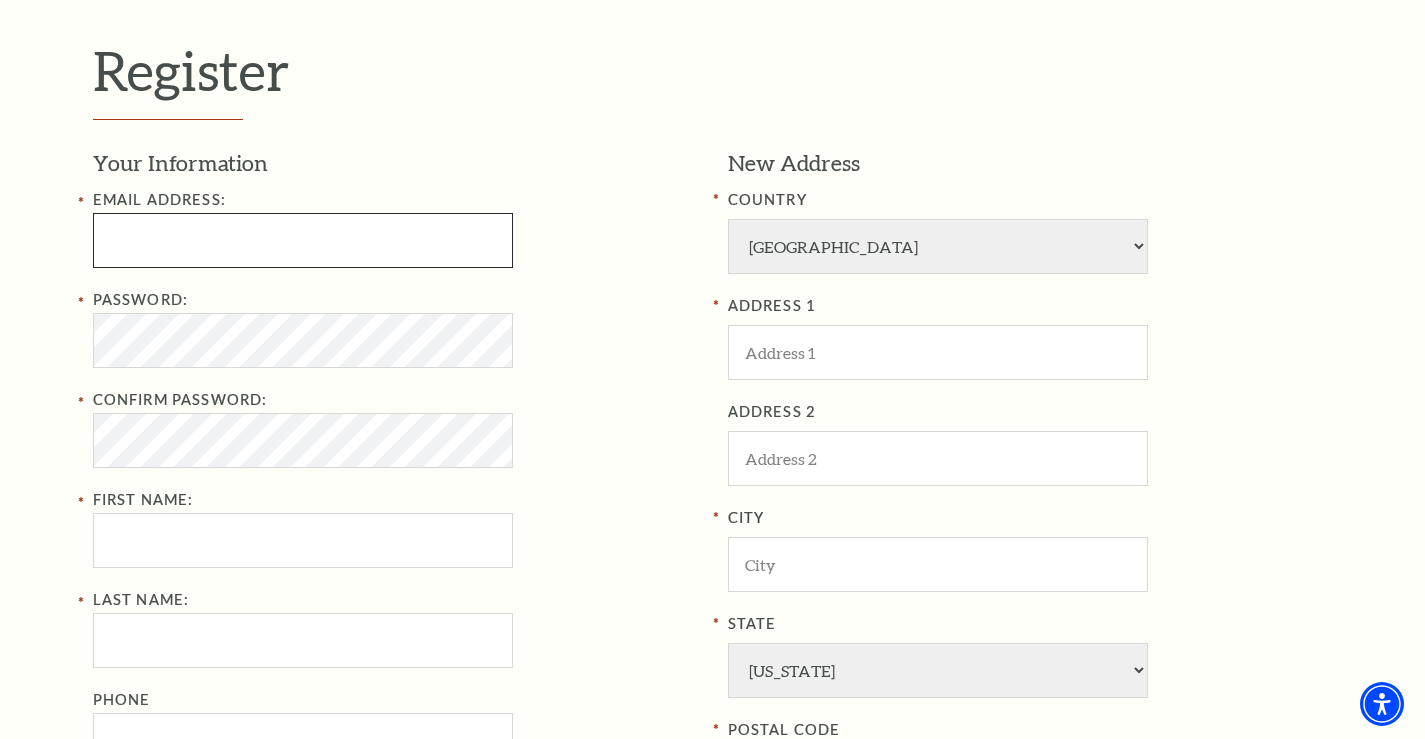 click at bounding box center [303, 240] 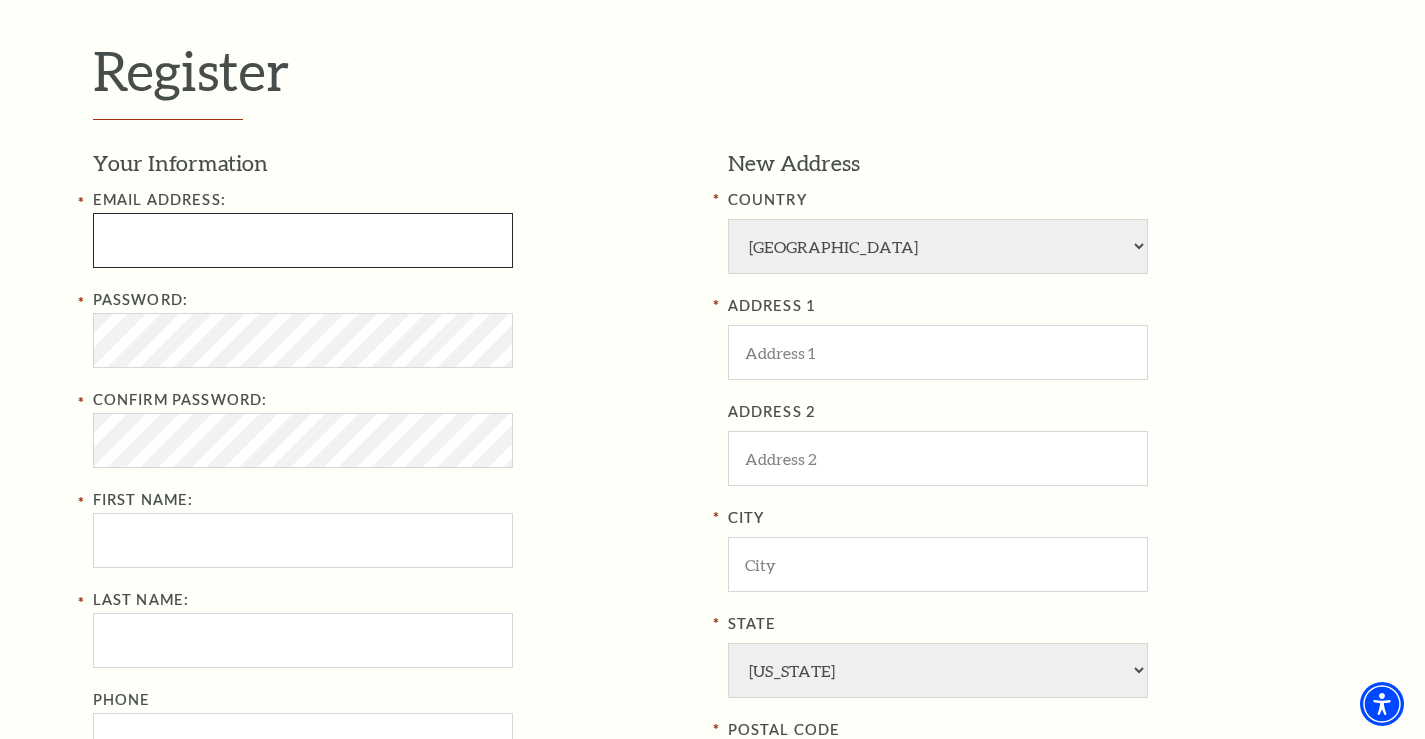 type on "[EMAIL_ADDRESS][DOMAIN_NAME]" 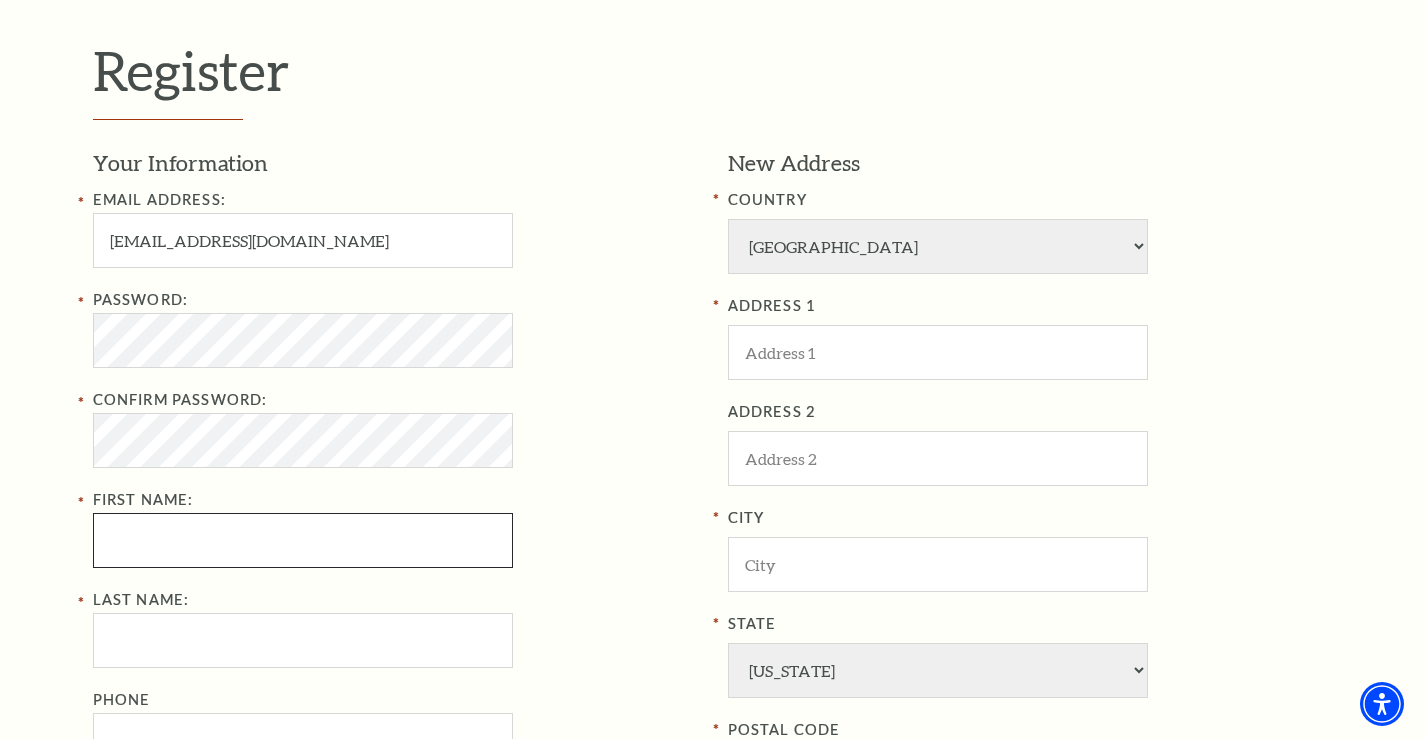 type on "Breanna" 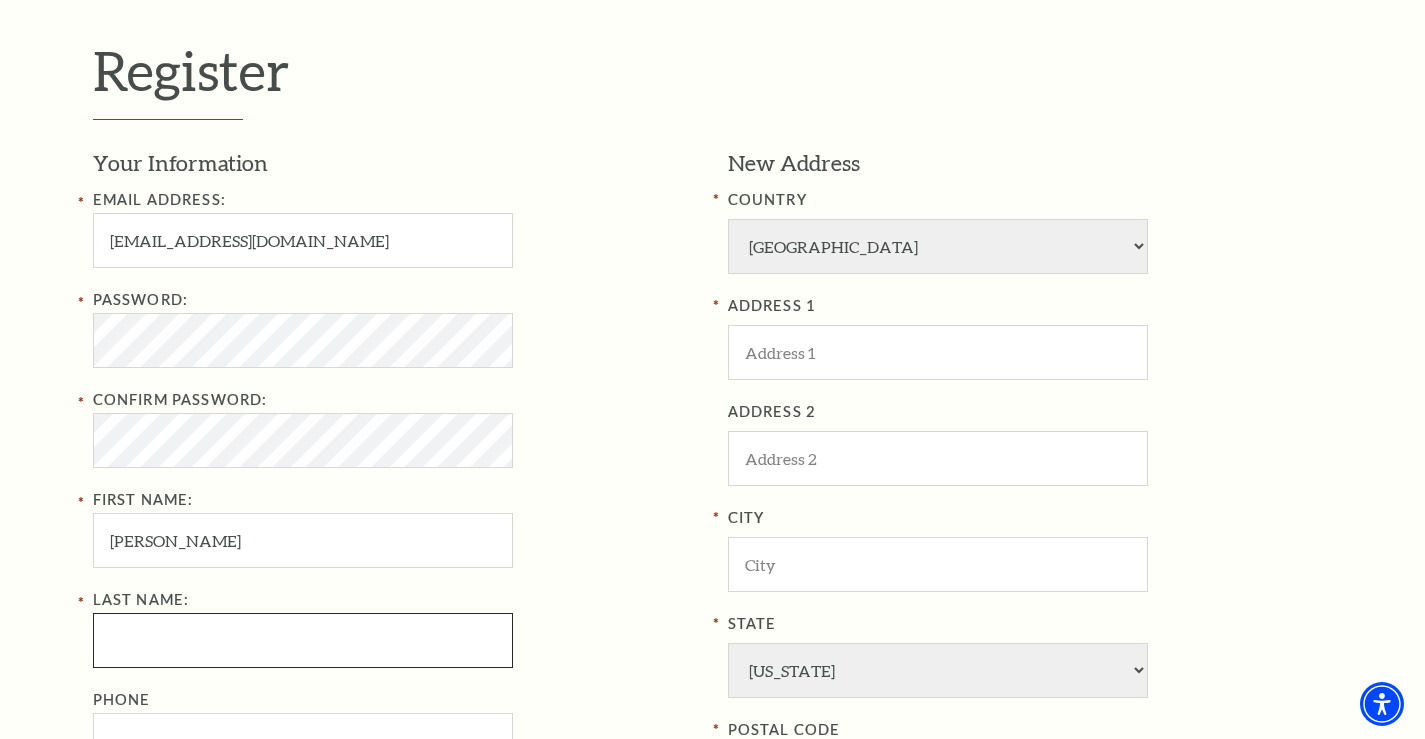 type on "Springer" 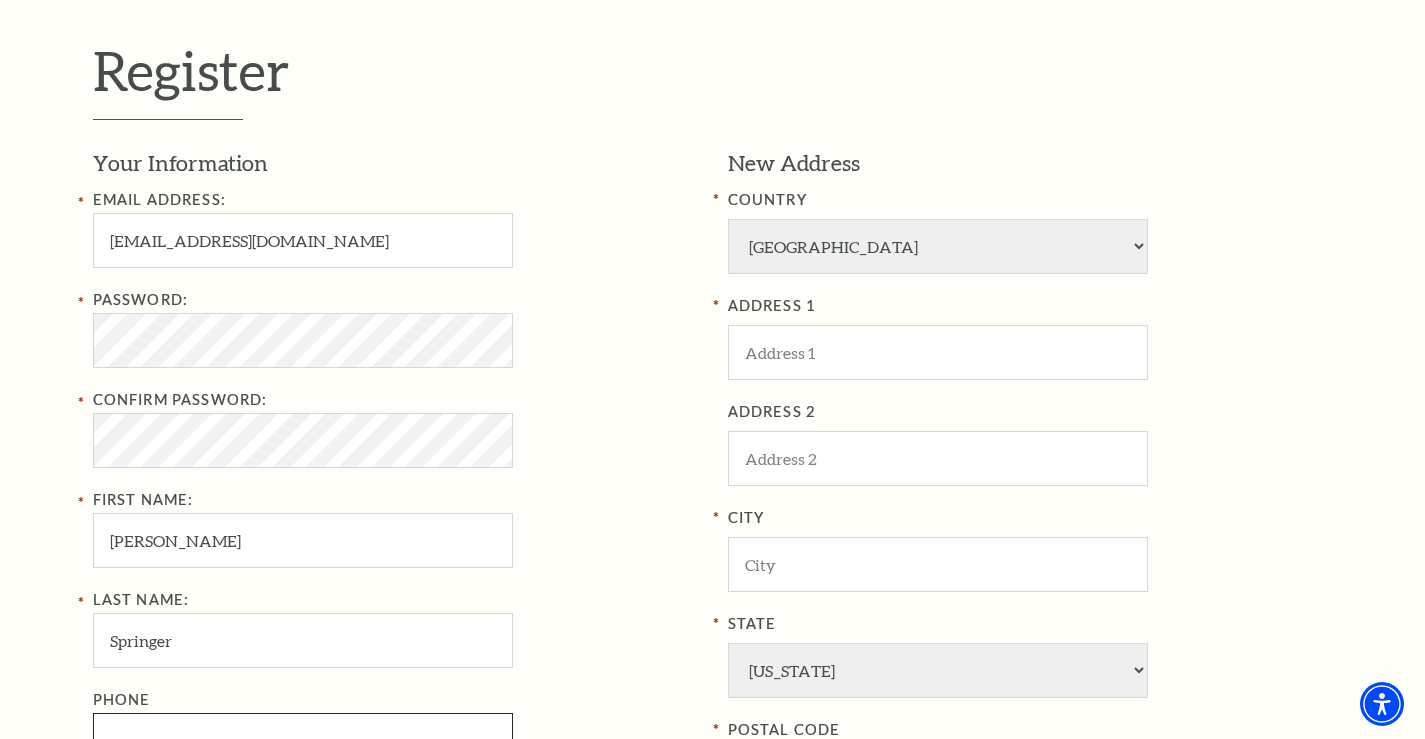 type on "5134859264" 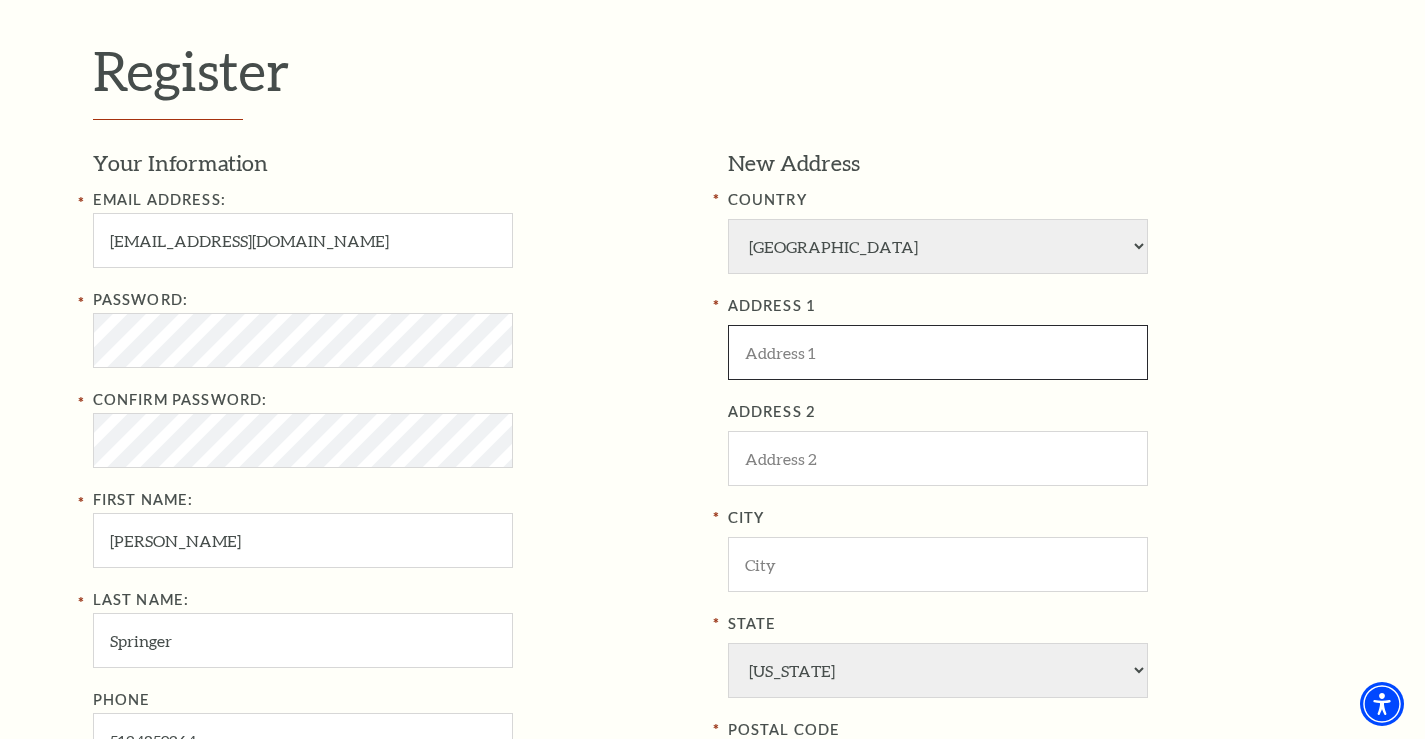 type on "4161 midway rd" 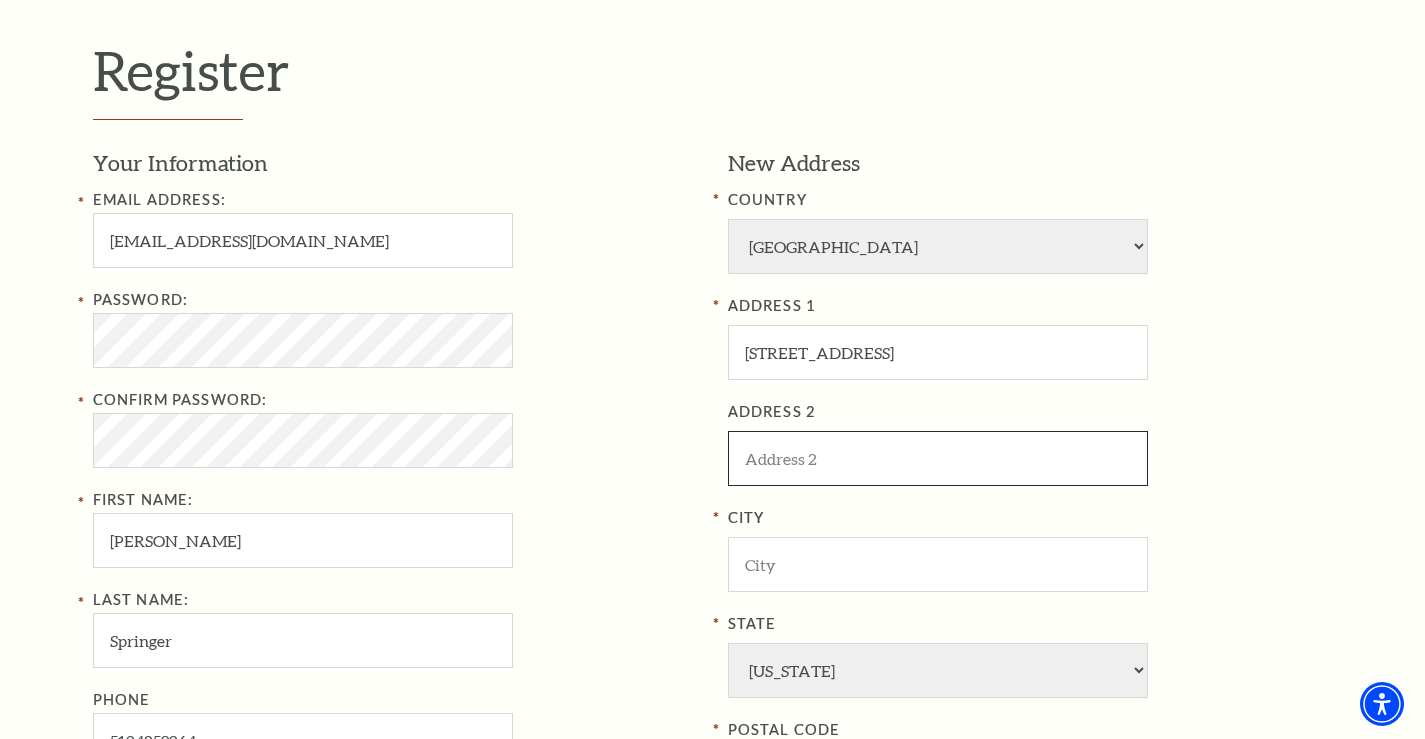 type on "apt 312" 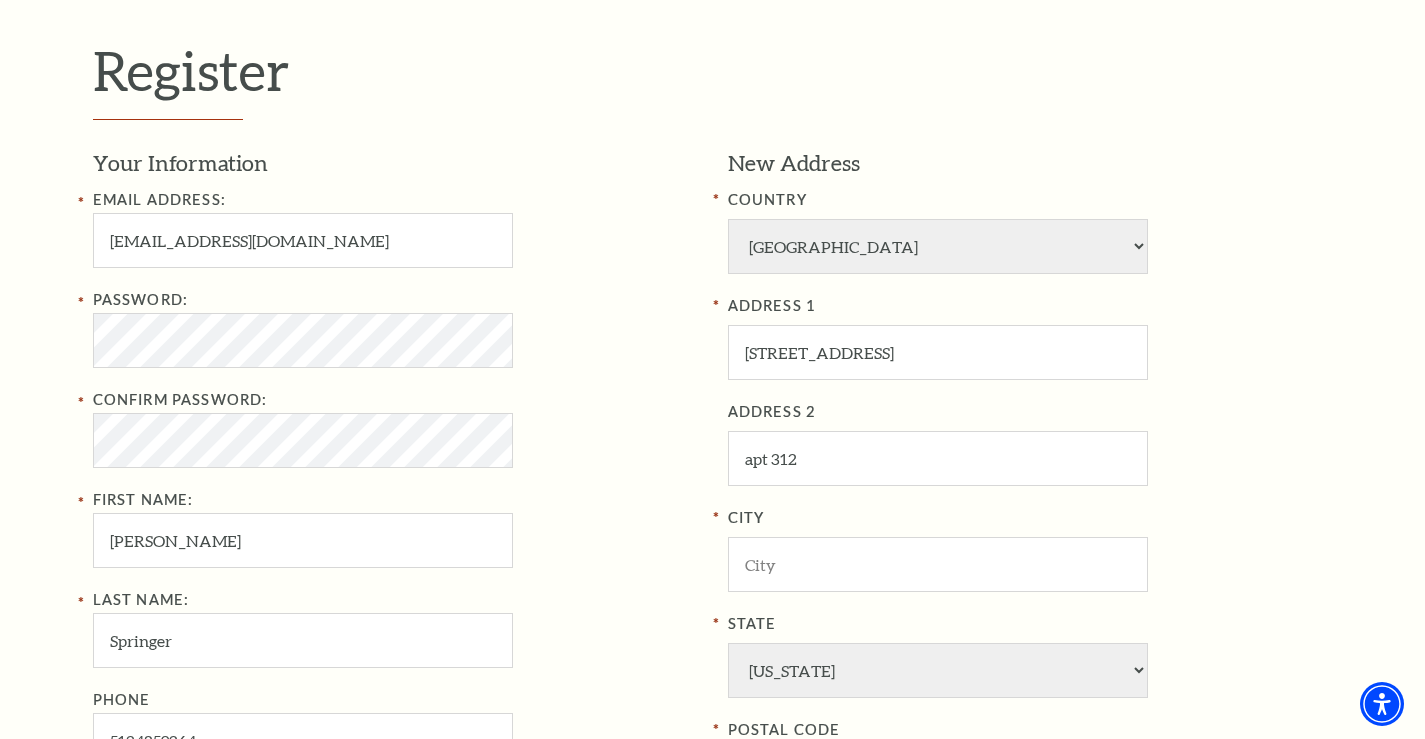 type on "Carrollton" 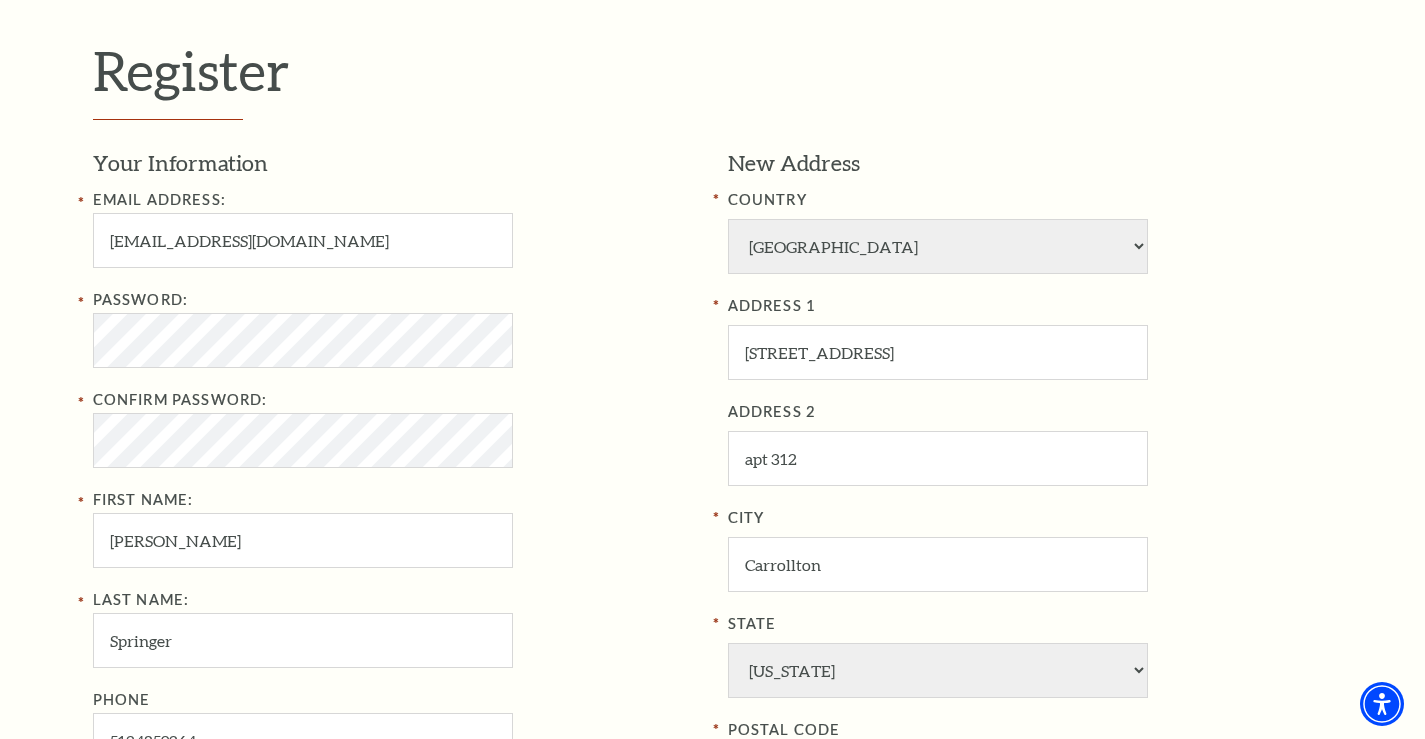 type on "75007" 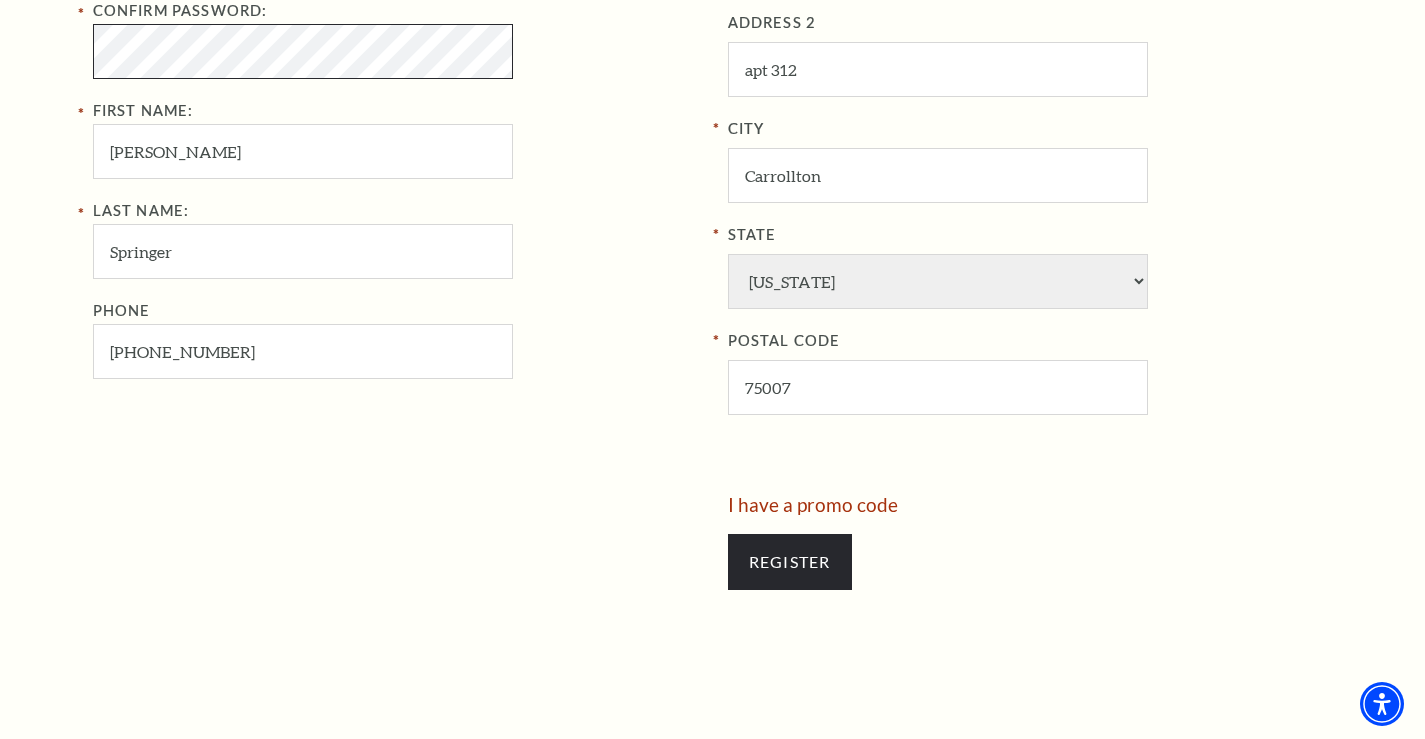 scroll, scrollTop: 927, scrollLeft: 0, axis: vertical 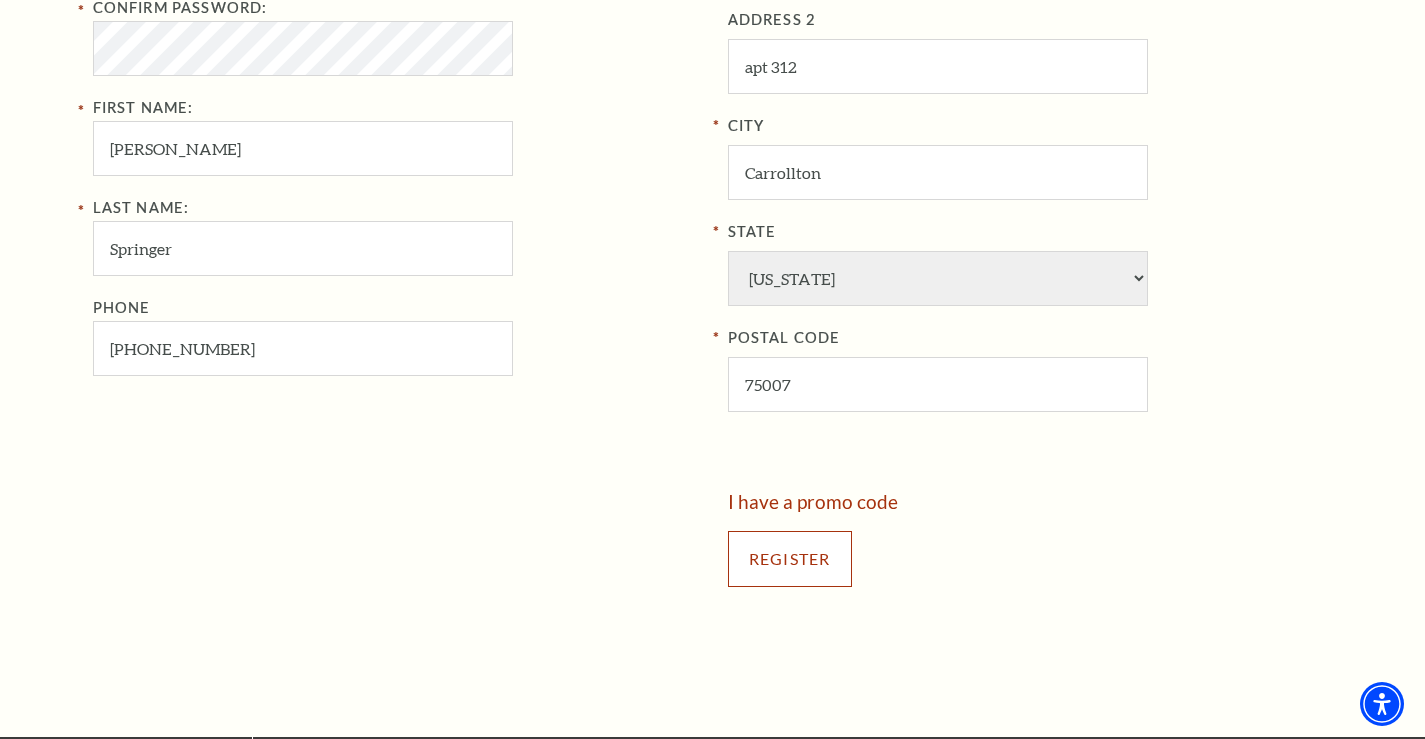 click on "Register" at bounding box center (790, 559) 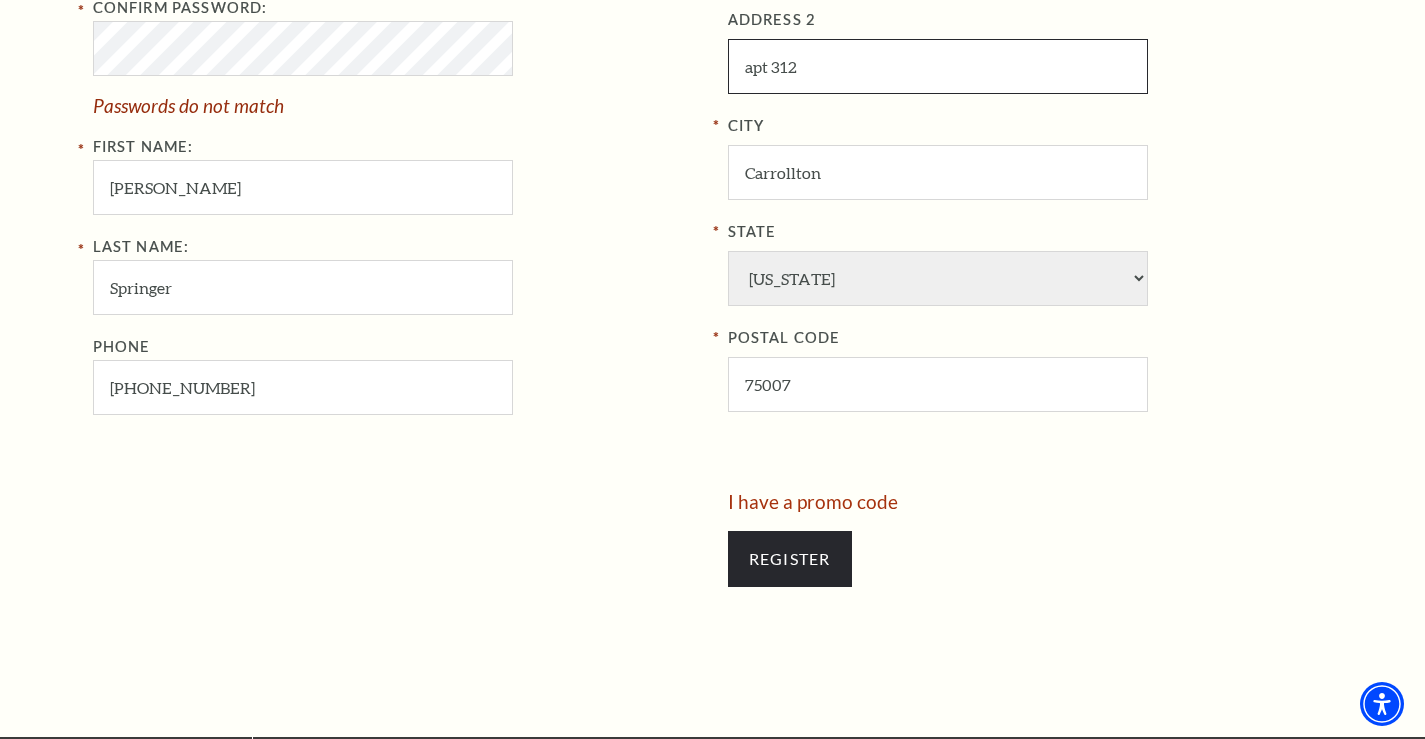 click on "apt 312" at bounding box center [938, 66] 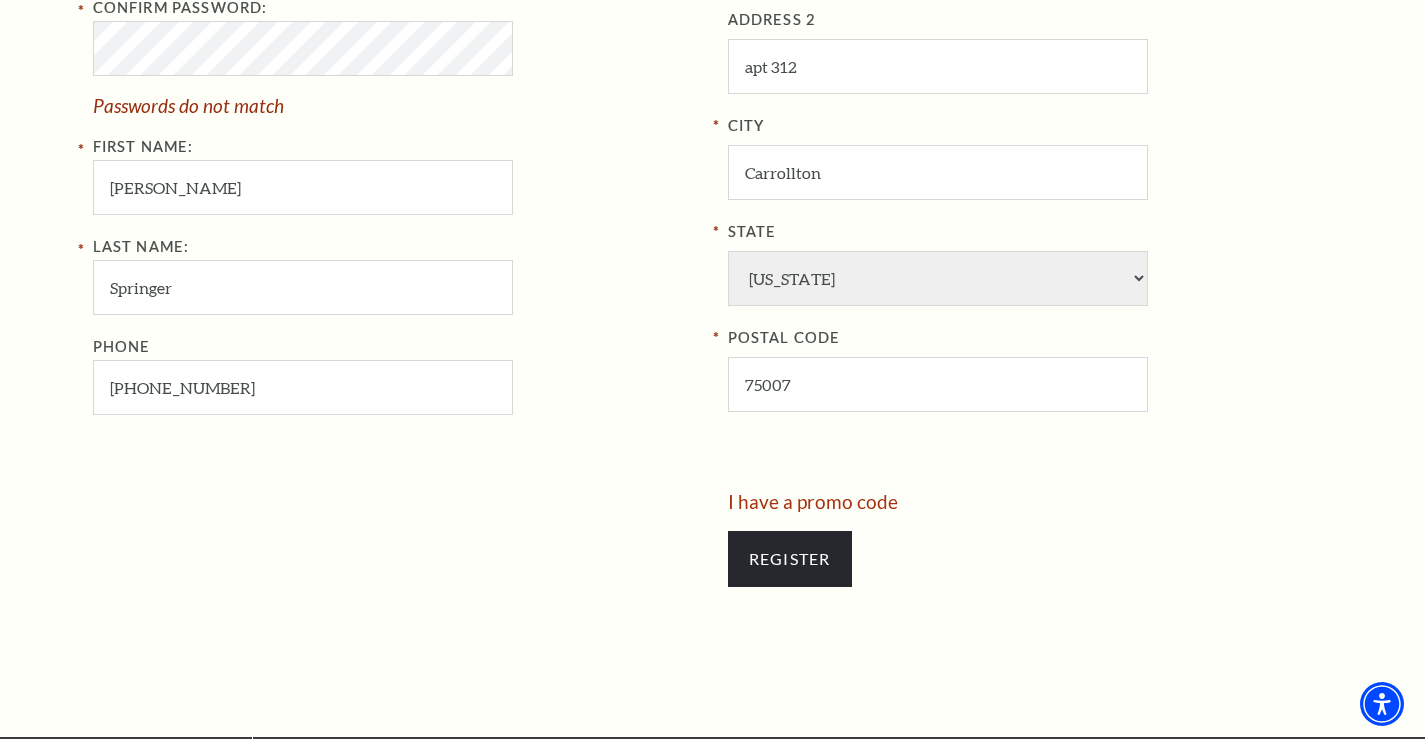 click on "Confirm Password:     Passwords do not match" at bounding box center [395, 55] 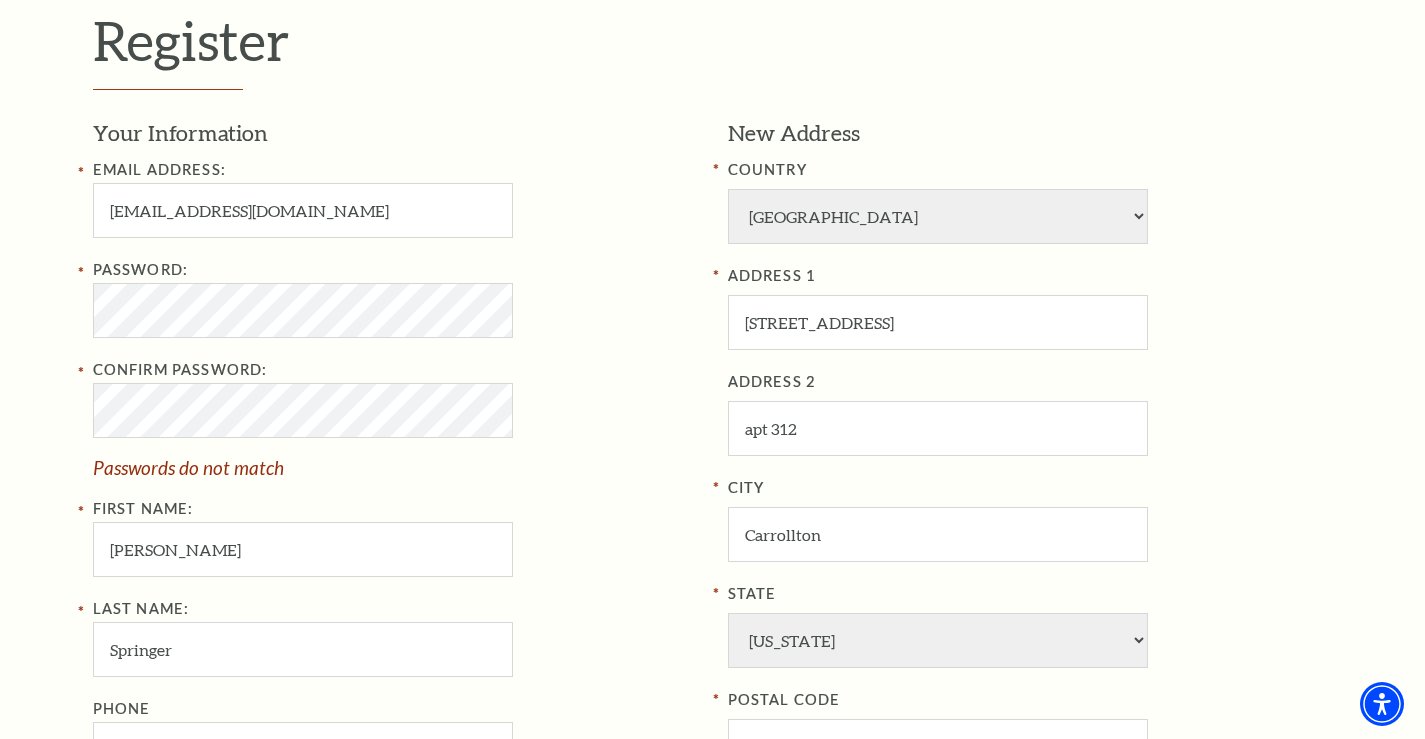 scroll, scrollTop: 520, scrollLeft: 0, axis: vertical 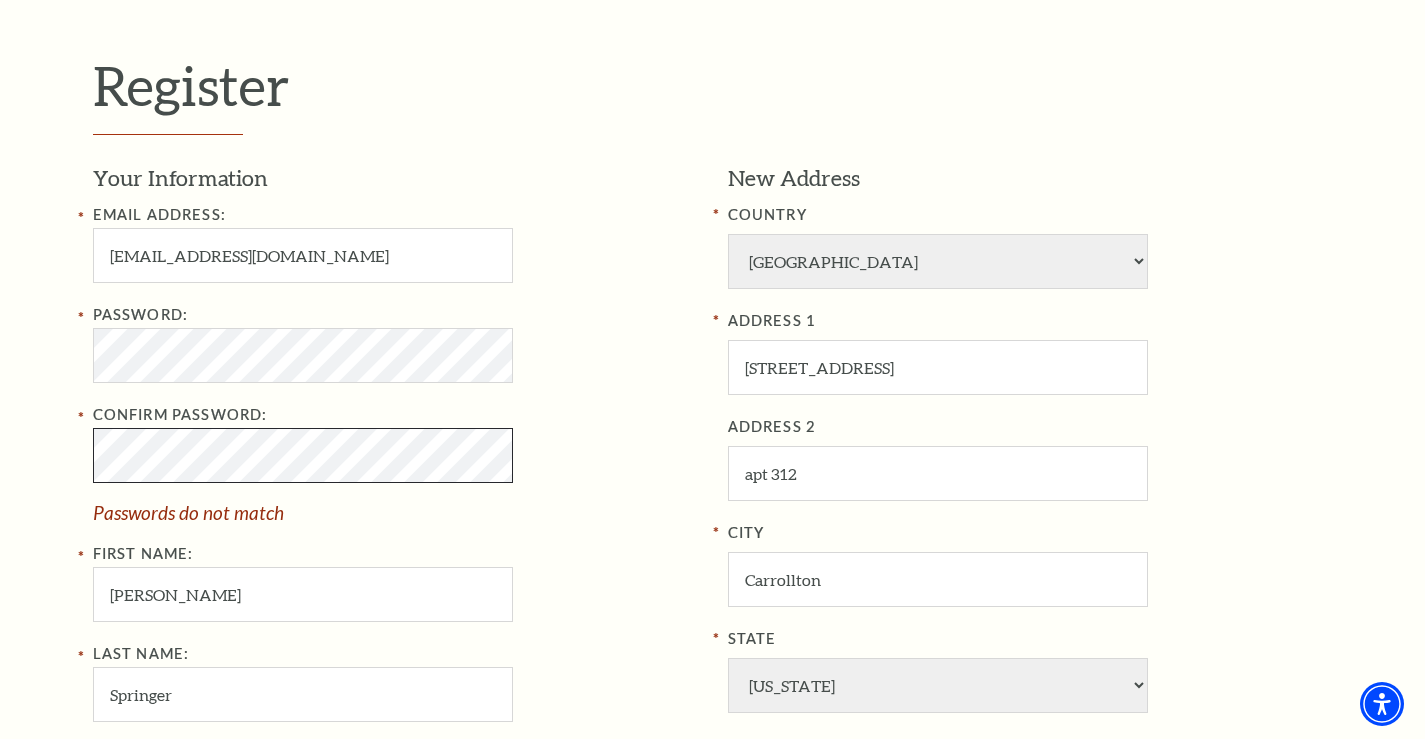 click on "Register
Your Information
Email Address:   BreannaSpringer@gmail.com     Password:       Confirm Password:     Passwords do not match   First Name:   Breanna     Last Name:   Springer     Phone   513-485-9264
New Address
COUNTRY   Afghanistan Albania Algeria Andorra Angola Antigua and Barbuda Argentina Aruba Australia Austria Azores Bahamas Bahrain Bangladesh Barbados Belgium Belize Benin Bermuda Bhutan Bolivia Botswana Brazil British Virgin Islnd Brunei Darussalam Bulgaria Burkina Faso Burma Burundi Cameroon Canada Canal Zone Canary Islands Cape Verde Cayman Islands Central African Rep Chad Channel Islands Chile Colombia Comoros Confed of Senegambia Congo Cook Islands Costa Rica Croatia Cuba Curacao Cyprus Czechoslovakia Dahomey Egypt" at bounding box center [712, 533] 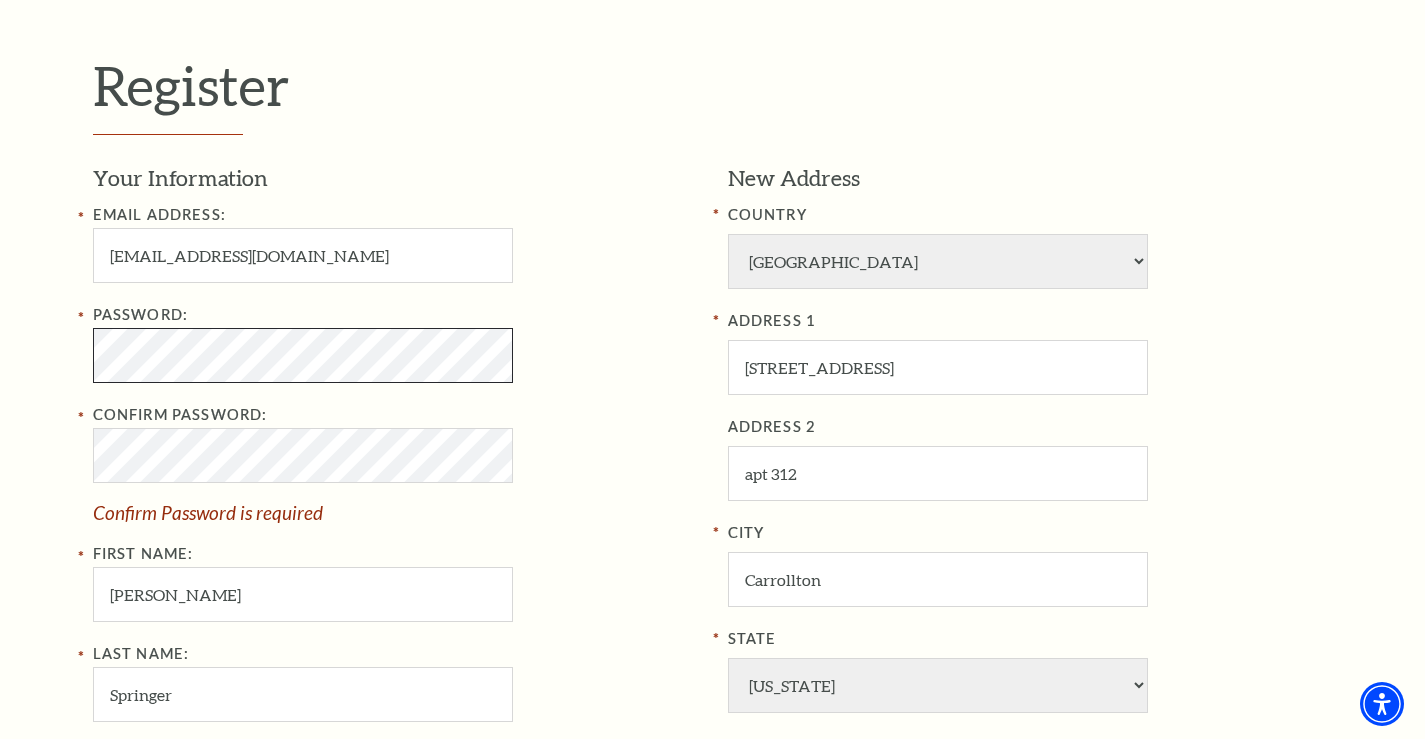 click on "Register
Your Information
Email Address:   BreannaSpringer@gmail.com     Password:       Confirm Password:     Confirm Password is required   First Name:   Breanna     Last Name:   Springer     Phone   513-485-9264
New Address
COUNTRY   Afghanistan Albania Algeria Andorra Angola Antigua and Barbuda Argentina Aruba Australia Austria Azores Bahamas Bahrain Bangladesh Barbados Belgium Belize Benin Bermuda Bhutan Bolivia Botswana Brazil British Virgin Islnd Brunei Darussalam Bulgaria Burkina Faso Burma Burundi Cameroon Canada Canal Zone Canary Islands Cape Verde Cayman Islands Central African Rep Chad Channel Islands Chile Colombia Comoros Confed of Senegambia Congo Cook Islands Costa Rica Croatia Cuba Curacao Cyprus Czechoslovakia Dahomey Denmark" at bounding box center (713, 533) 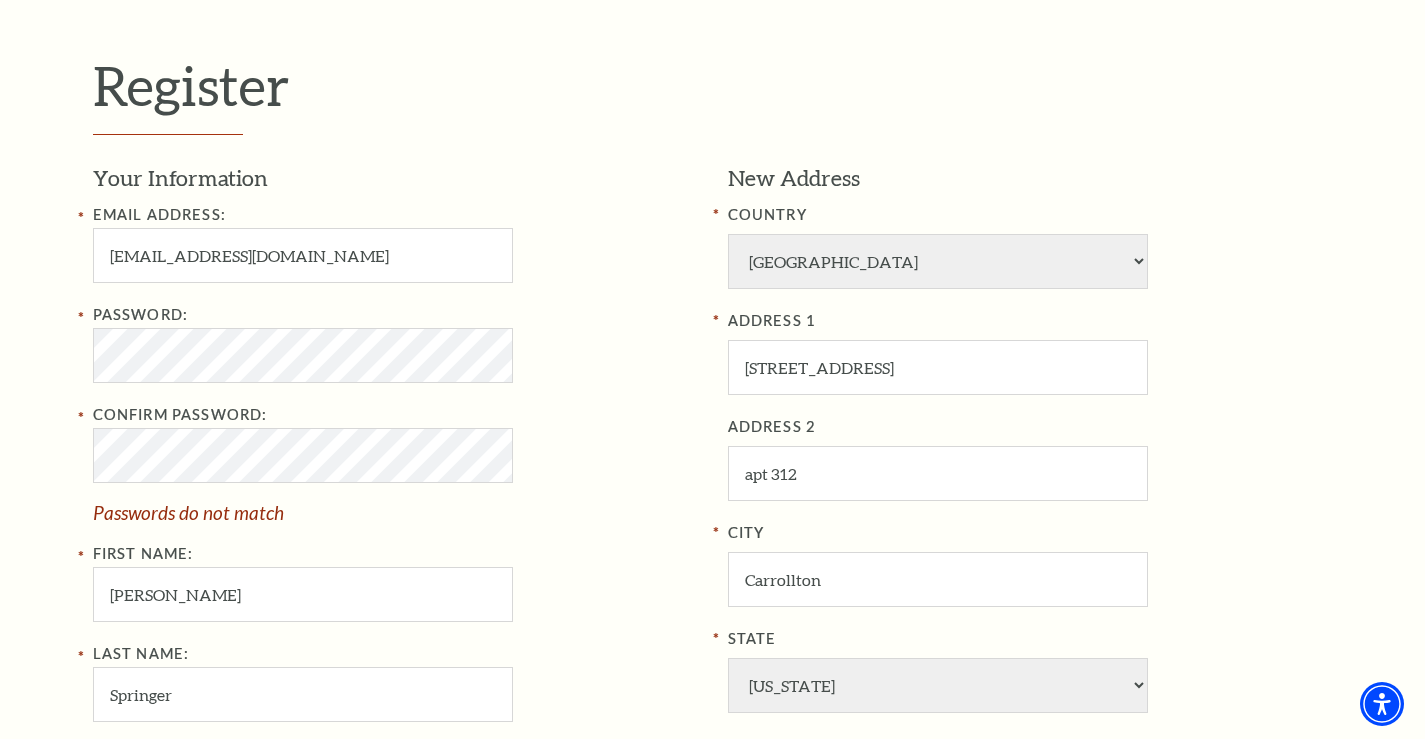 click on "Password:       Confirm Password:     Passwords do not match   First Name:   Breanna" at bounding box center (395, 462) 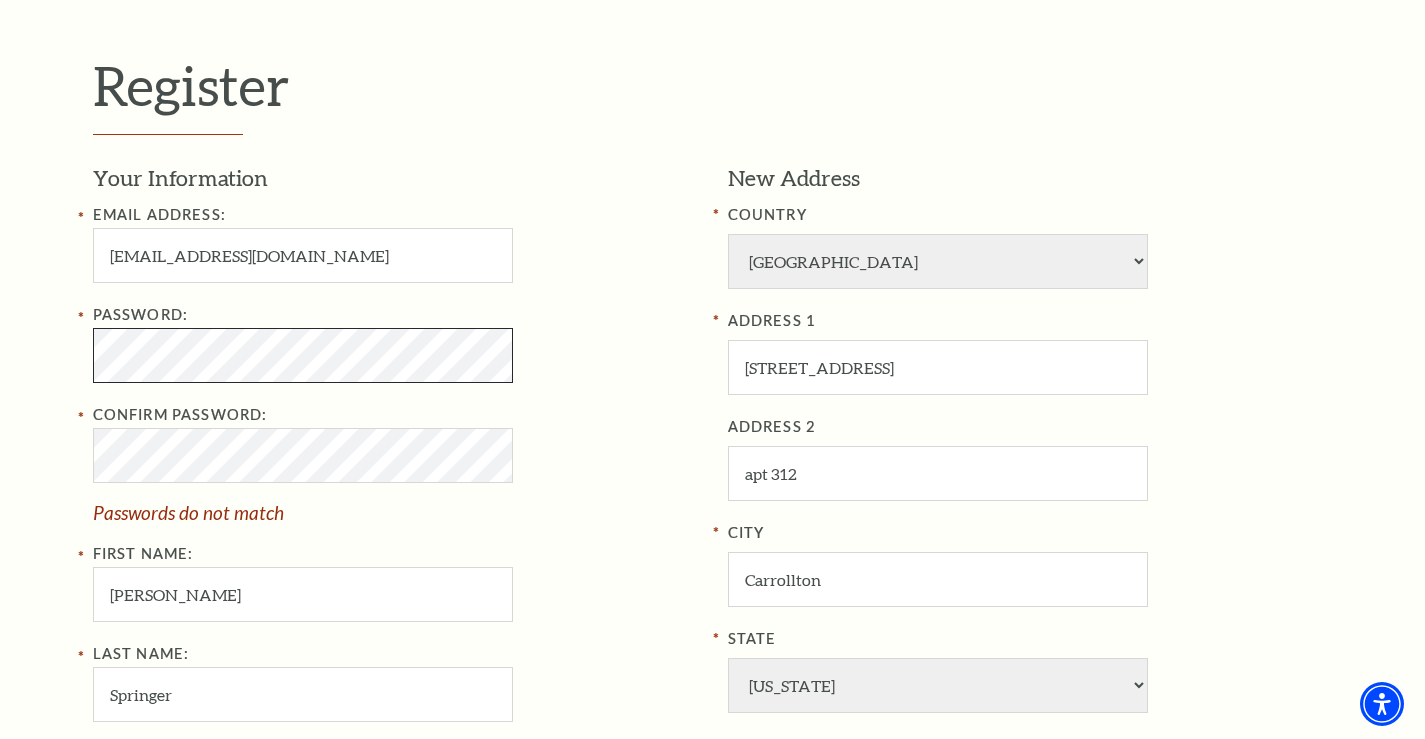 click on "Register
Your Information
Email Address:   BreannaSpringer@gmail.com     Password:       Confirm Password:     Passwords do not match   First Name:   Breanna     Last Name:   Springer     Phone   513-485-9264
New Address
COUNTRY   Afghanistan Albania Algeria Andorra Angola Antigua and Barbuda Argentina Aruba Australia Austria Azores Bahamas Bahrain Bangladesh Barbados Belgium Belize Benin Bermuda Bhutan Bolivia Botswana Brazil British Virgin Islnd Brunei Darussalam Bulgaria Burkina Faso Burma Burundi Cameroon Canada Canal Zone Canary Islands Cape Verde Cayman Islands Central African Rep Chad Channel Islands Chile Colombia Comoros Confed of Senegambia Congo Cook Islands Costa Rica Croatia Cuba Curacao Cyprus Czechoslovakia Dahomey Egypt" at bounding box center (712, 533) 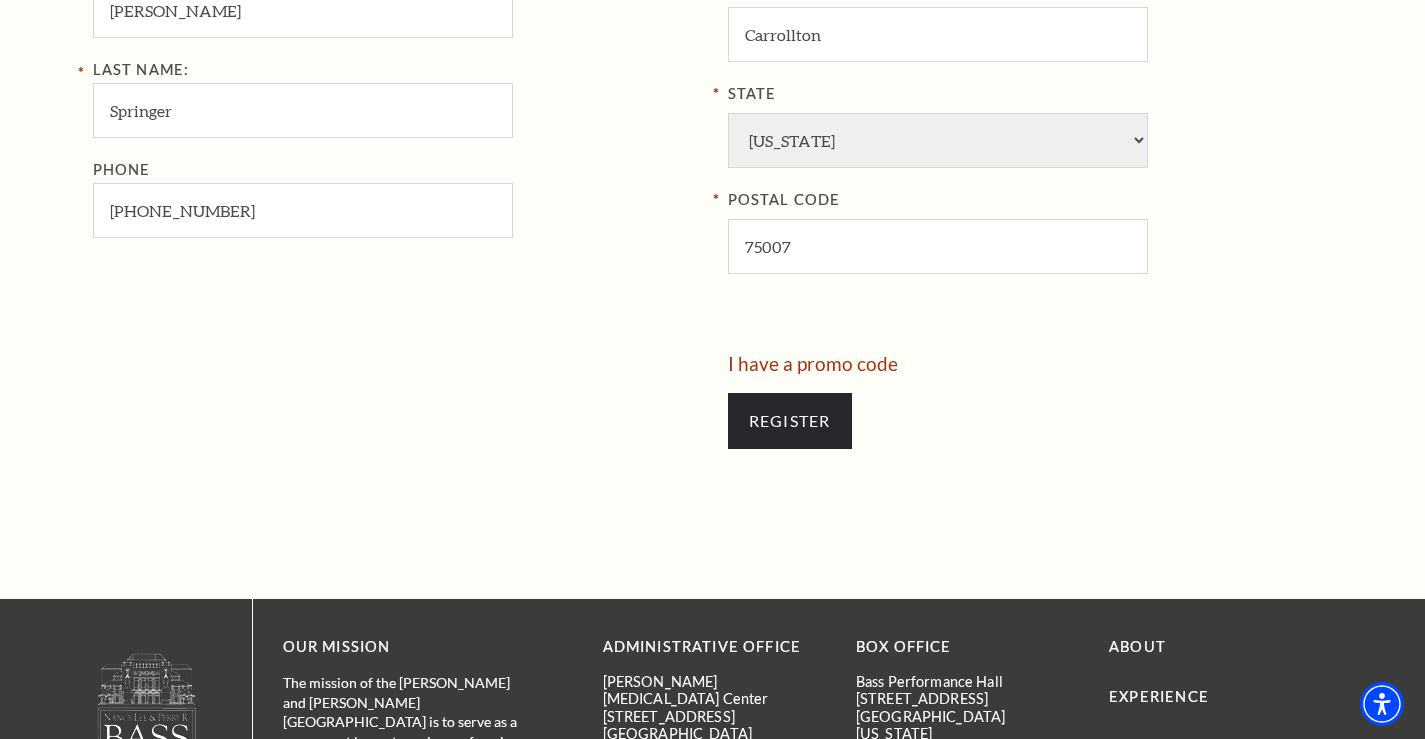 scroll, scrollTop: 1063, scrollLeft: 0, axis: vertical 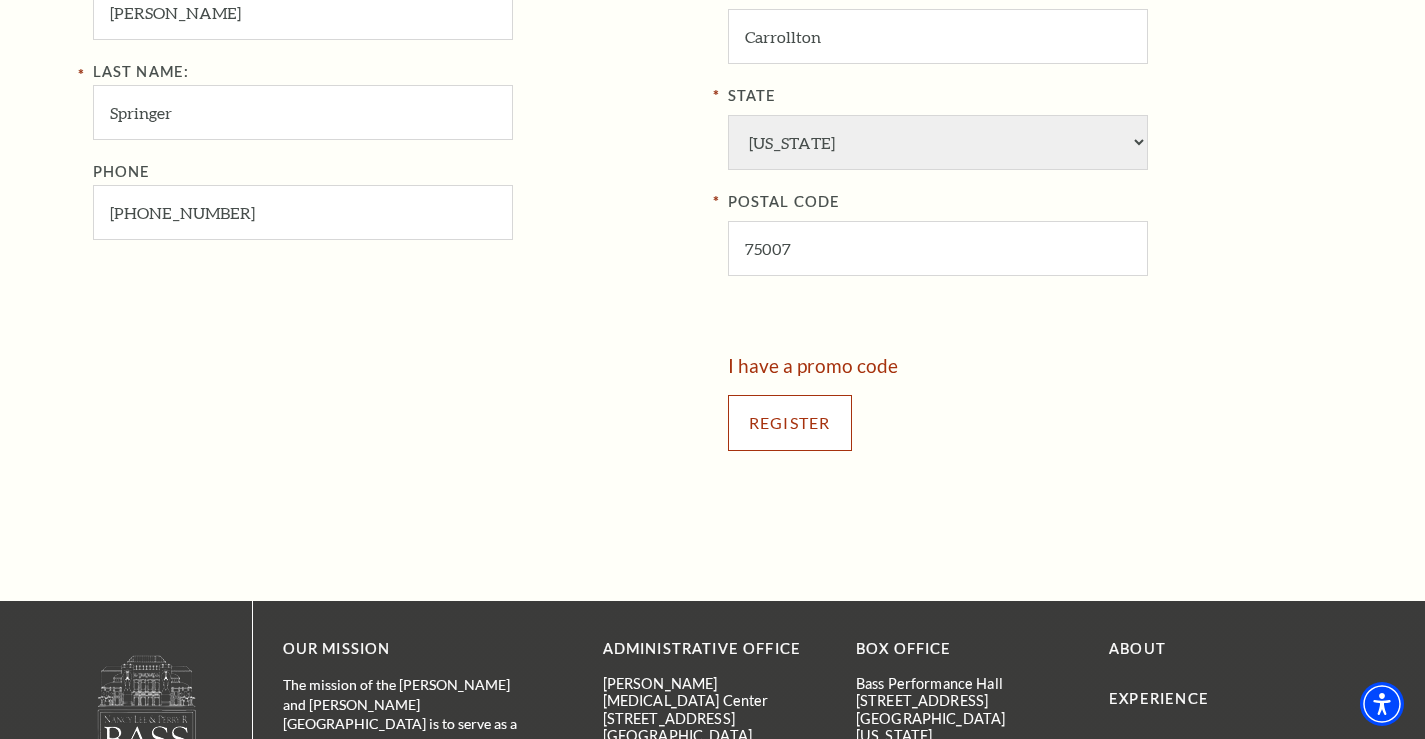 click on "Register" at bounding box center (790, 423) 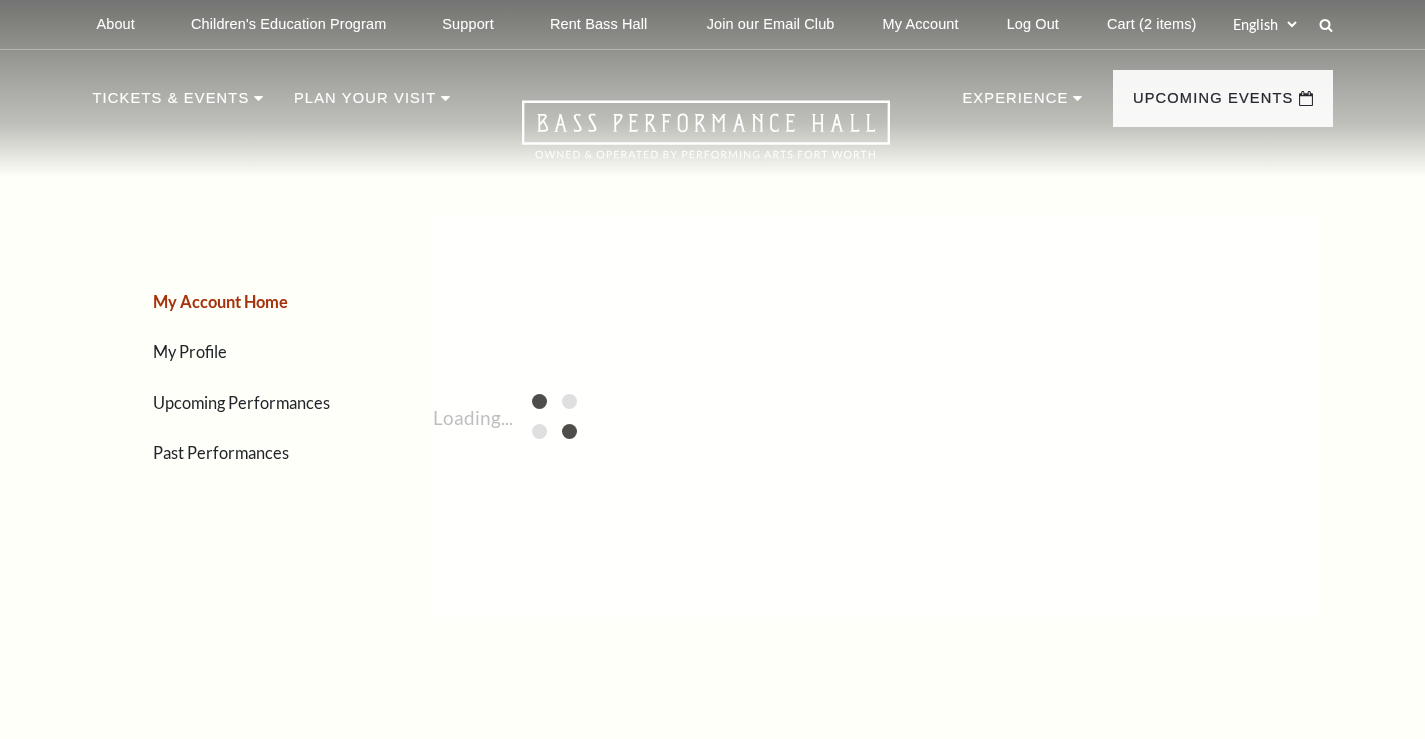 scroll, scrollTop: 0, scrollLeft: 0, axis: both 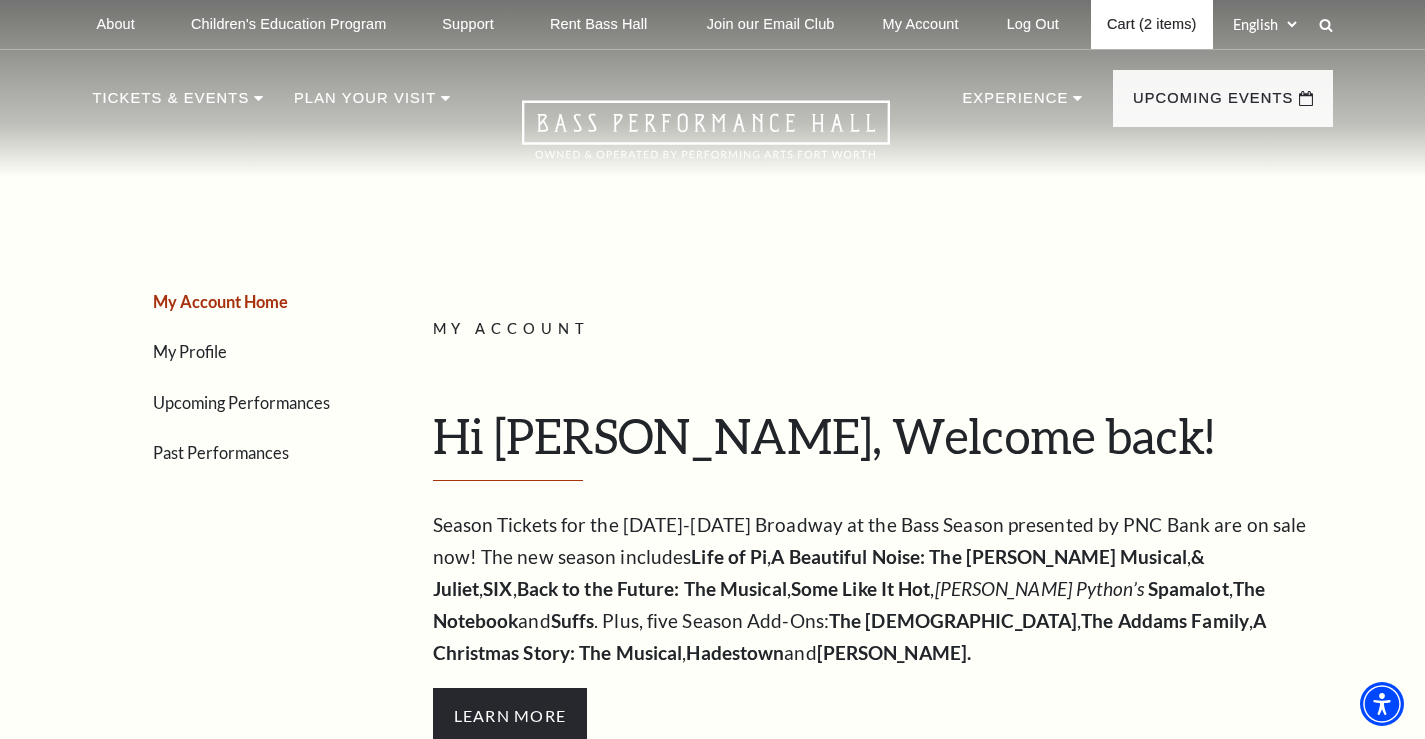 click on "Cart (2 items)" at bounding box center (1151, 24) 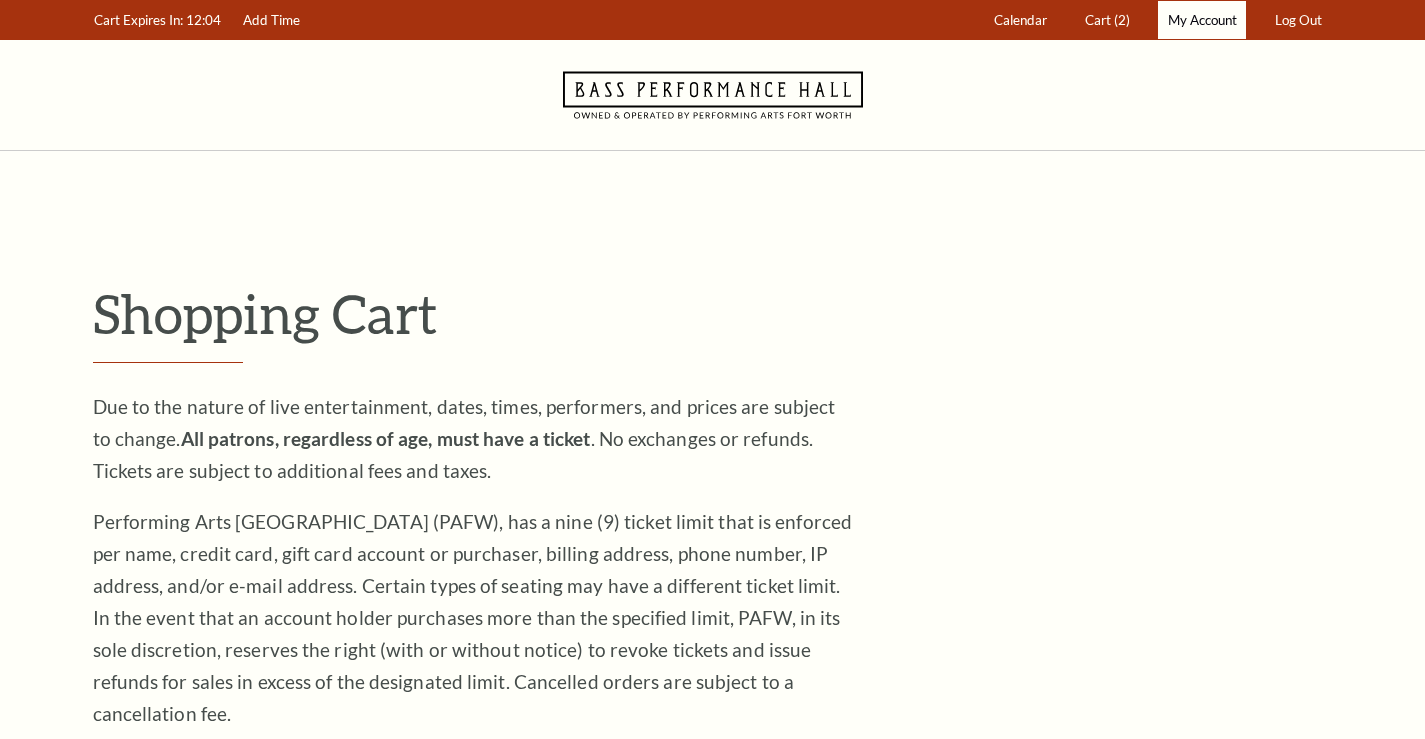 scroll, scrollTop: 0, scrollLeft: 0, axis: both 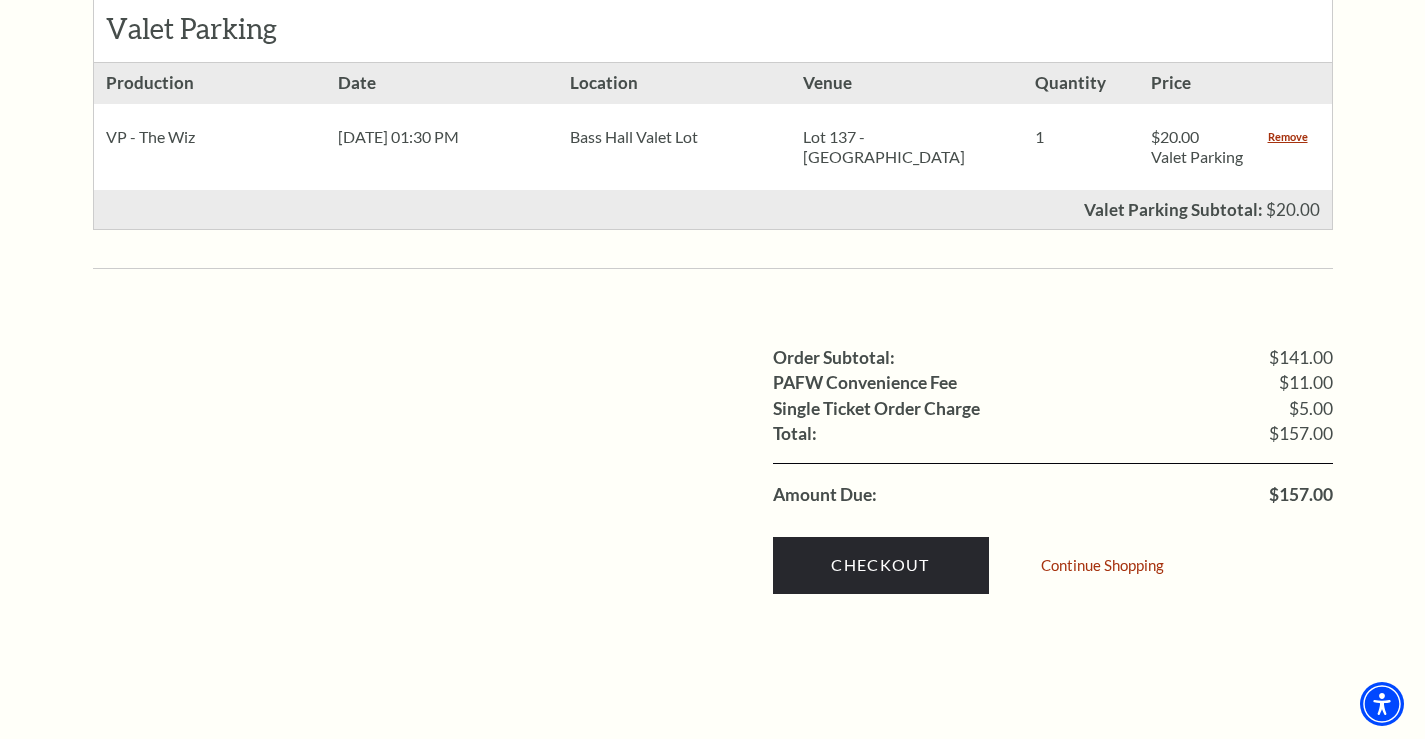 drag, startPoint x: 1433, startPoint y: 191, endPoint x: 1357, endPoint y: 544, distance: 361.08862 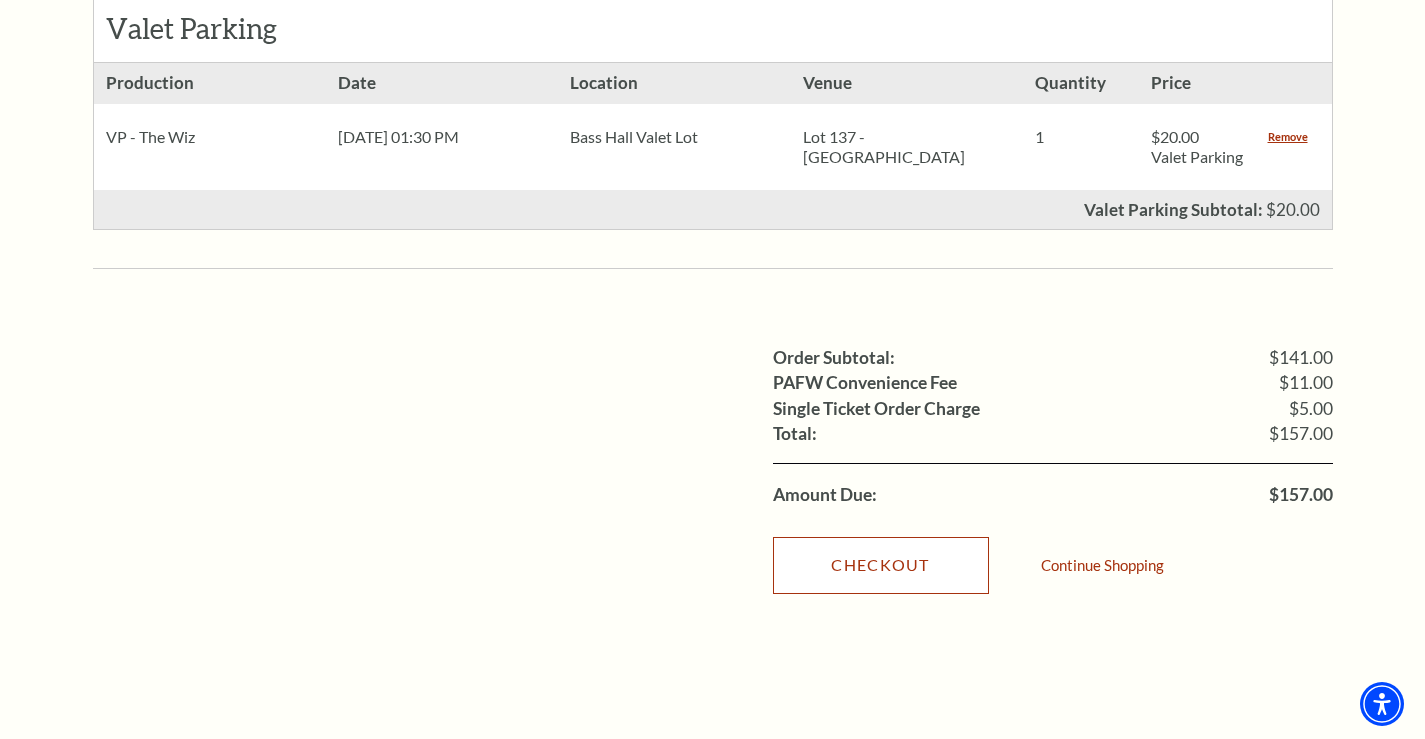 click on "Checkout" at bounding box center [881, 565] 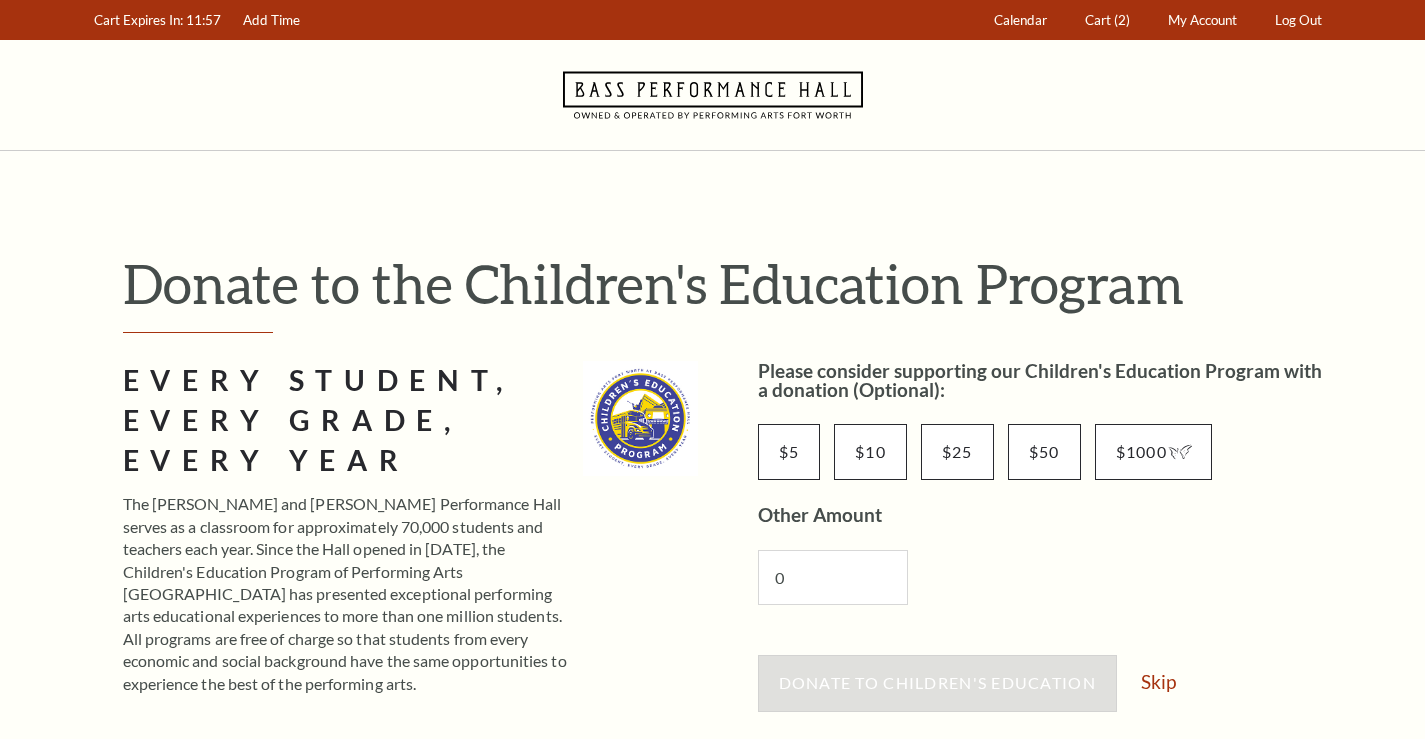 scroll, scrollTop: 0, scrollLeft: 0, axis: both 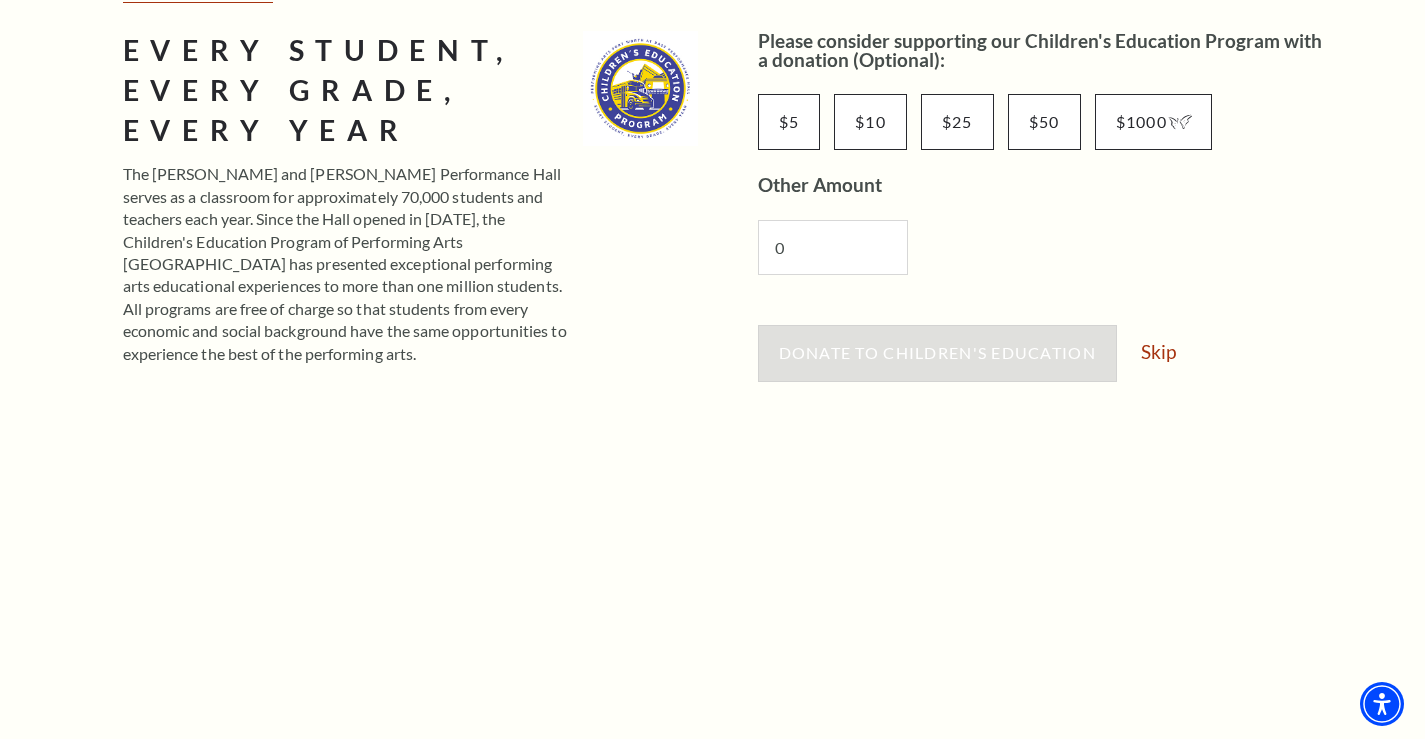 drag, startPoint x: 1431, startPoint y: 206, endPoint x: 1400, endPoint y: 329, distance: 126.84637 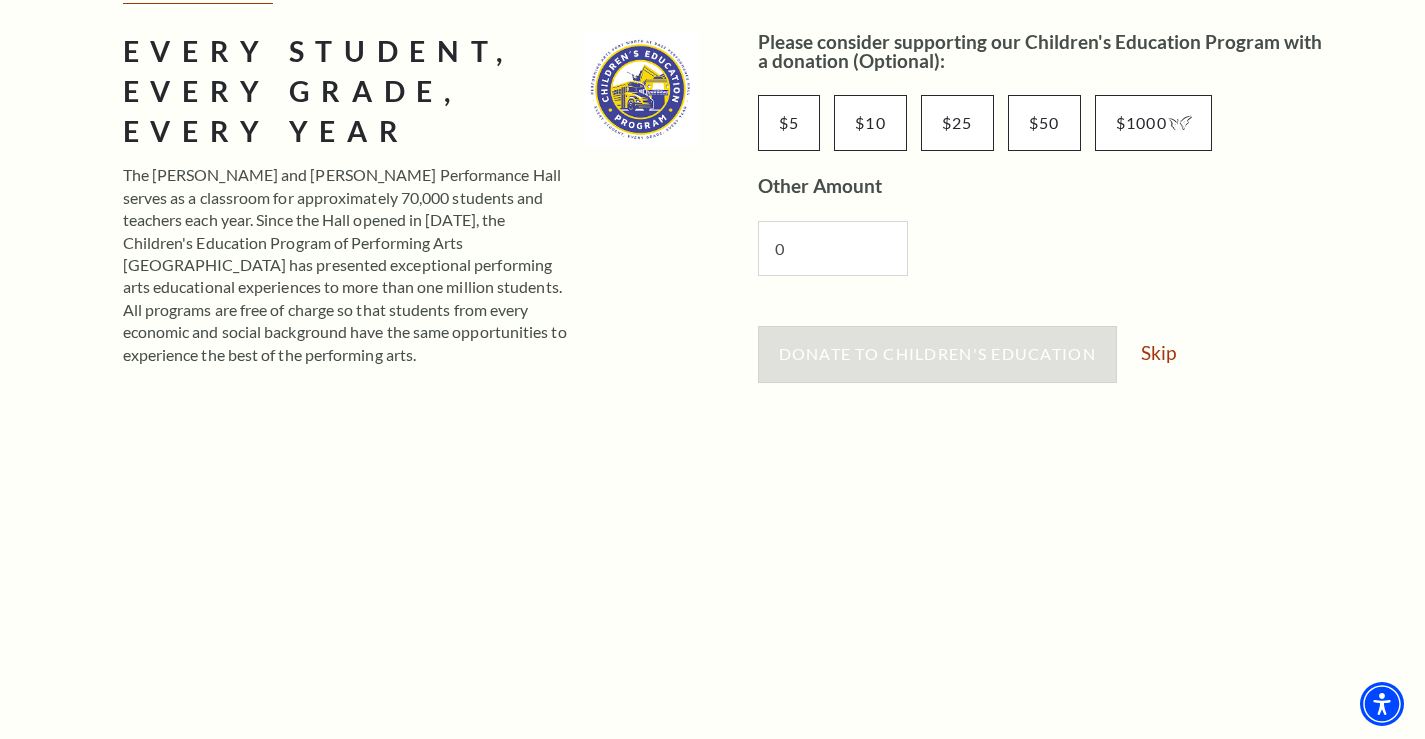 click on "Donate to Children's Education   Skip" at bounding box center [1045, 364] 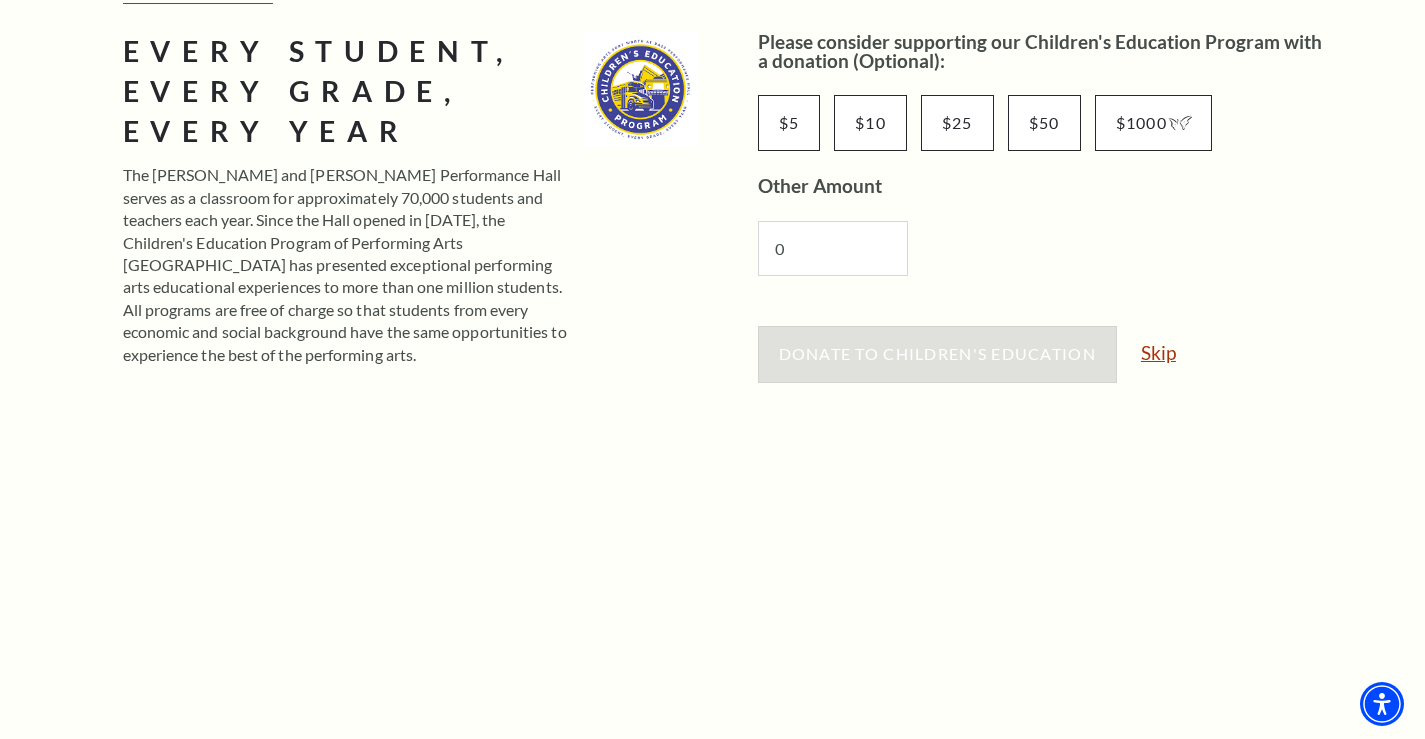 click on "Skip" at bounding box center [1158, 352] 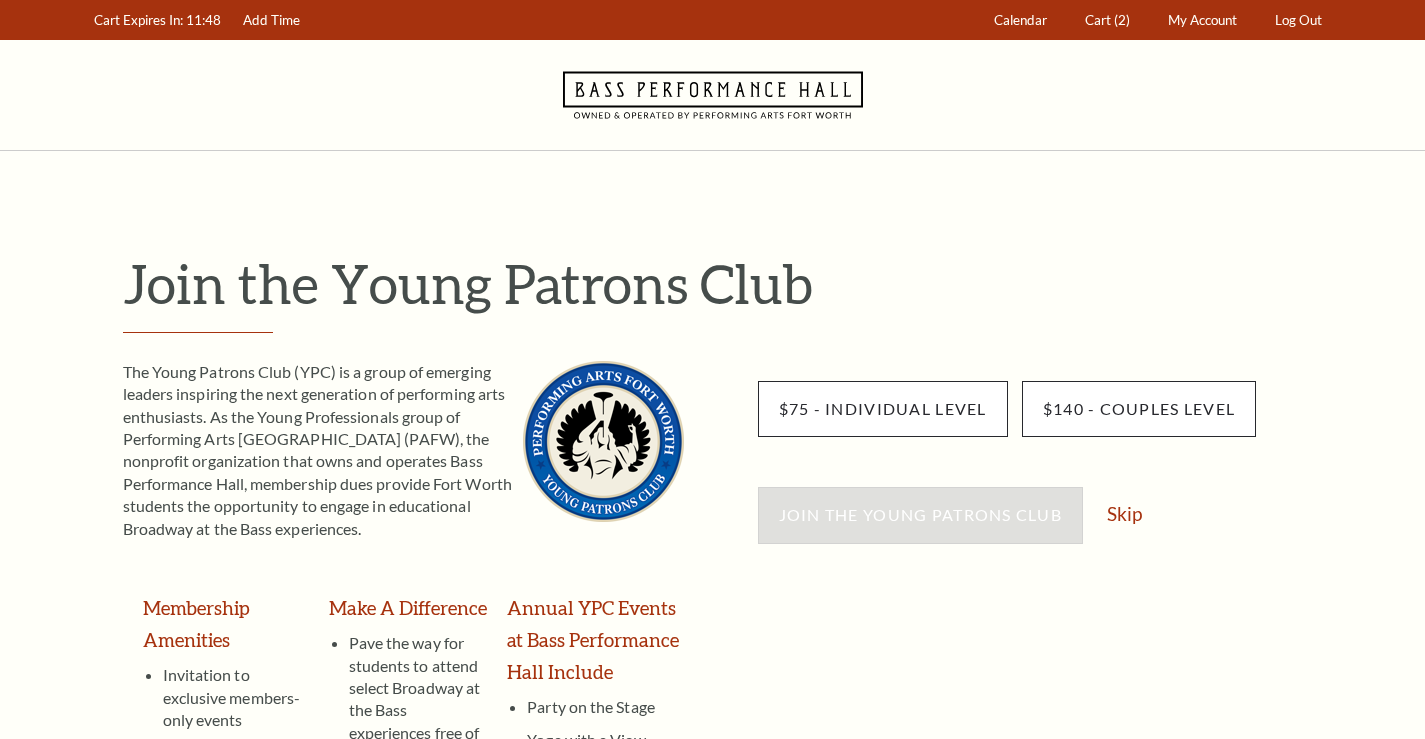 scroll, scrollTop: 0, scrollLeft: 0, axis: both 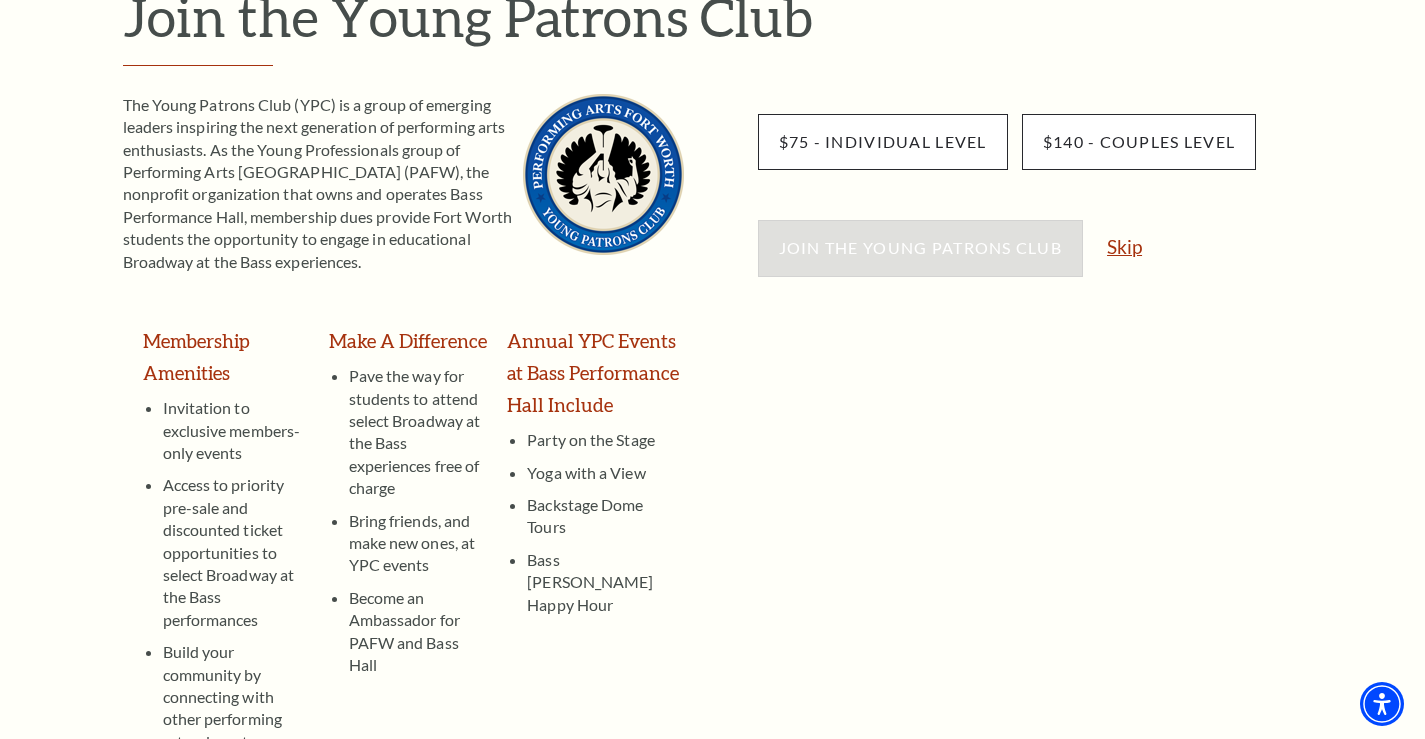 click on "Skip" at bounding box center (1124, 246) 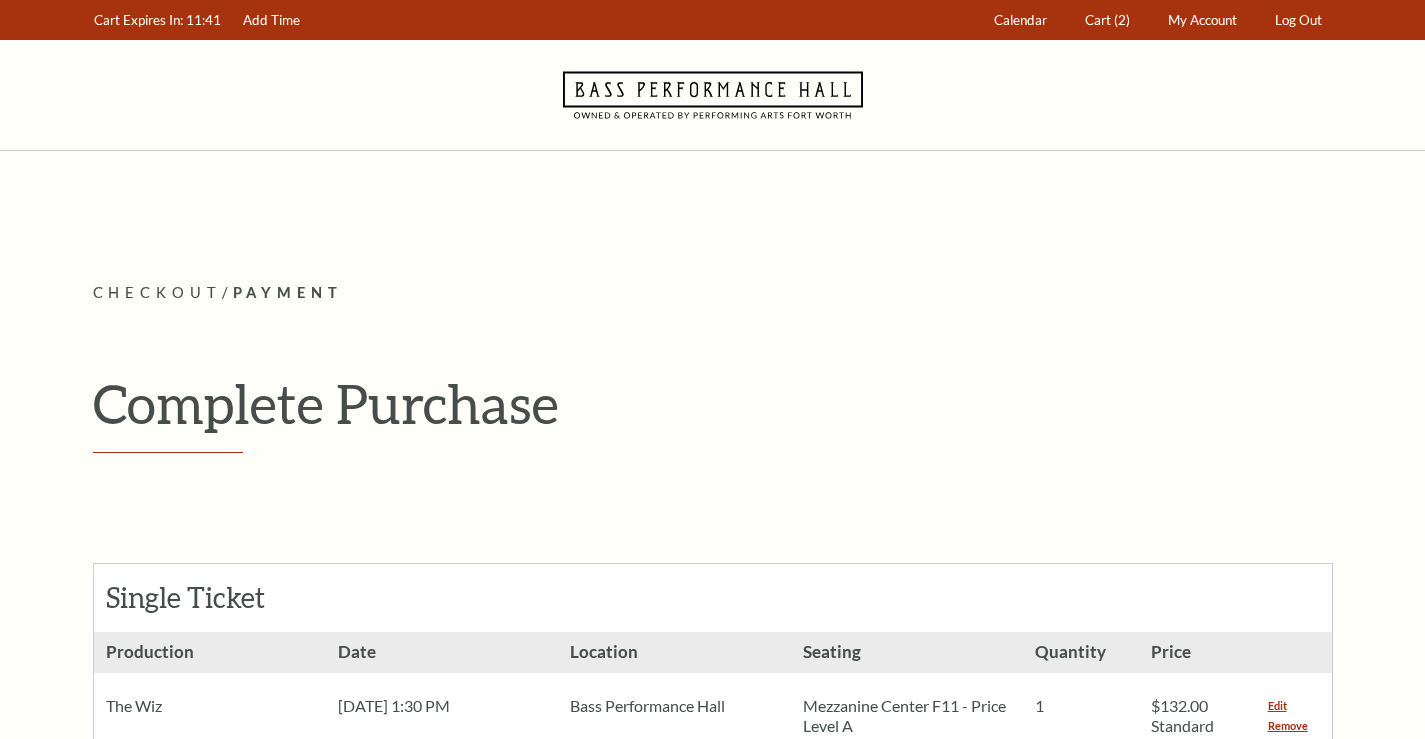 scroll, scrollTop: 0, scrollLeft: 0, axis: both 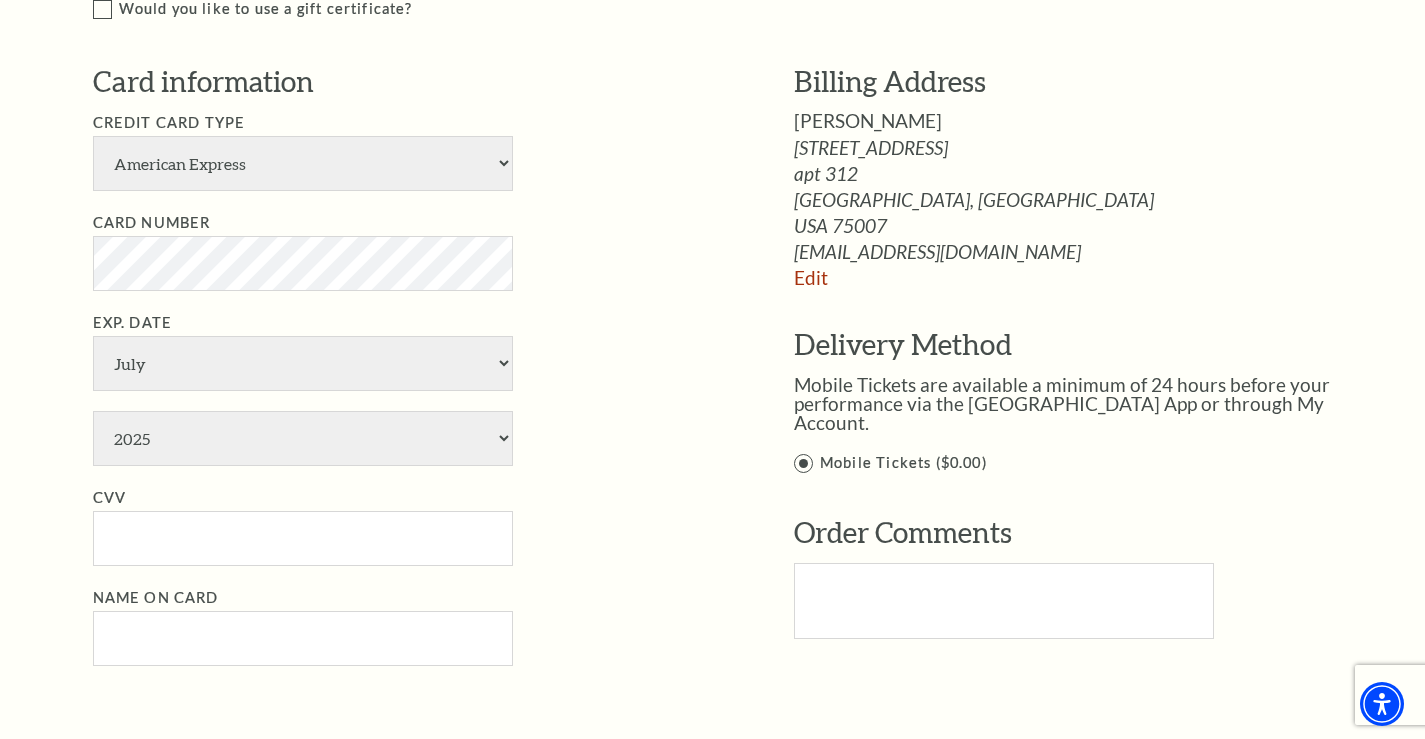 drag, startPoint x: 1430, startPoint y: 151, endPoint x: 1437, endPoint y: 429, distance: 278.0881 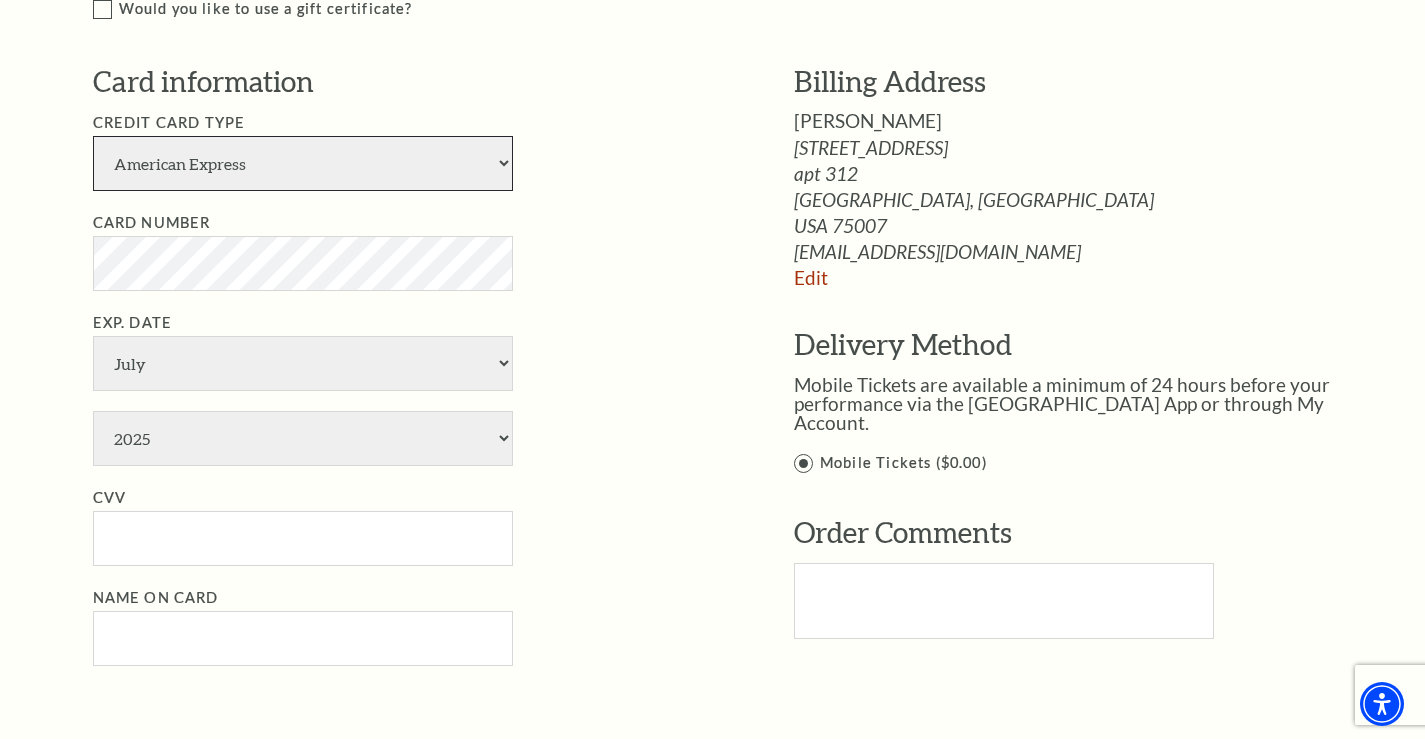 click on "American Express
Visa
Master Card
Discover" at bounding box center [303, 163] 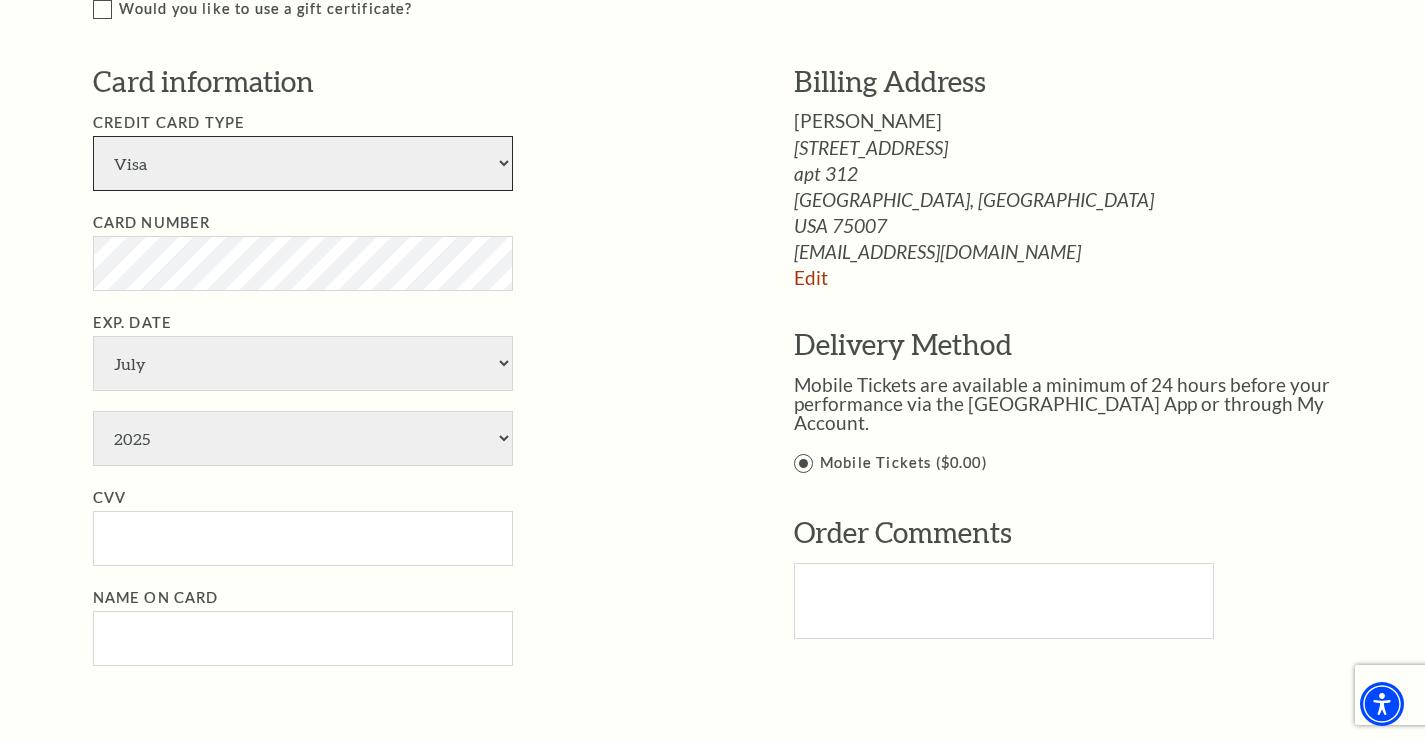 click on "American Express
Visa
Master Card
Discover" at bounding box center (303, 163) 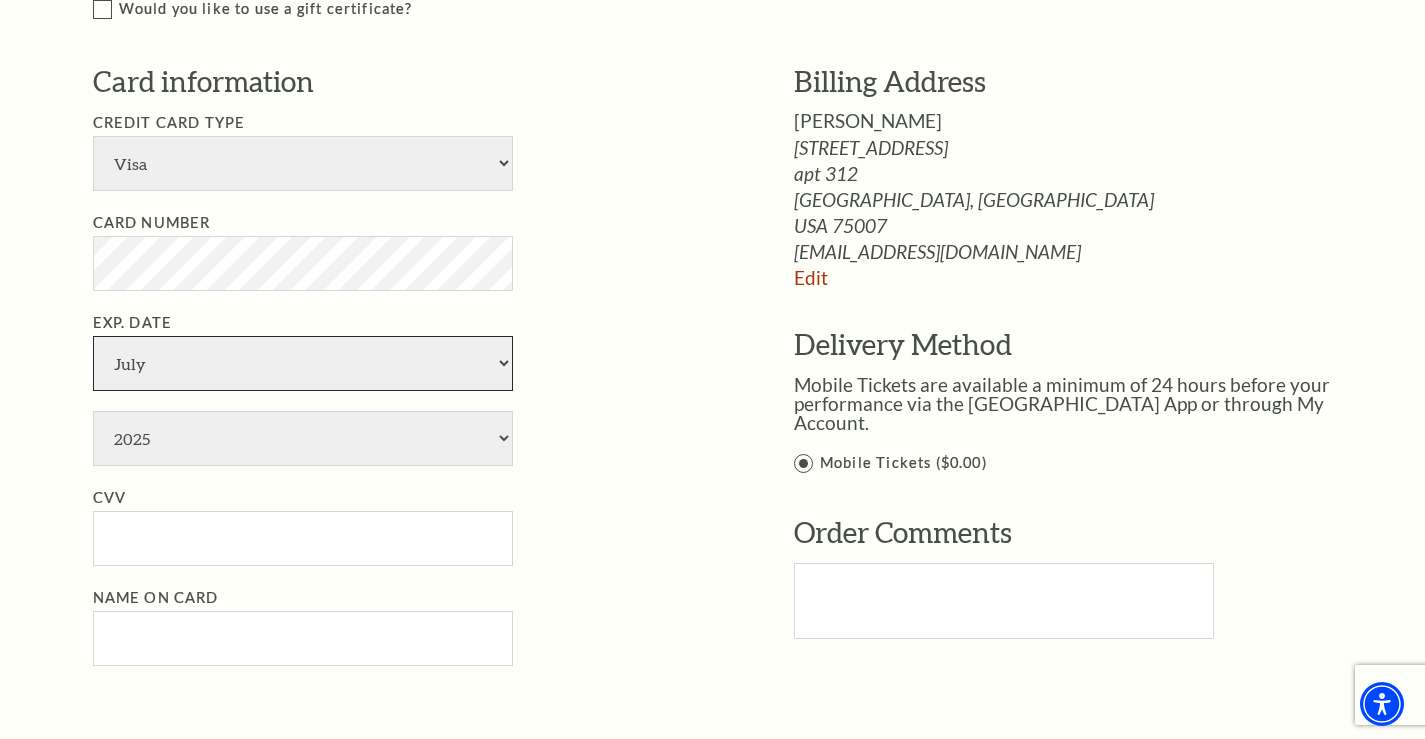 select on "4" 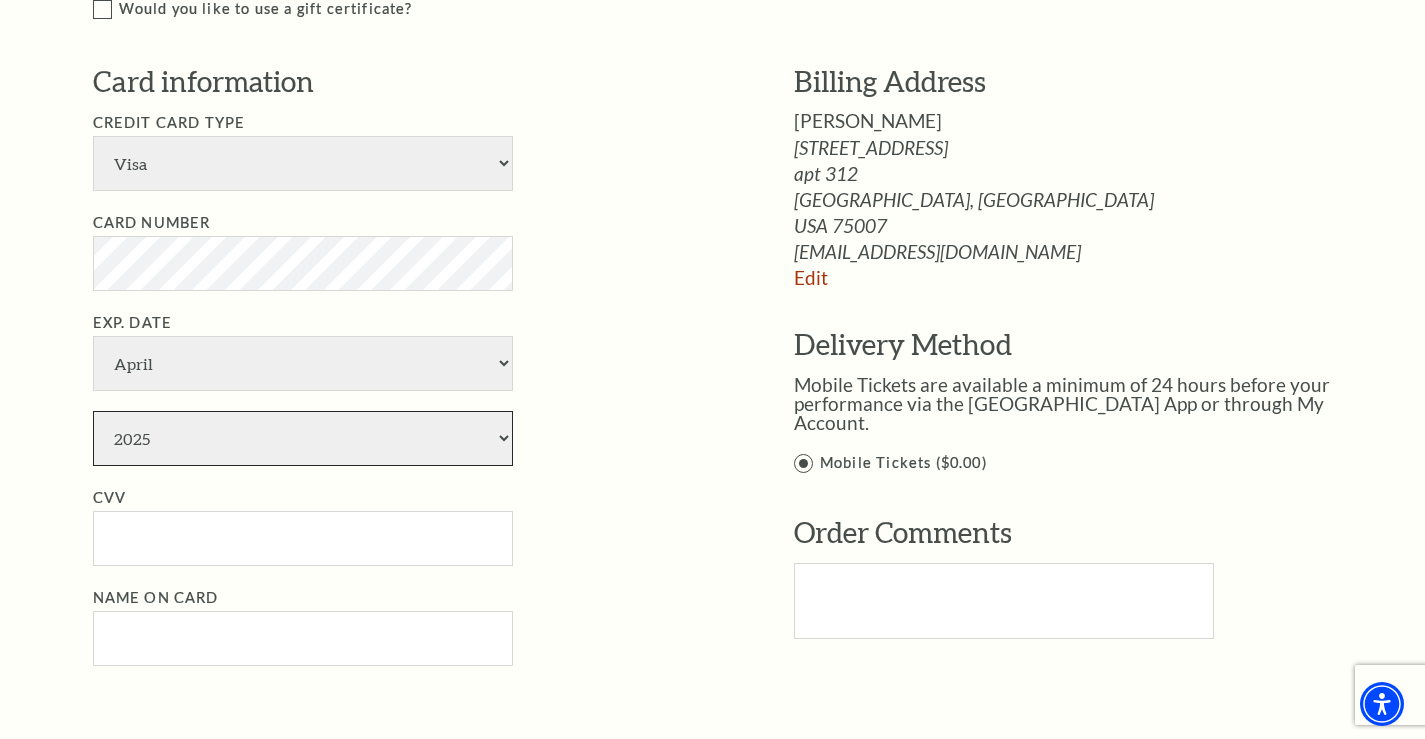 select on "2029" 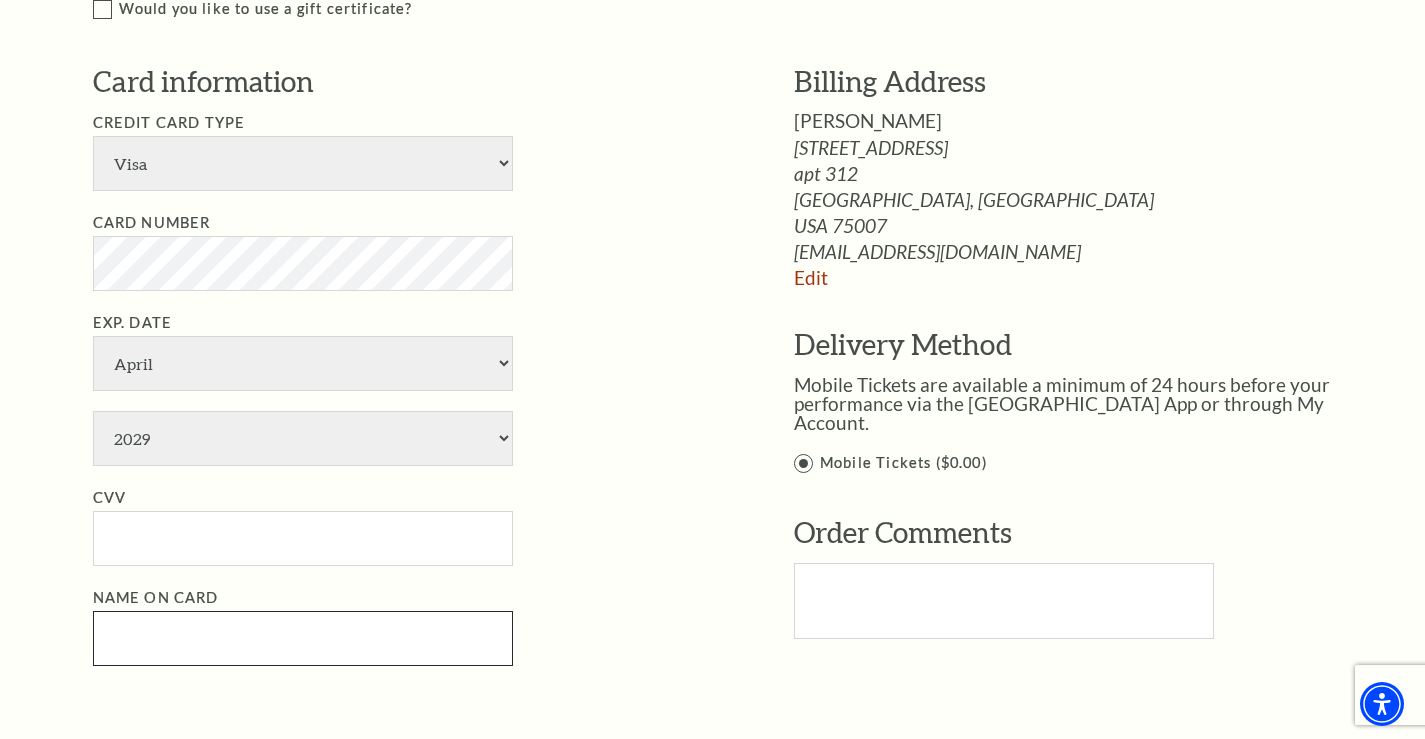 type on "Breanna Springer" 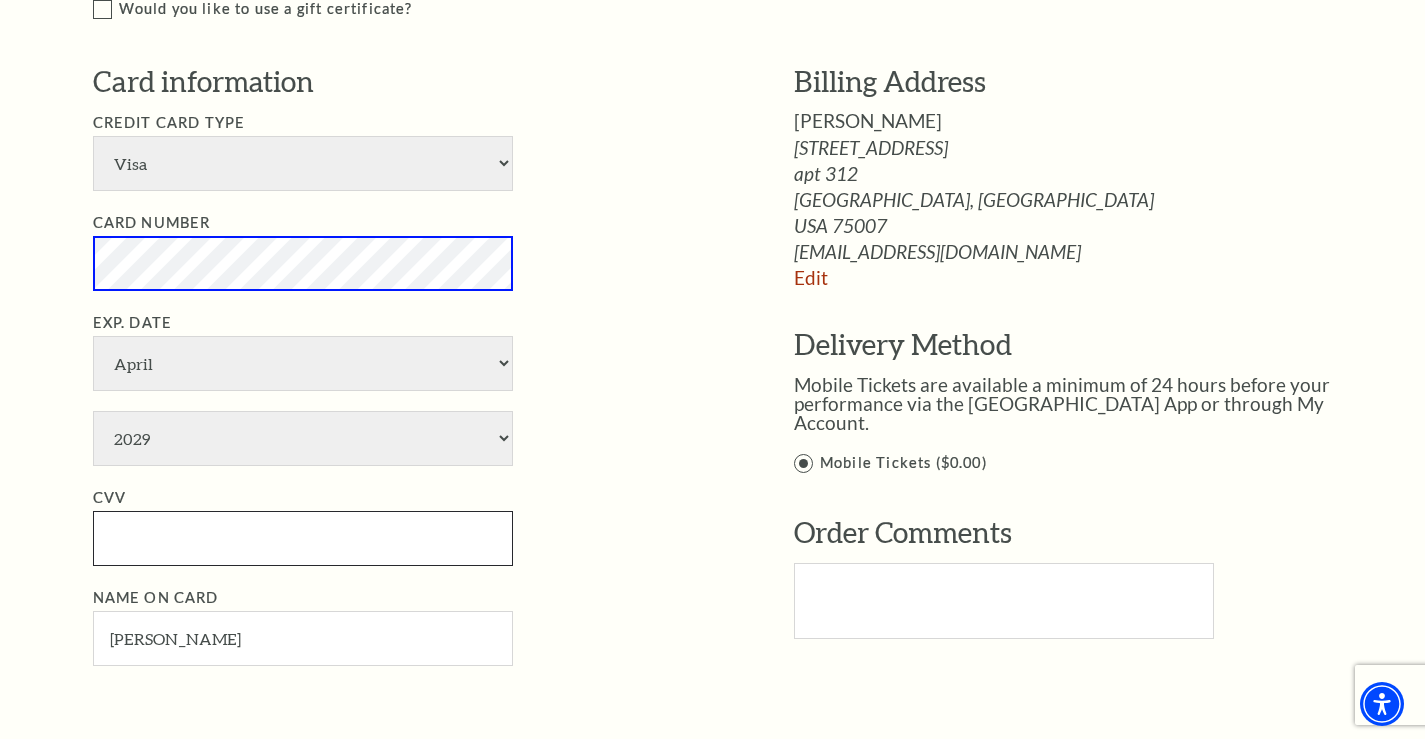 click on "CVV" at bounding box center (303, 538) 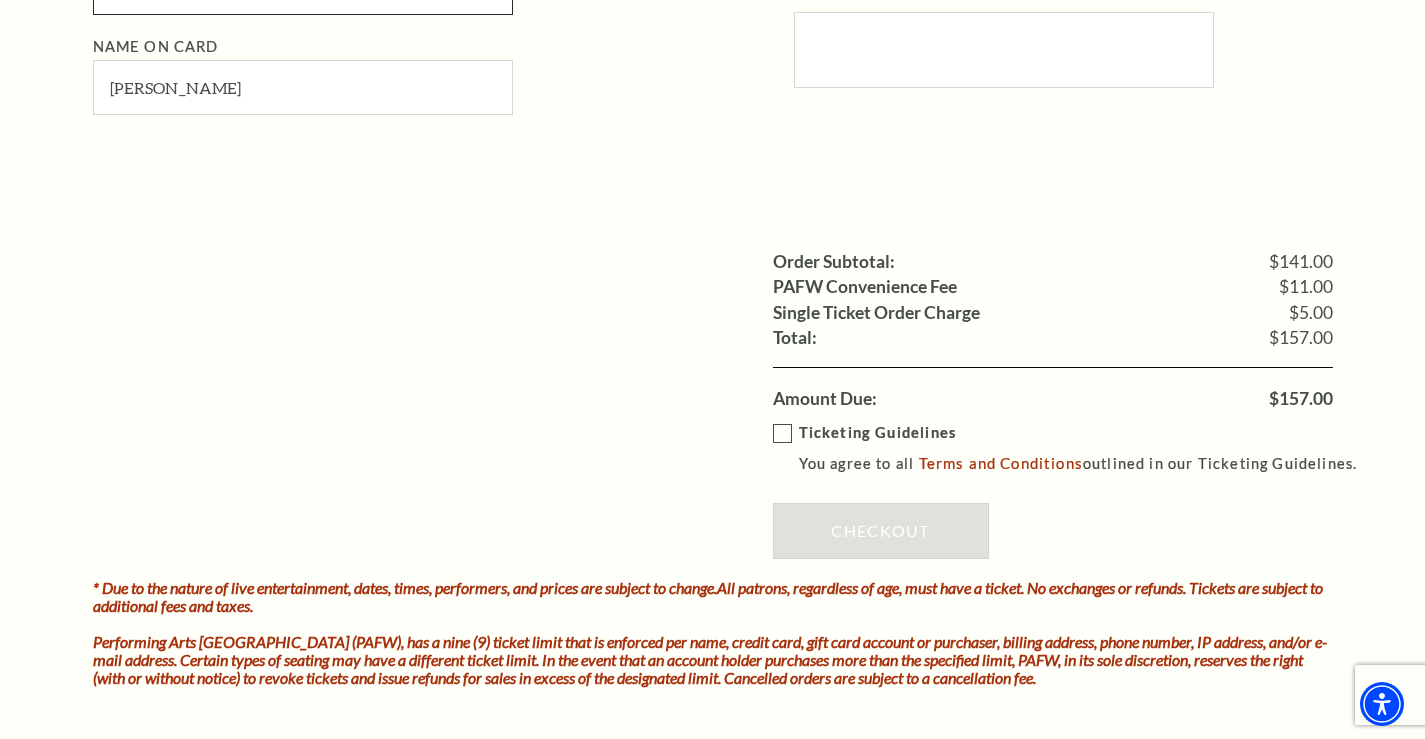 scroll, scrollTop: 1797, scrollLeft: 0, axis: vertical 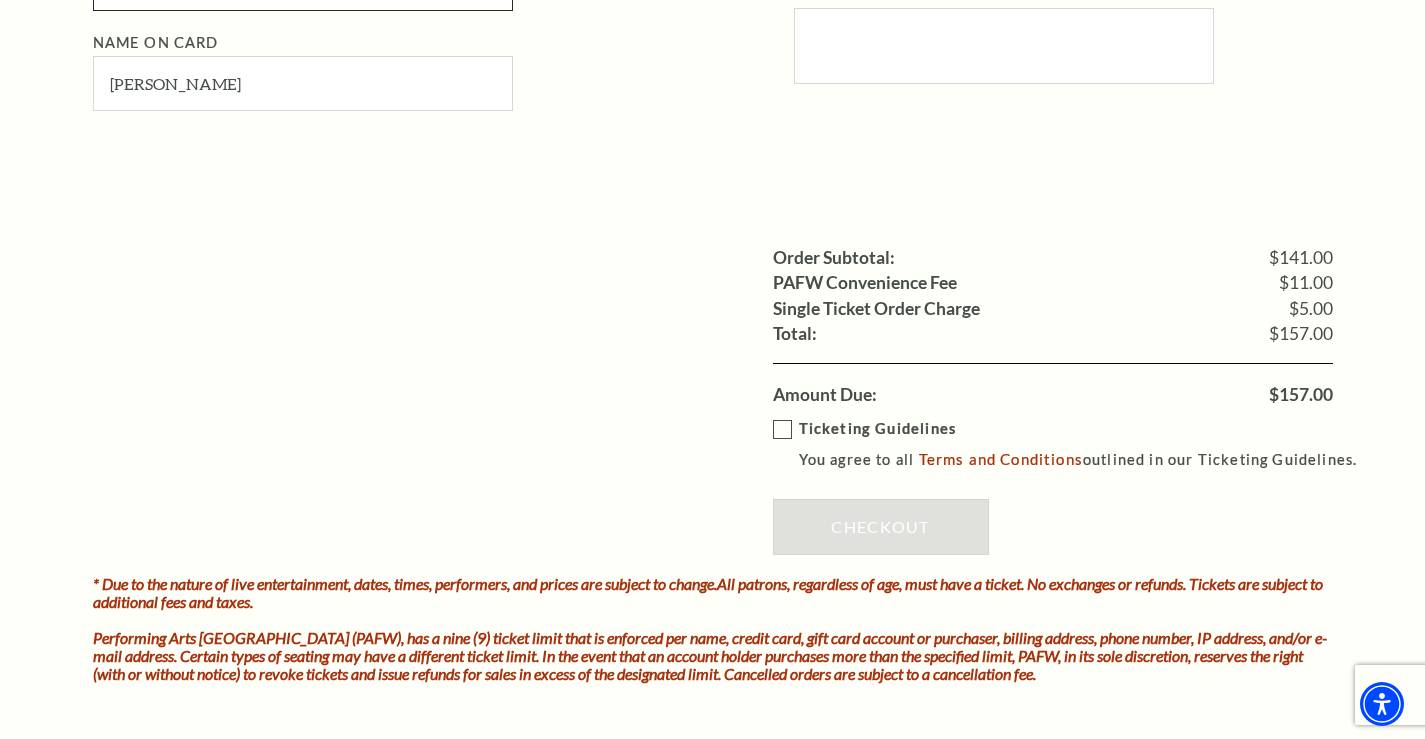 type on "030" 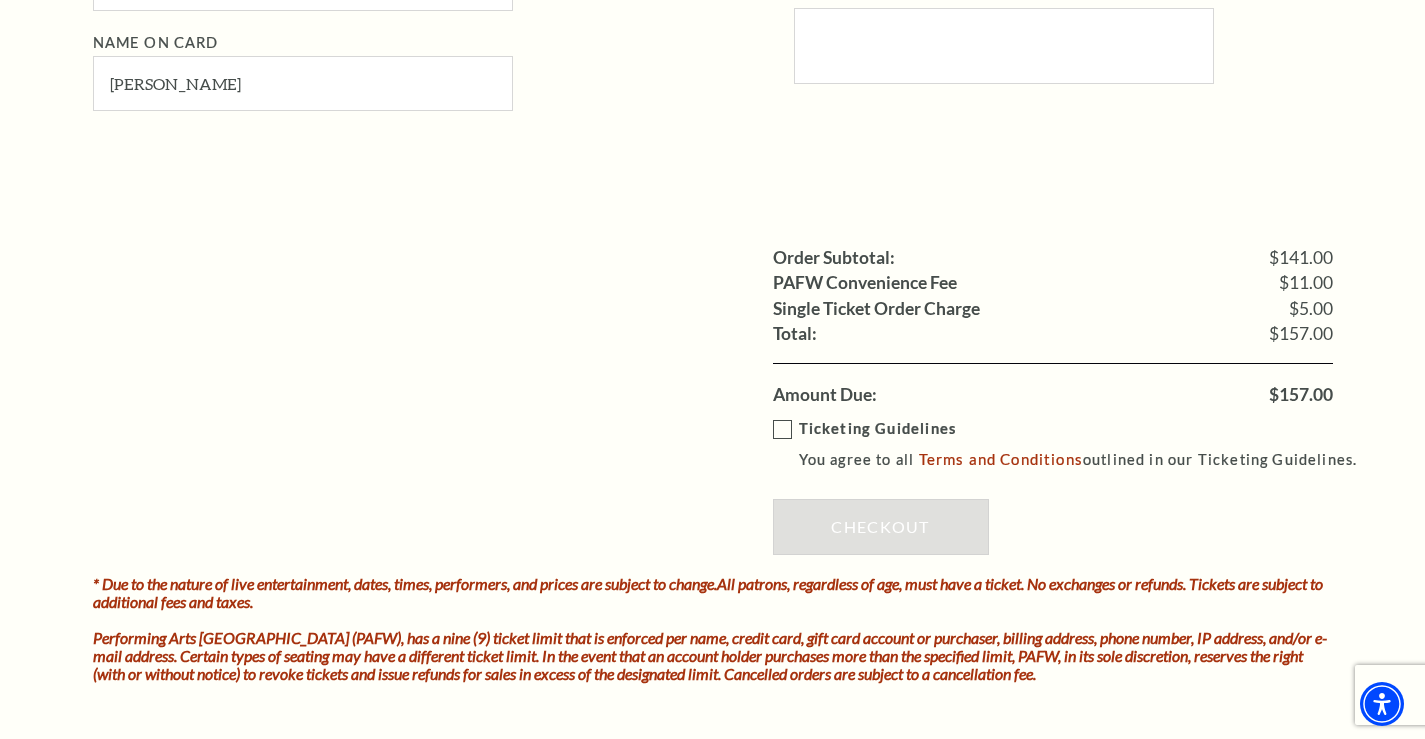 click on "Ticketing Guidelines
You agree to all   Terms and Conditions  outlined in our Ticketing Guidelines." at bounding box center (1074, 444) 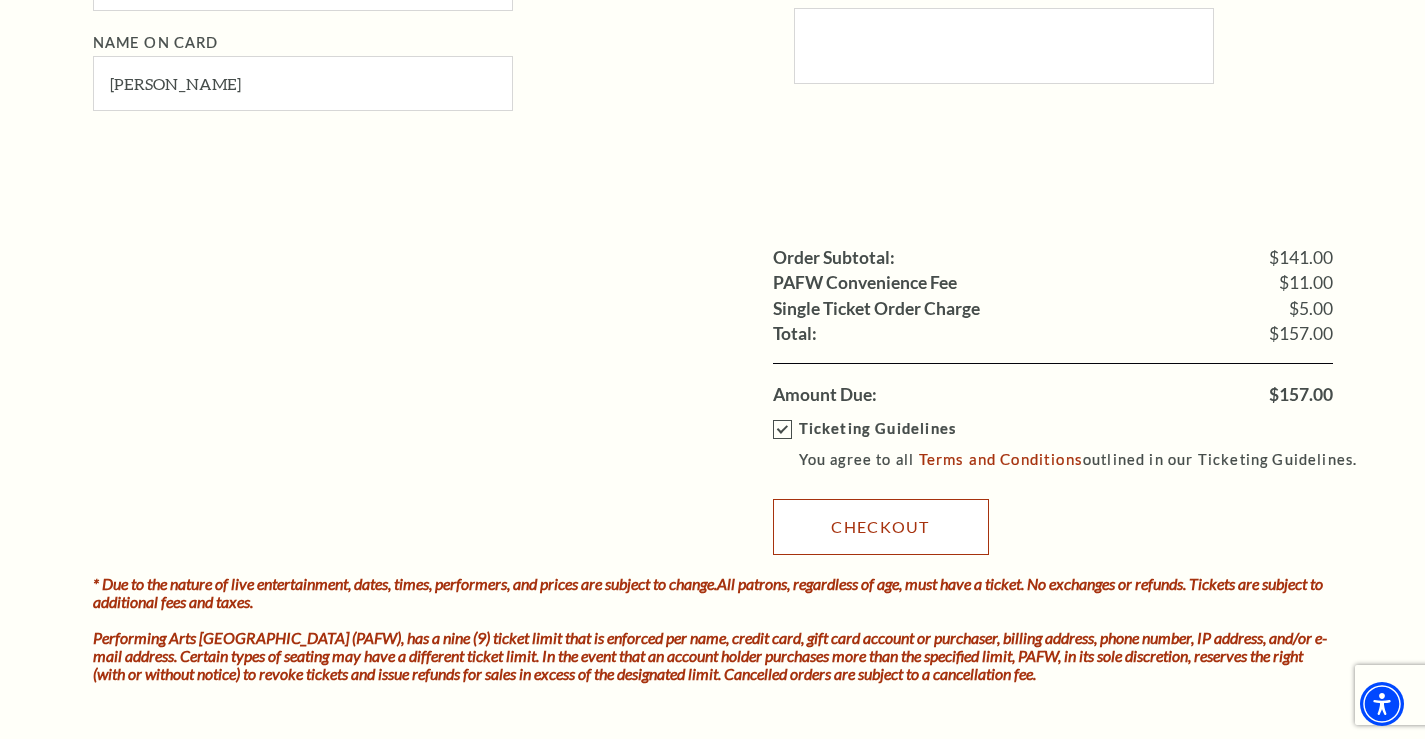 click on "Checkout" at bounding box center [881, 527] 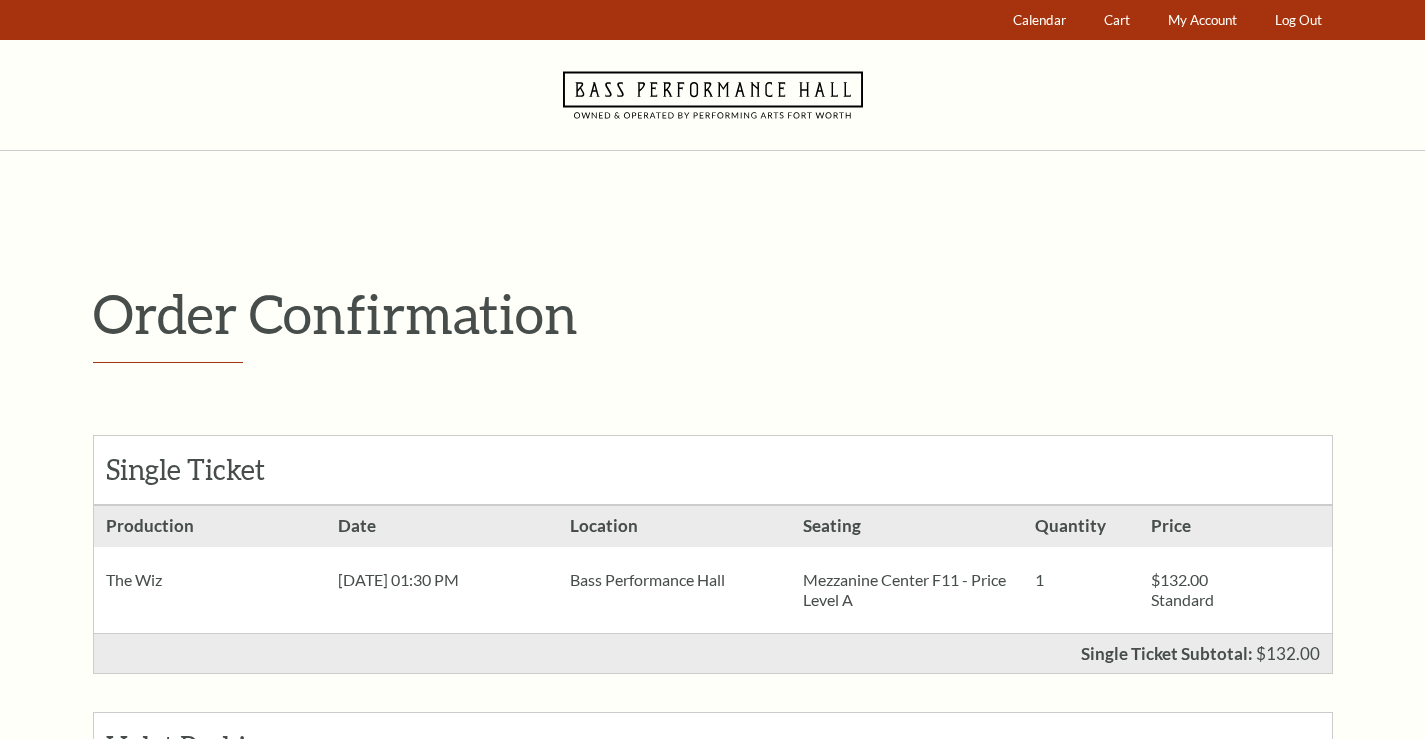 scroll, scrollTop: 0, scrollLeft: 0, axis: both 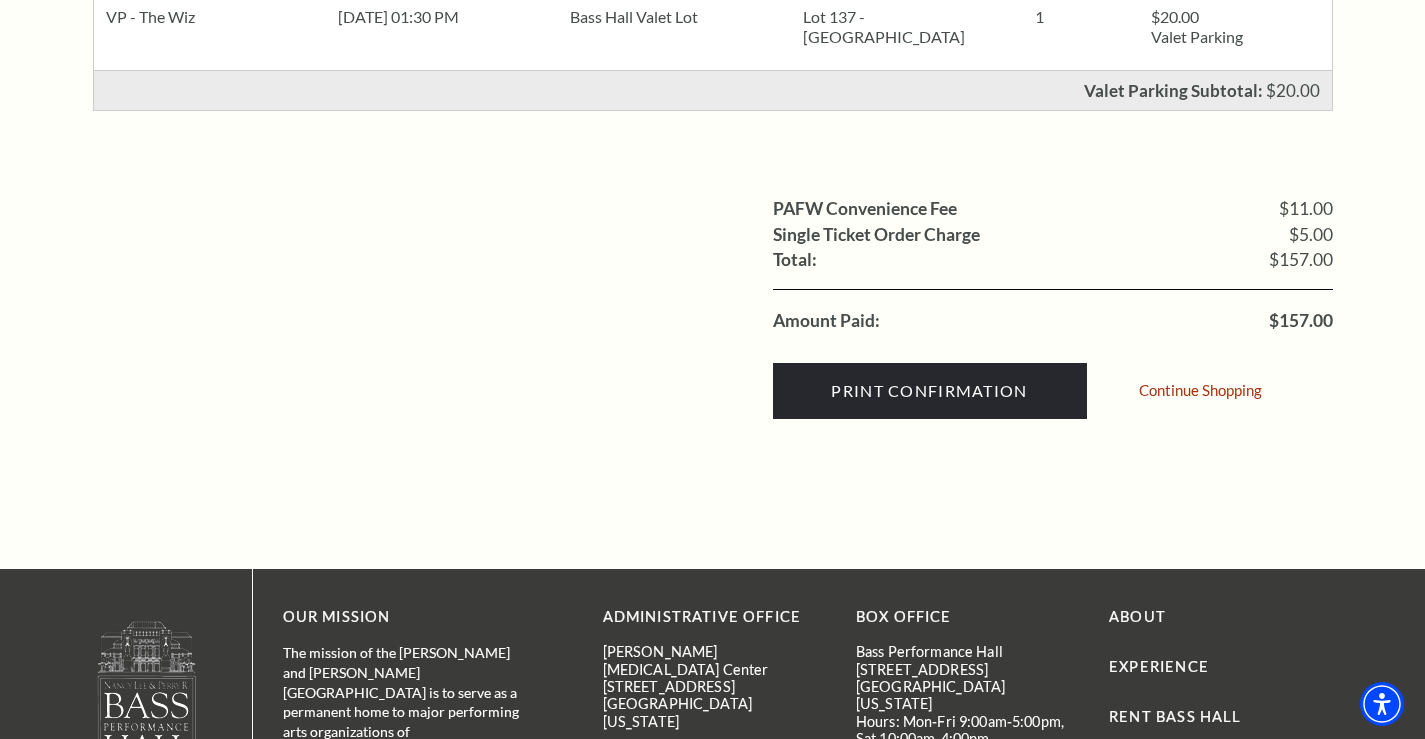 click on "Skip to main content Enable accessibility for low vision Open the accessibility menu
*{
pointer-events: fill;
}" 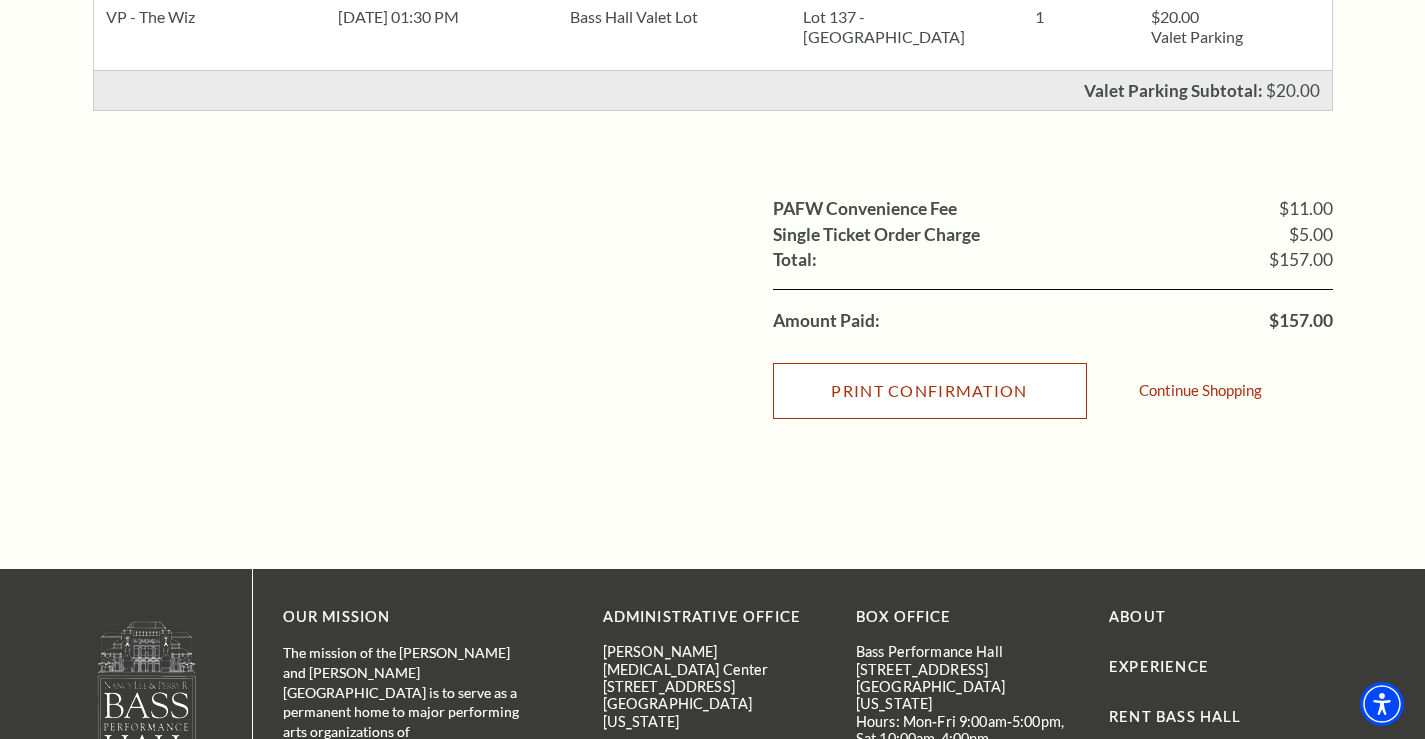 click on "Print Confirmation" at bounding box center [930, 391] 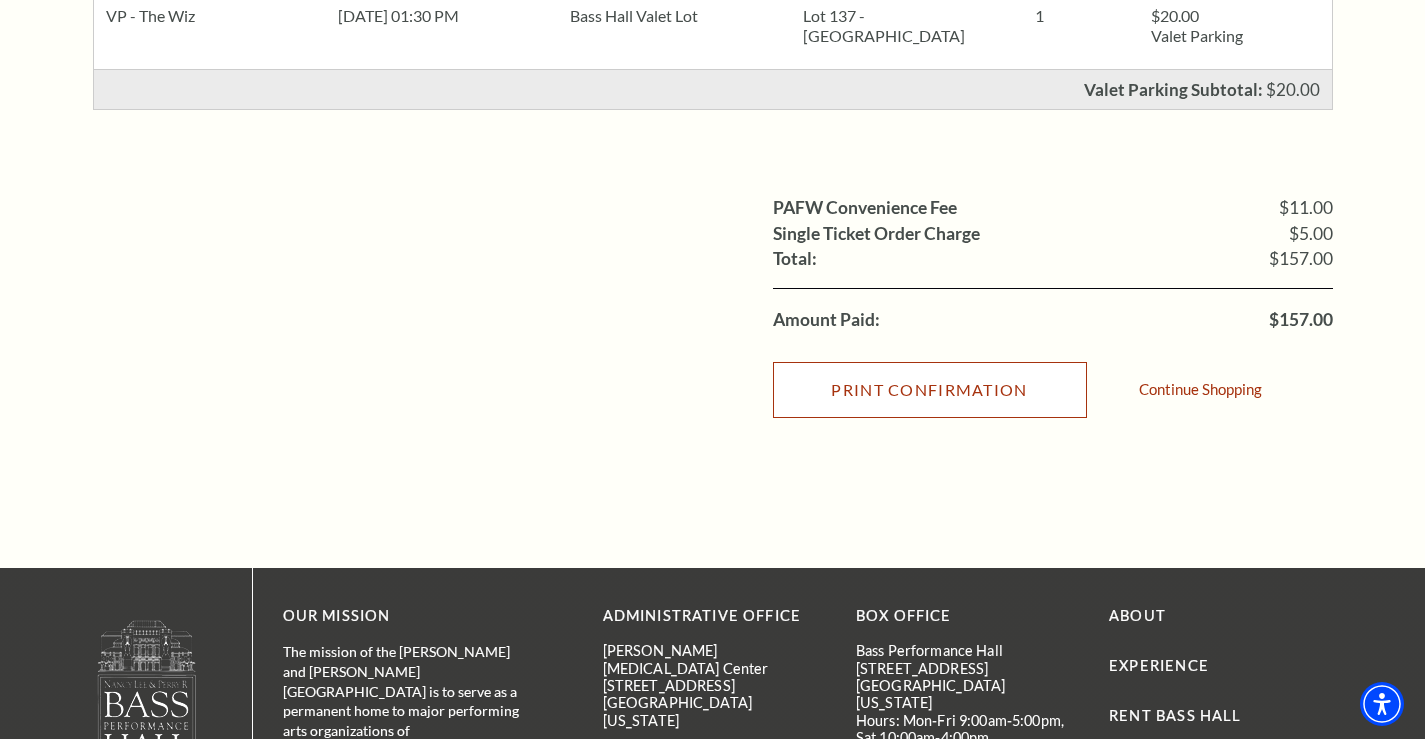 scroll, scrollTop: 429, scrollLeft: 0, axis: vertical 